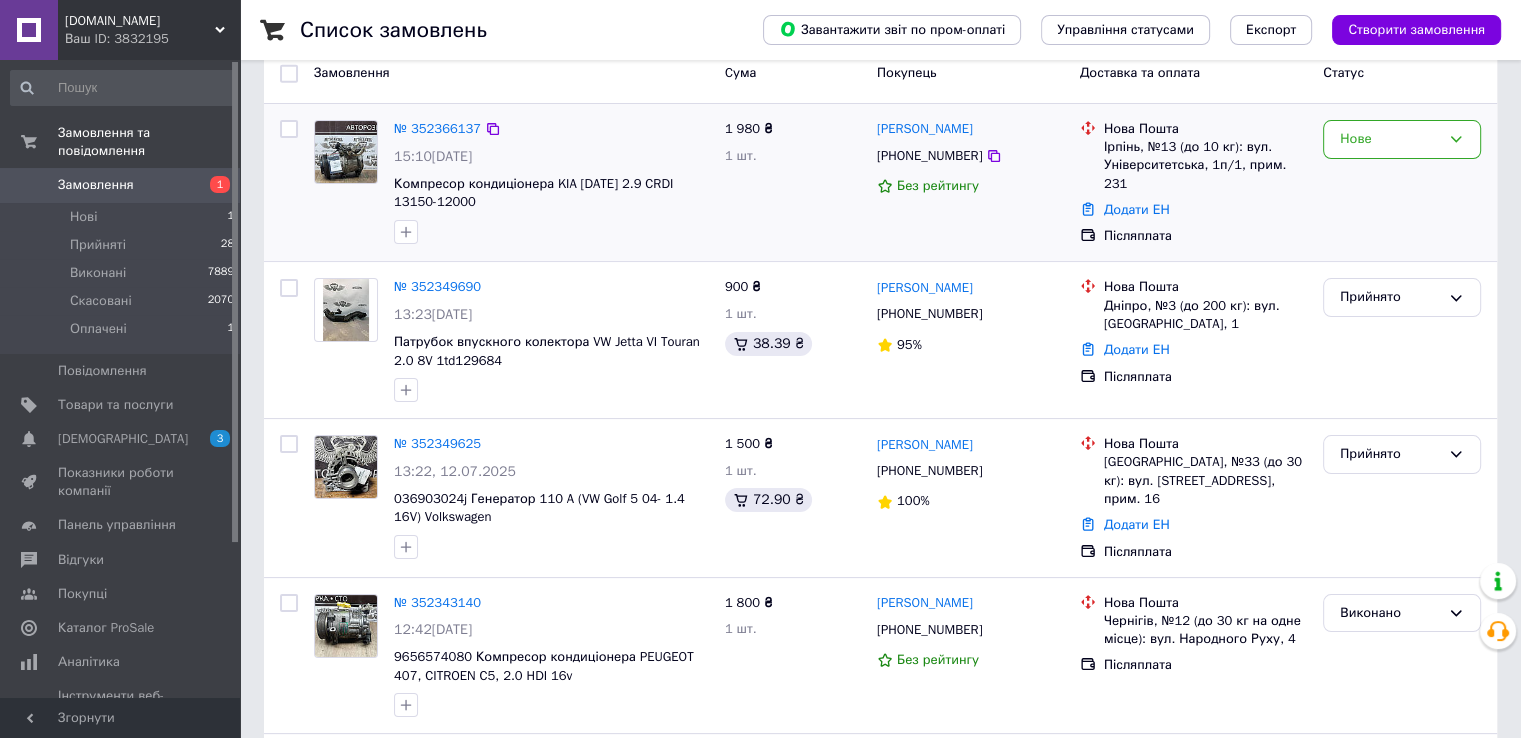 scroll, scrollTop: 200, scrollLeft: 0, axis: vertical 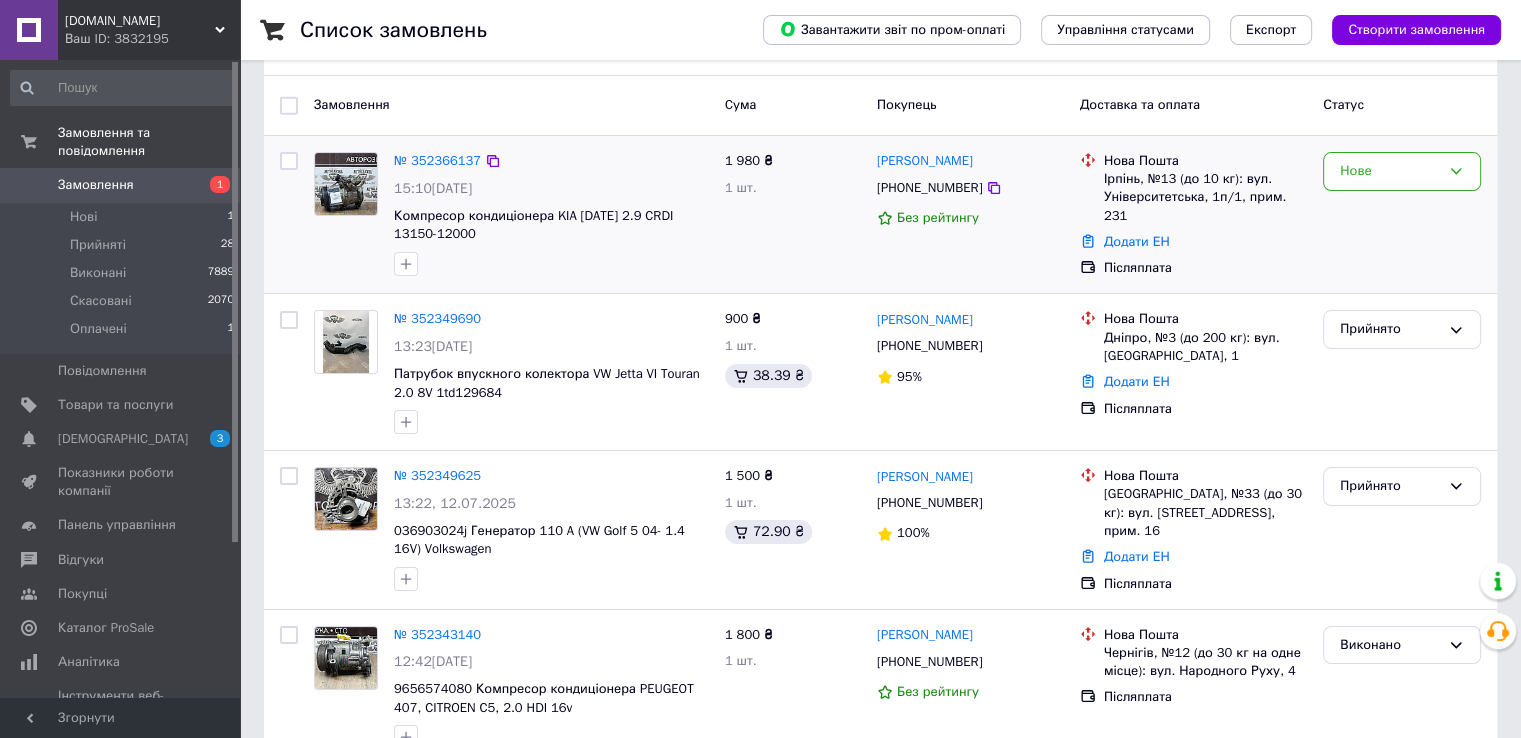 drag, startPoint x: 377, startPoint y: 242, endPoint x: 391, endPoint y: 239, distance: 14.3178215 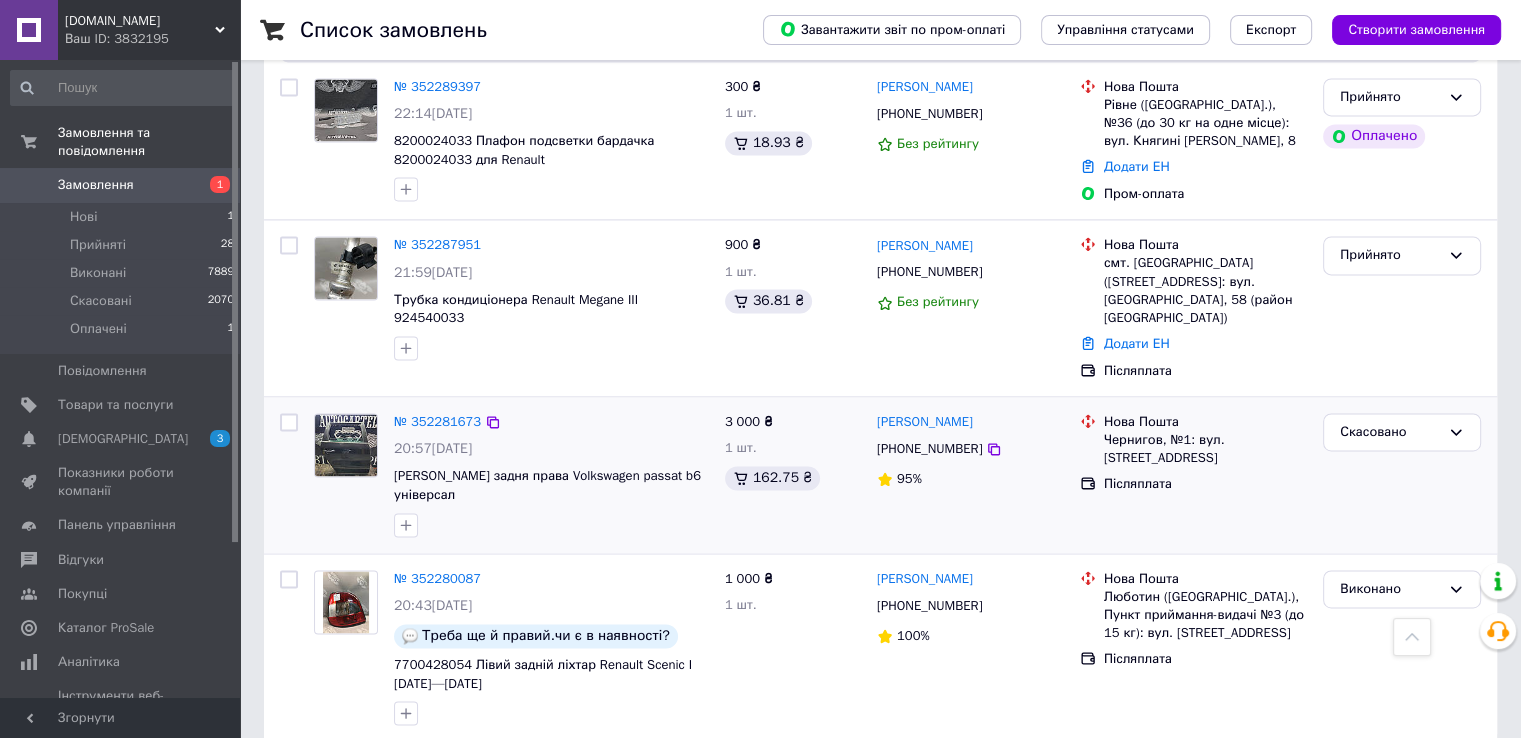 scroll, scrollTop: 2884, scrollLeft: 0, axis: vertical 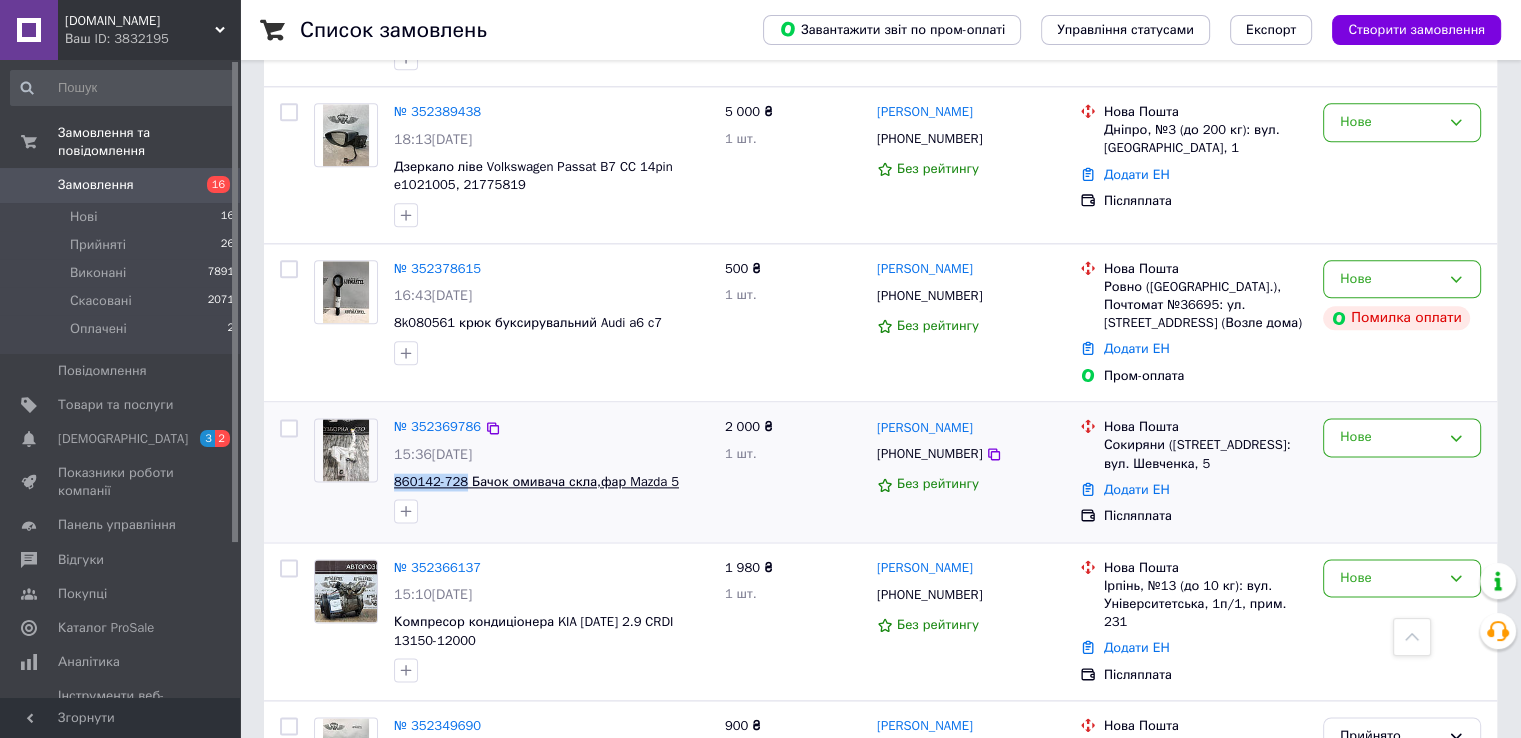 drag, startPoint x: 388, startPoint y: 425, endPoint x: 460, endPoint y: 421, distance: 72.11102 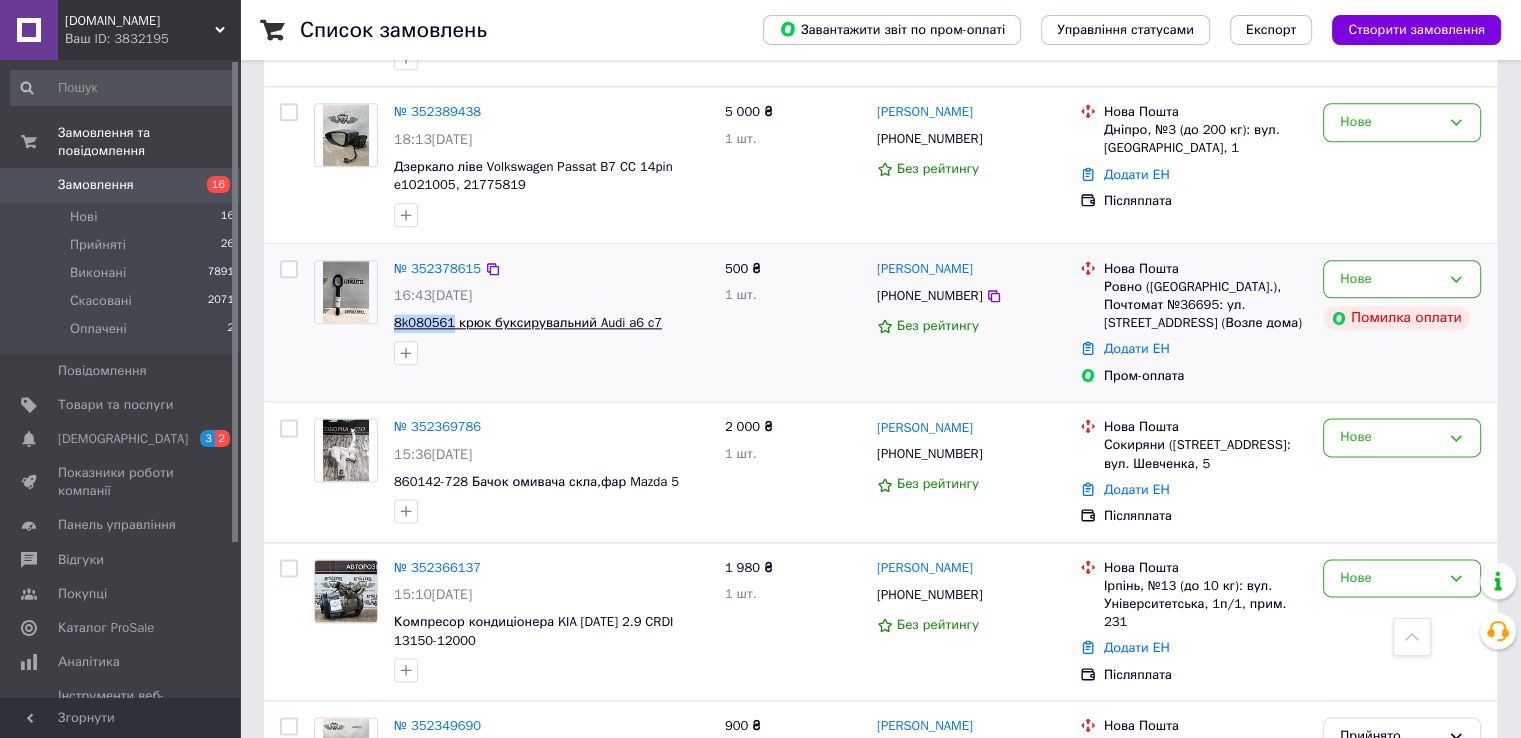 drag, startPoint x: 387, startPoint y: 265, endPoint x: 449, endPoint y: 265, distance: 62 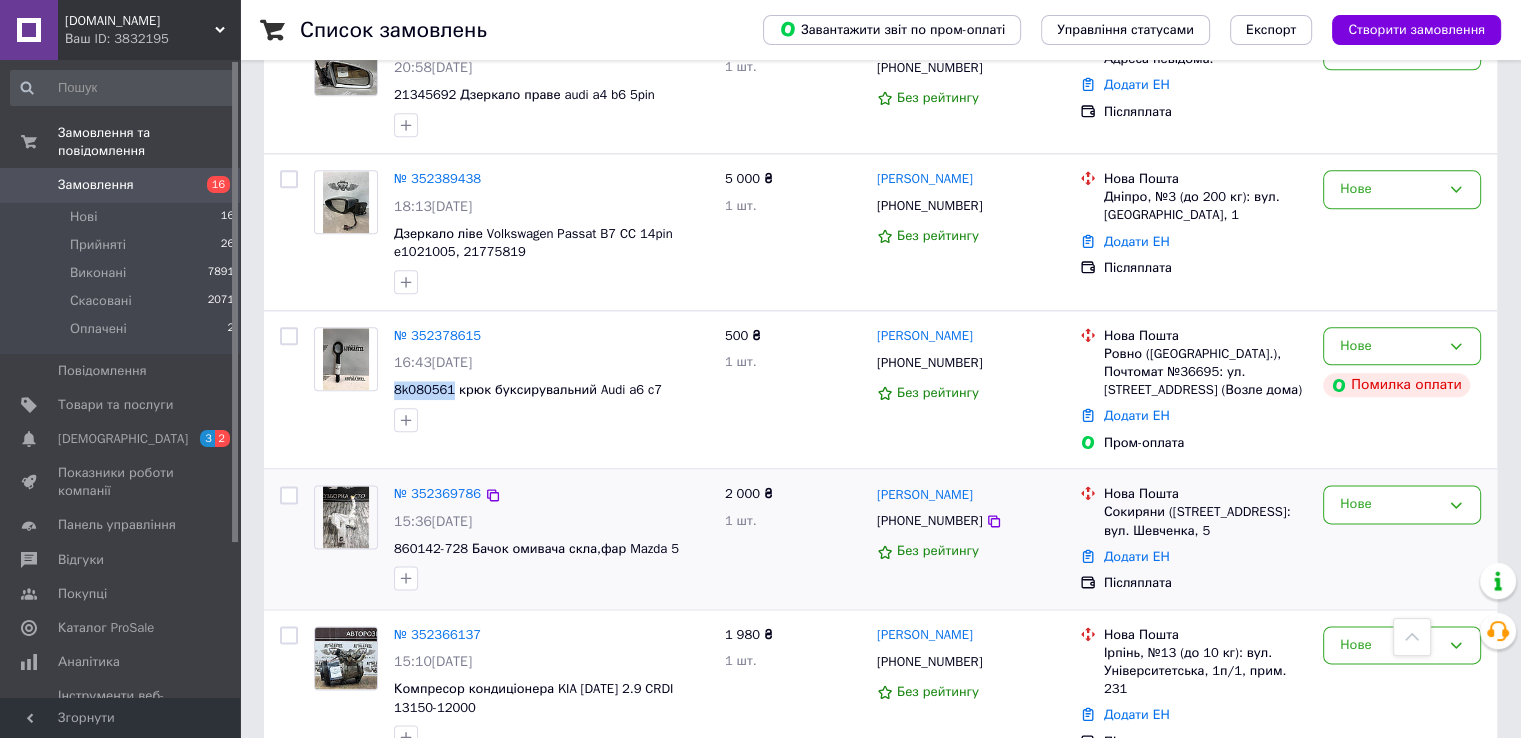 scroll, scrollTop: 2345, scrollLeft: 0, axis: vertical 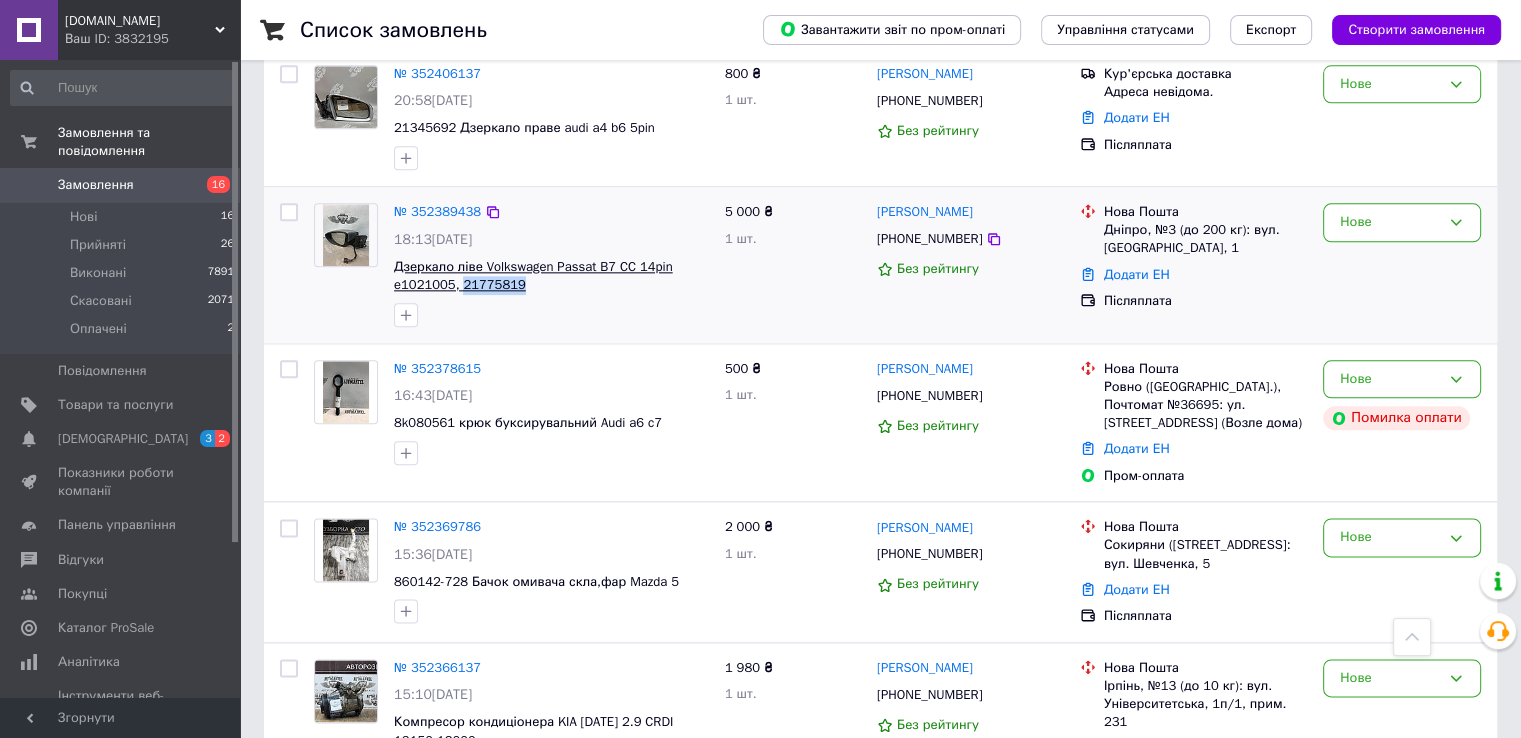drag, startPoint x: 521, startPoint y: 226, endPoint x: 456, endPoint y: 229, distance: 65.06919 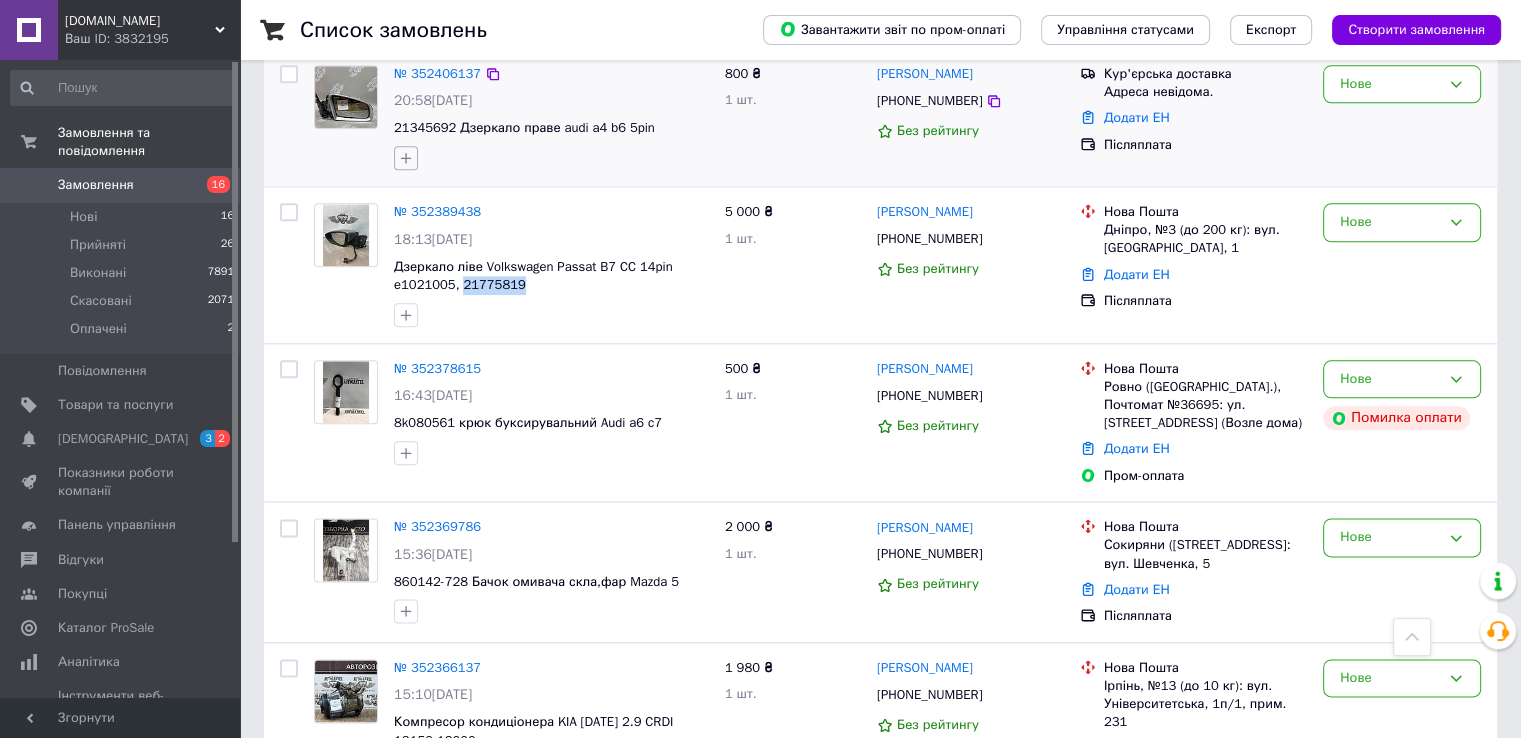 copy on "21775819" 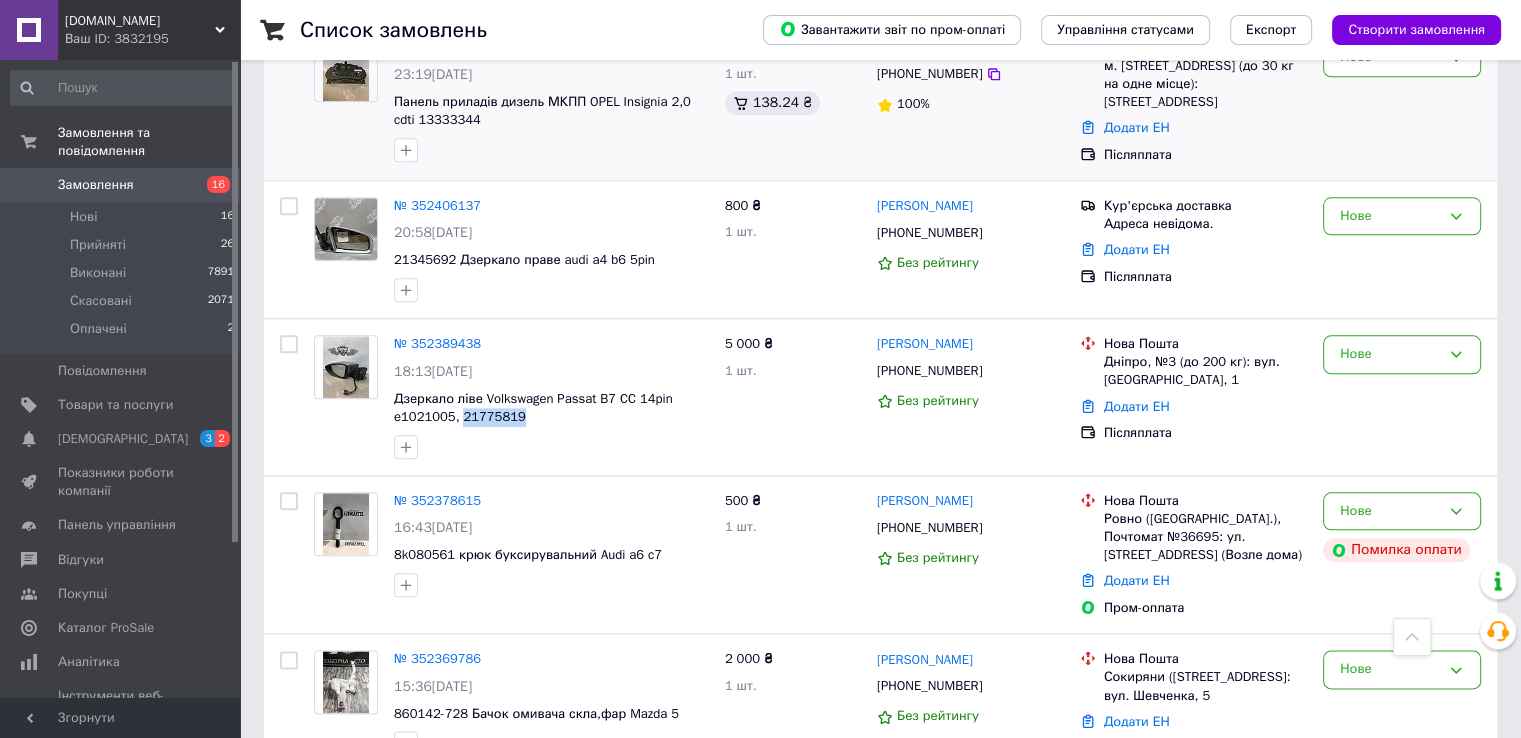 scroll, scrollTop: 2045, scrollLeft: 0, axis: vertical 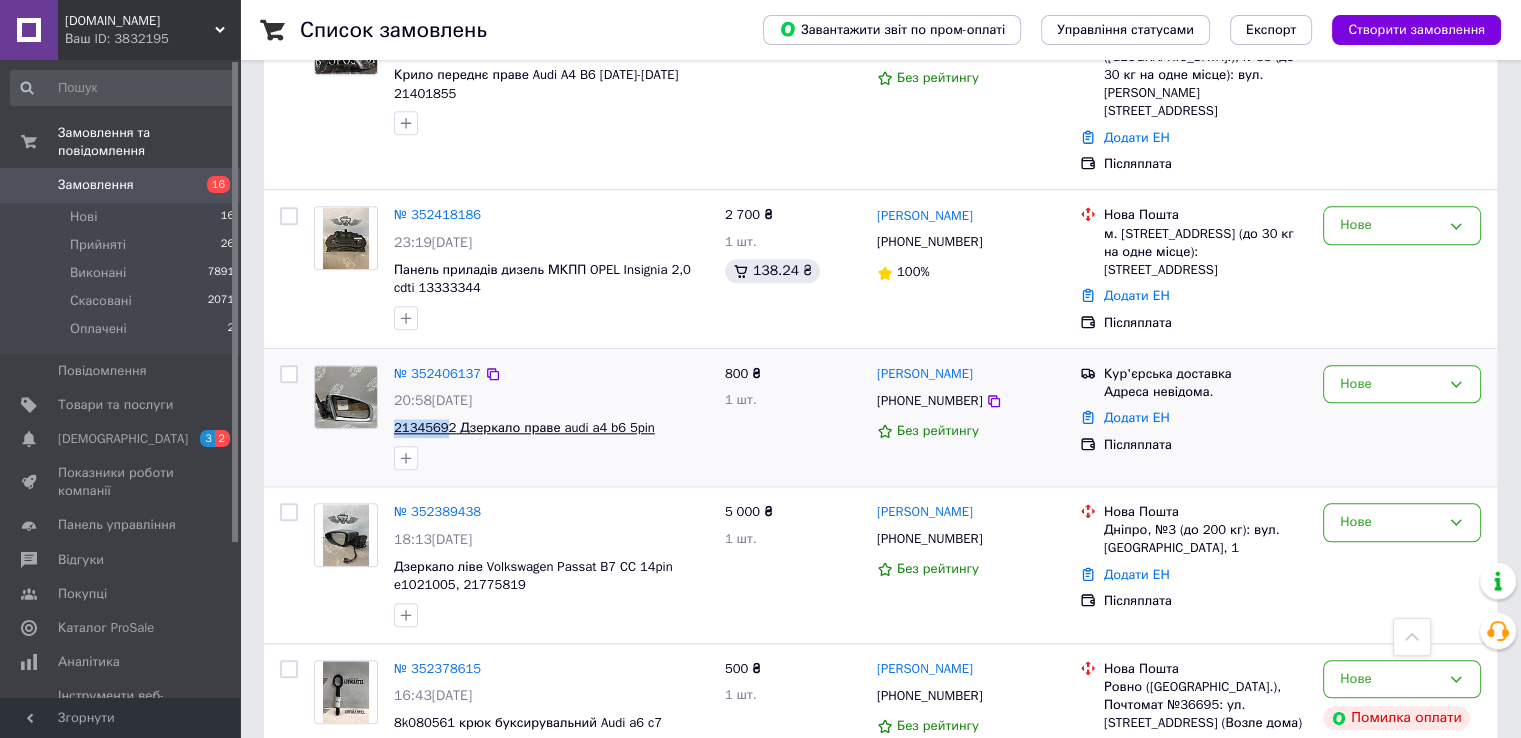 drag, startPoint x: 392, startPoint y: 375, endPoint x: 445, endPoint y: 369, distance: 53.338543 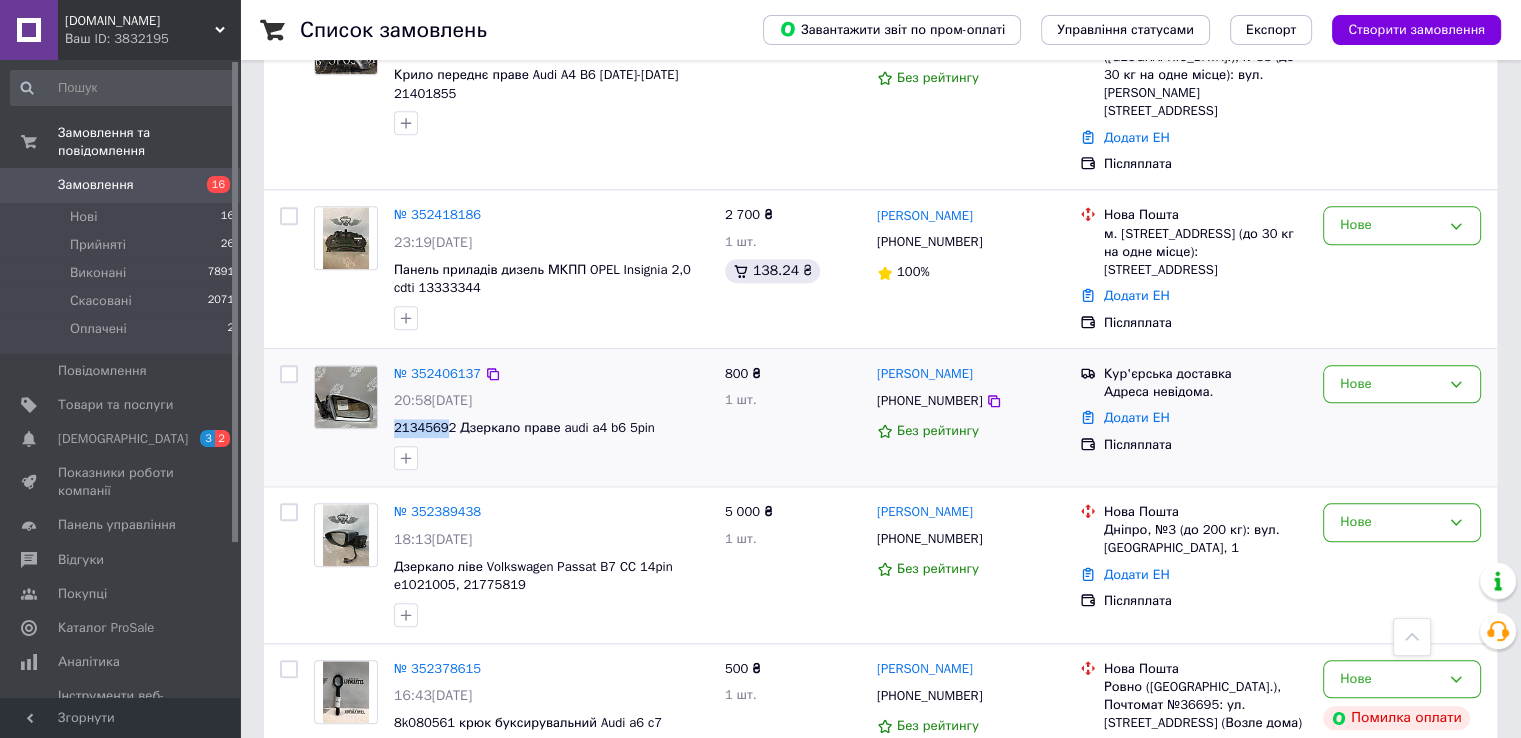 copy on "2134569" 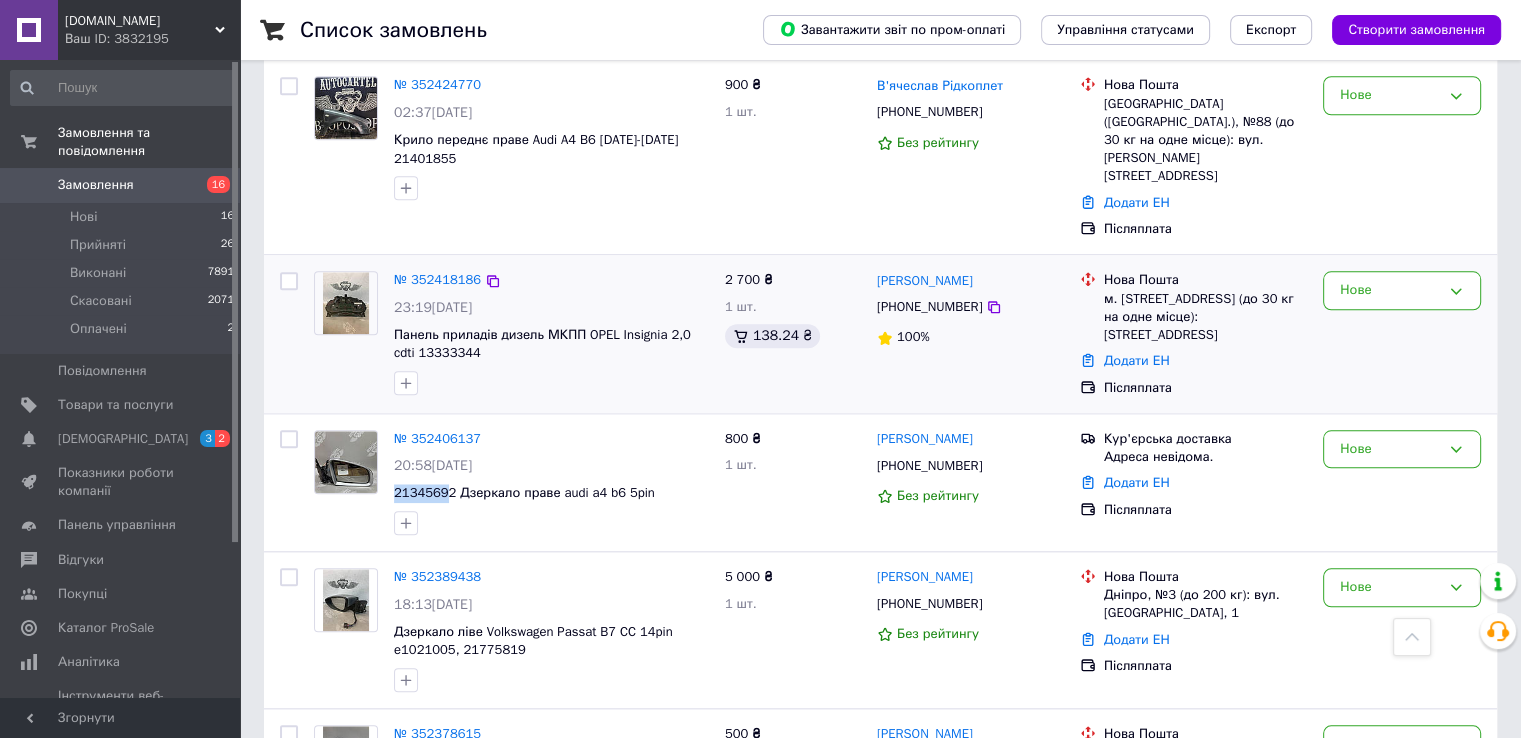 scroll, scrollTop: 1945, scrollLeft: 0, axis: vertical 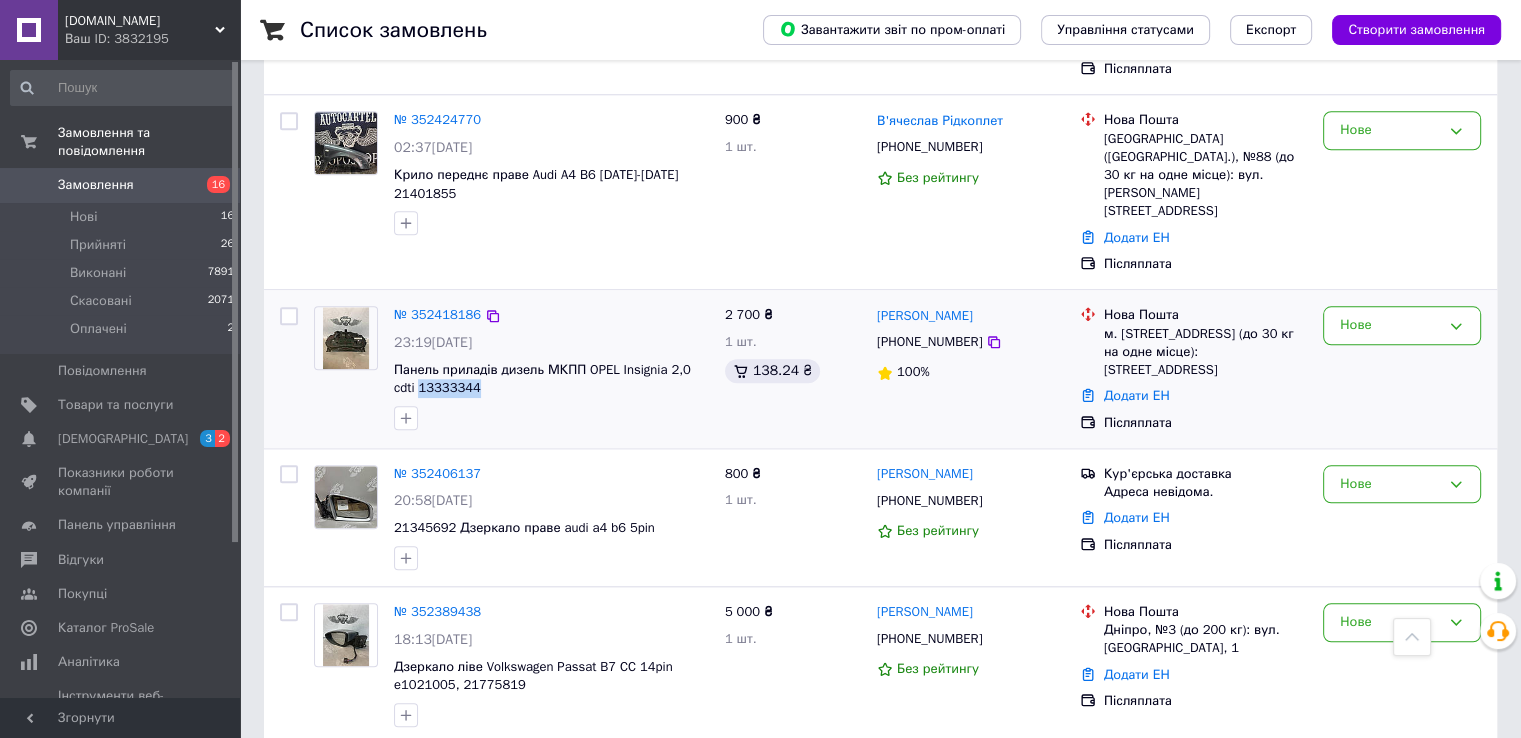 drag, startPoint x: 454, startPoint y: 332, endPoint x: 392, endPoint y: 332, distance: 62 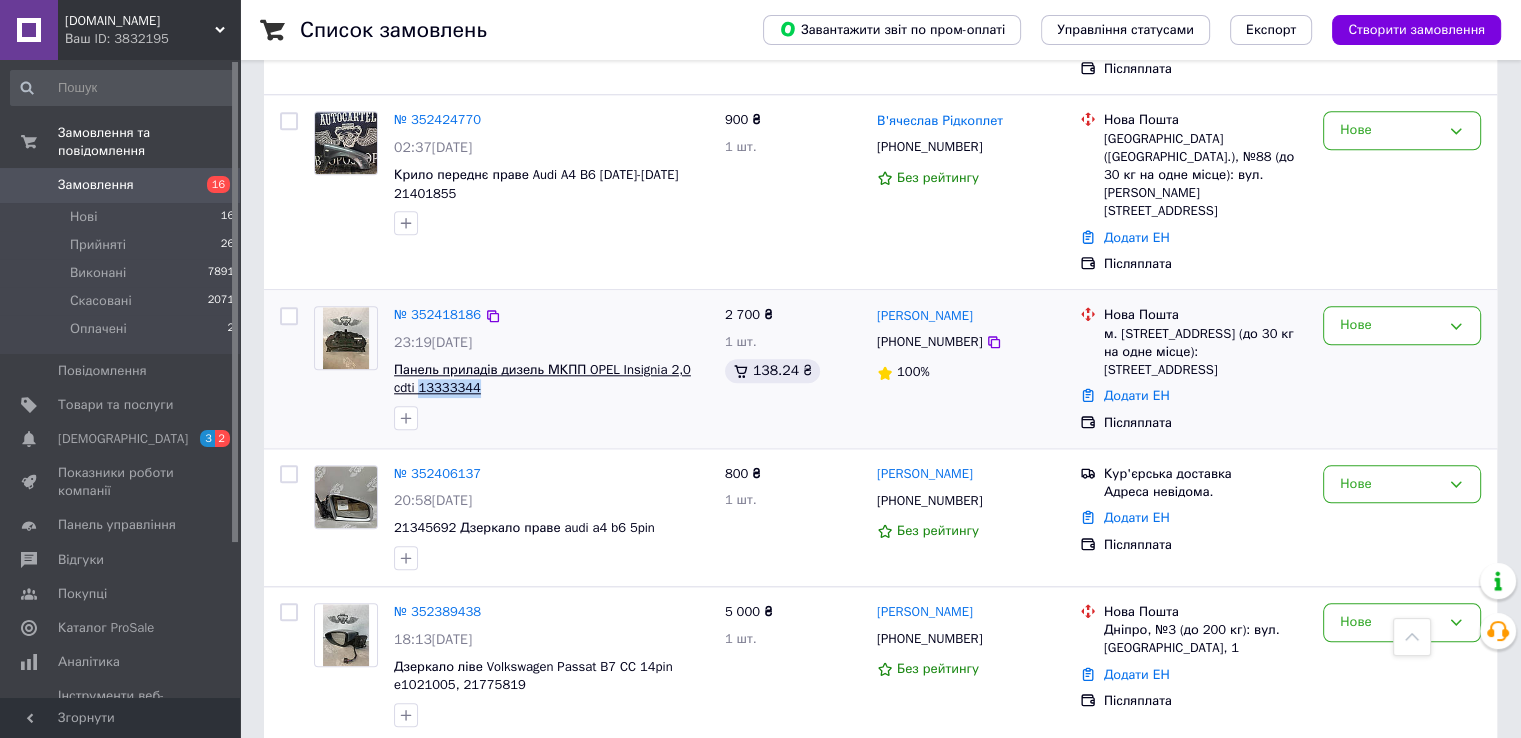 copy on "13333344" 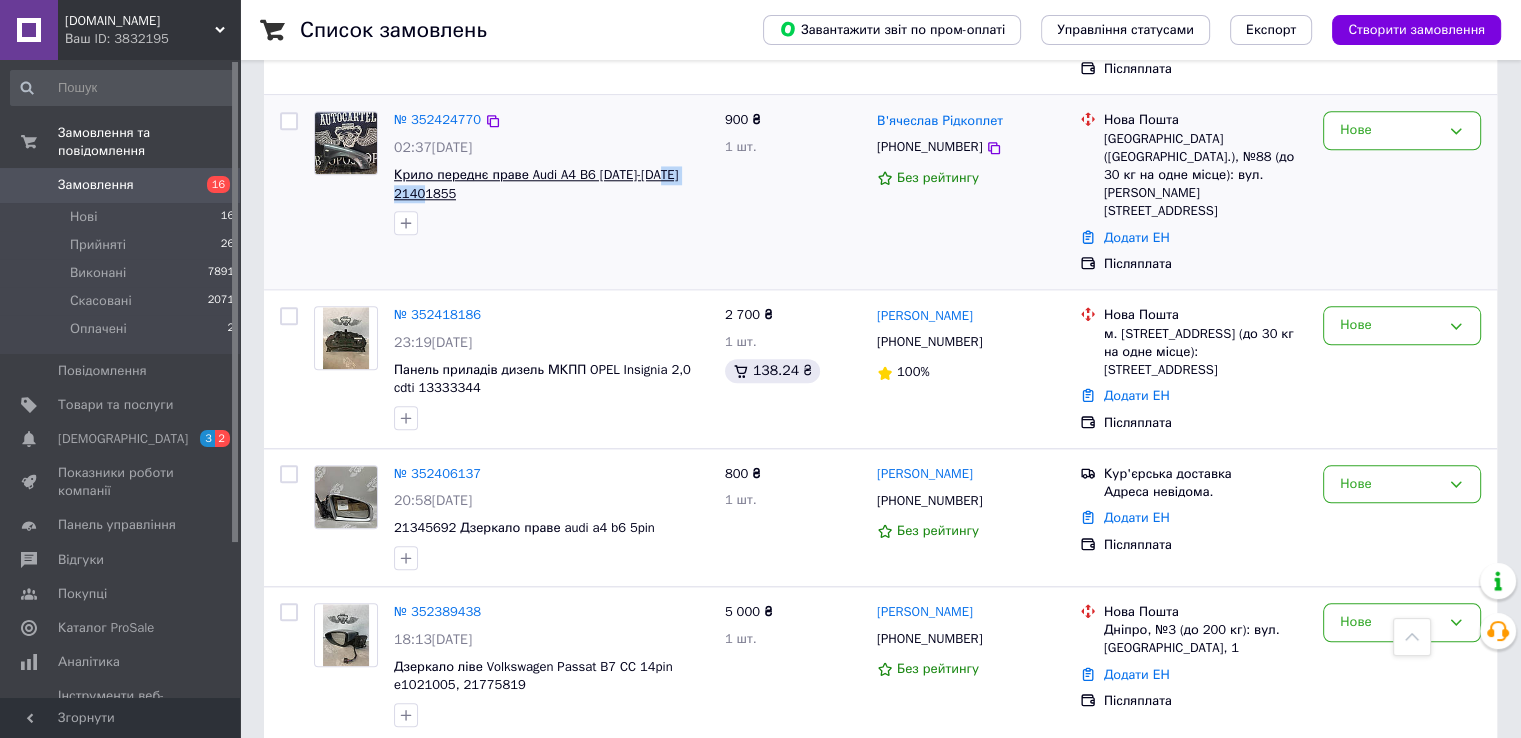 drag, startPoint x: 432, startPoint y: 172, endPoint x: 393, endPoint y: 177, distance: 39.319206 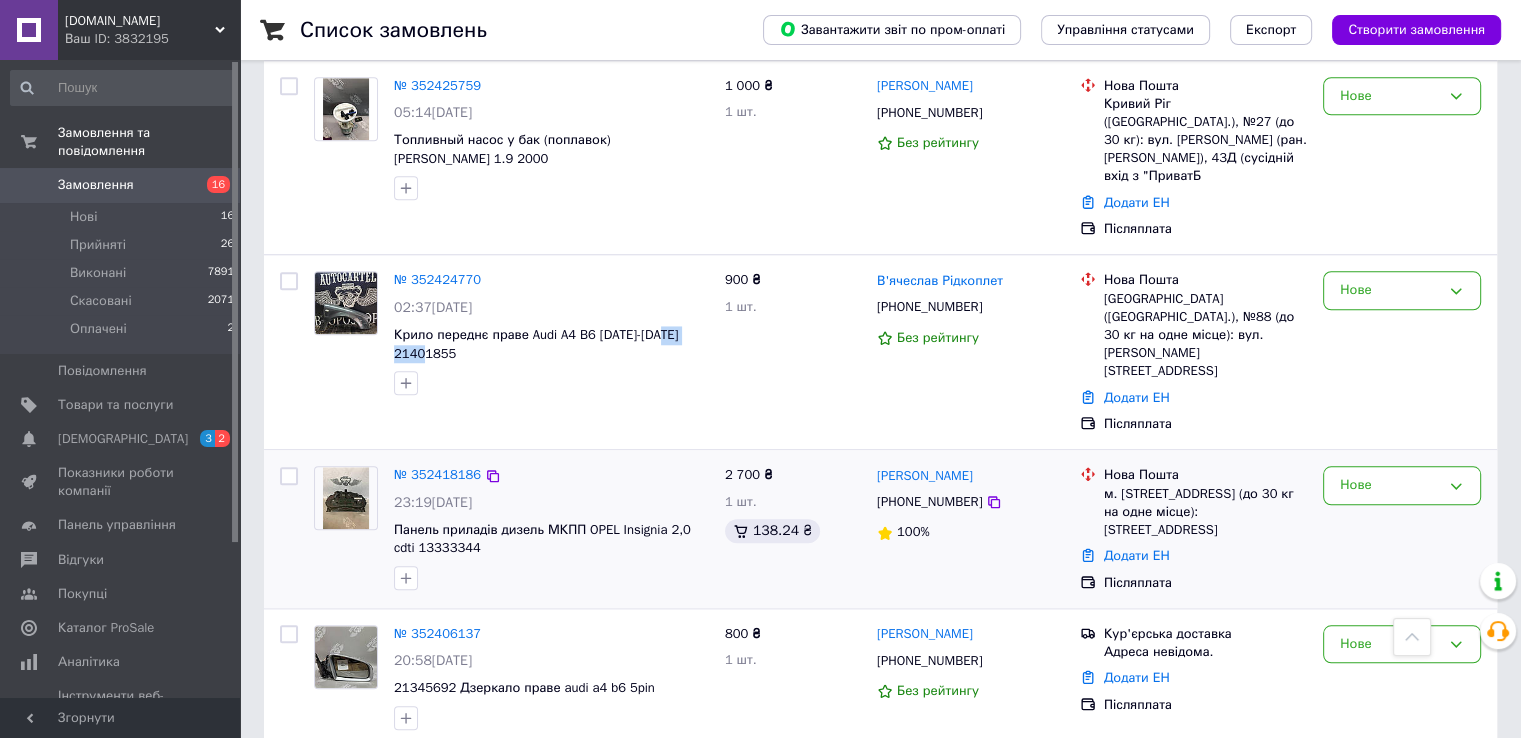 scroll, scrollTop: 1645, scrollLeft: 0, axis: vertical 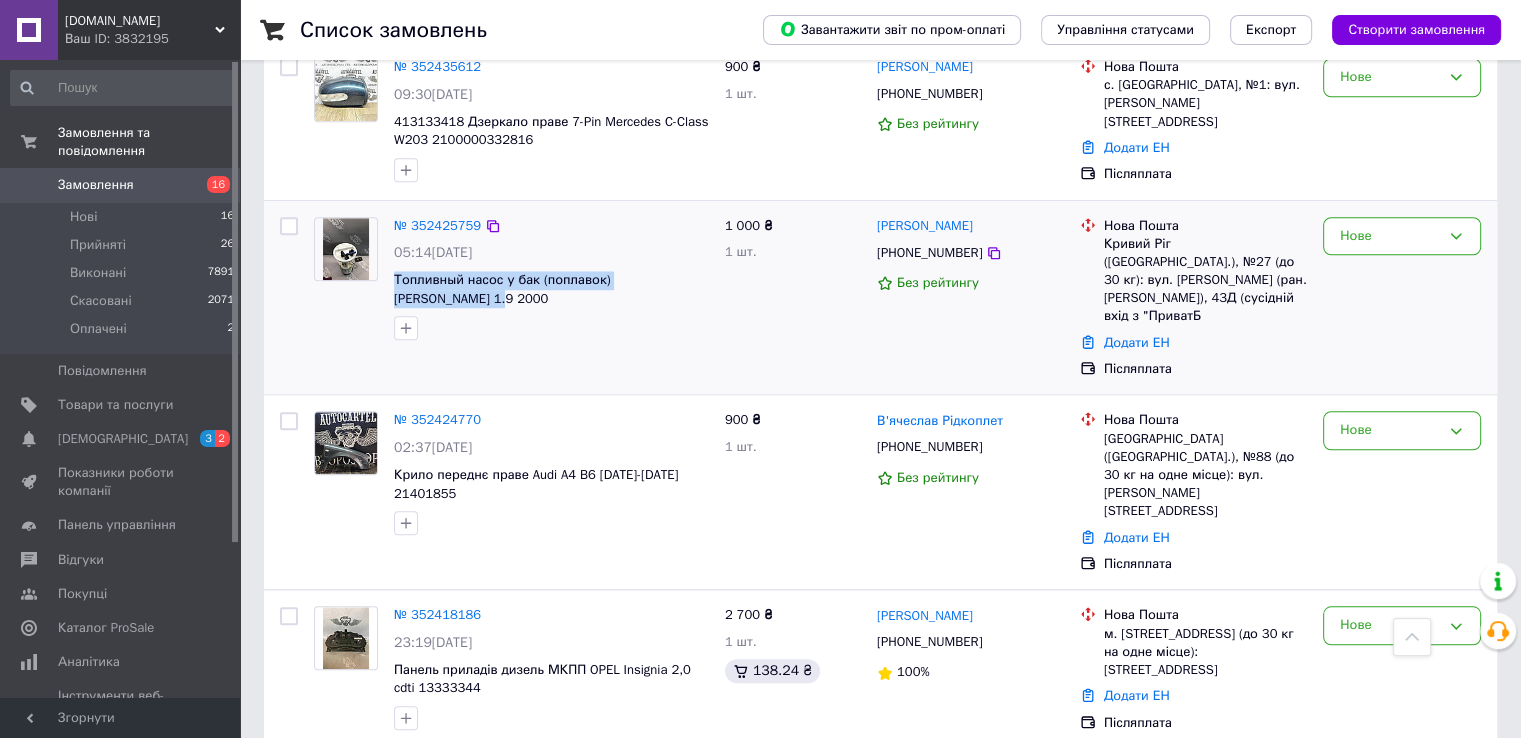 drag, startPoint x: 708, startPoint y: 257, endPoint x: 388, endPoint y: 255, distance: 320.00626 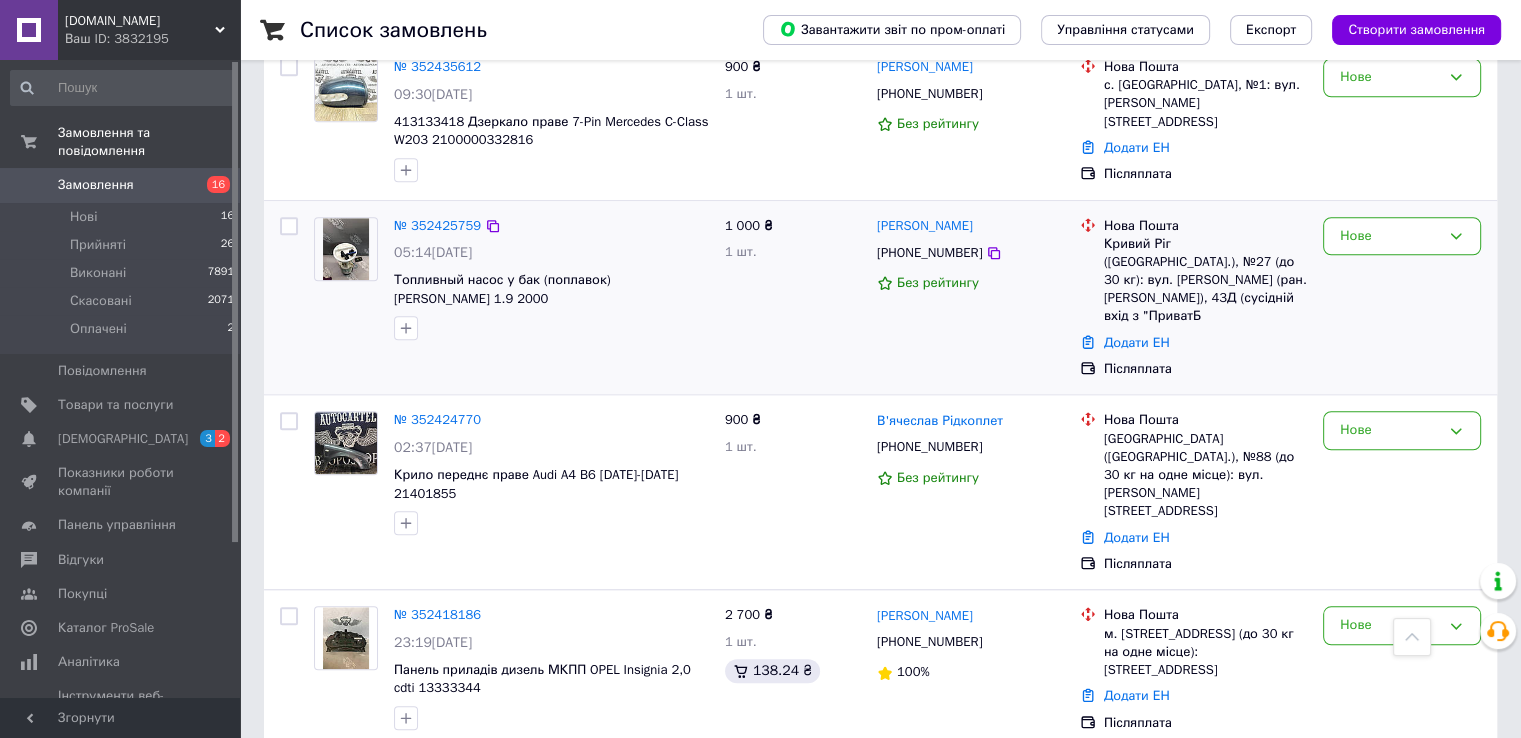 click on "№ 352425759 05:14, 13.07.2025 Топливный насос у бак (поплавок) Octavia 1.9 2000" at bounding box center (511, 298) 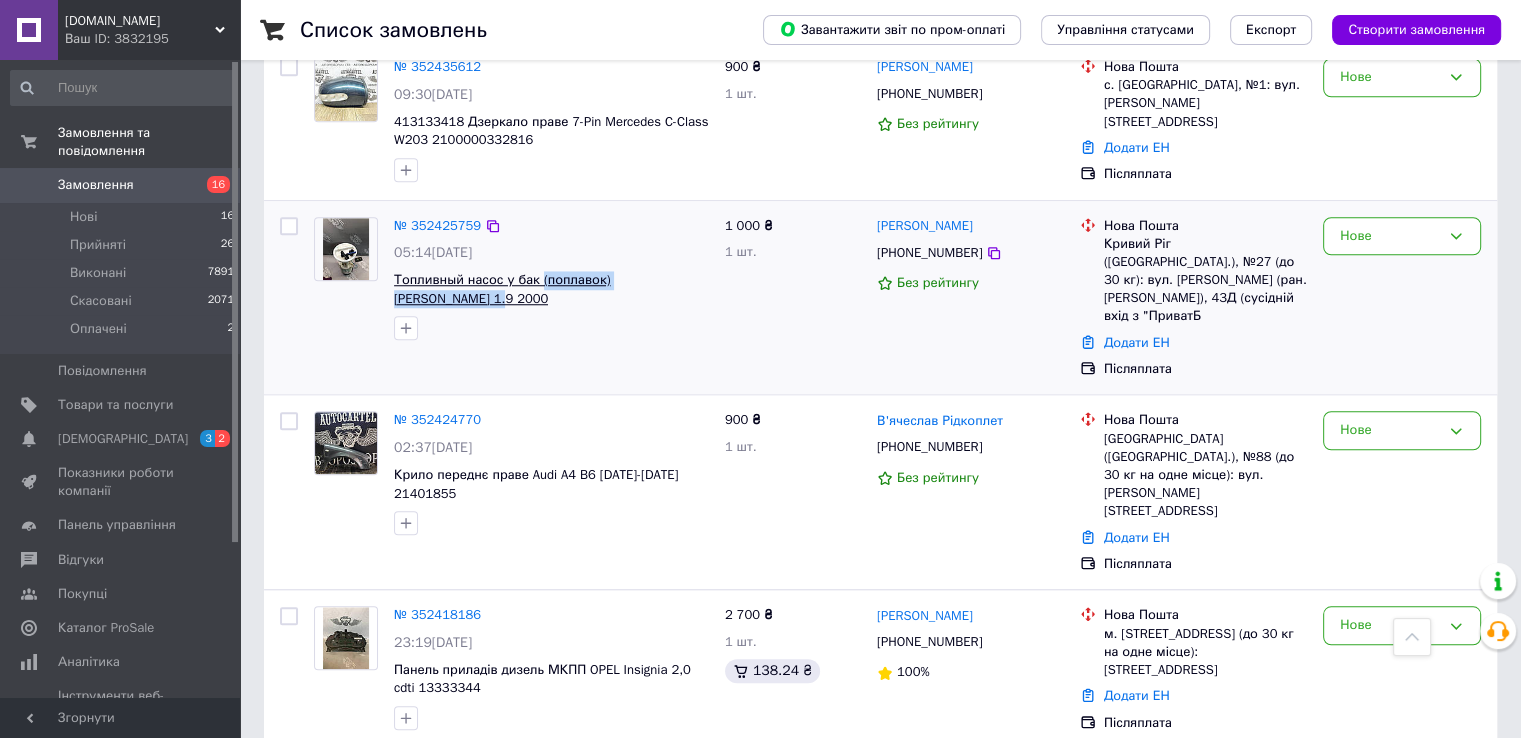 drag, startPoint x: 703, startPoint y: 257, endPoint x: 536, endPoint y: 262, distance: 167.07483 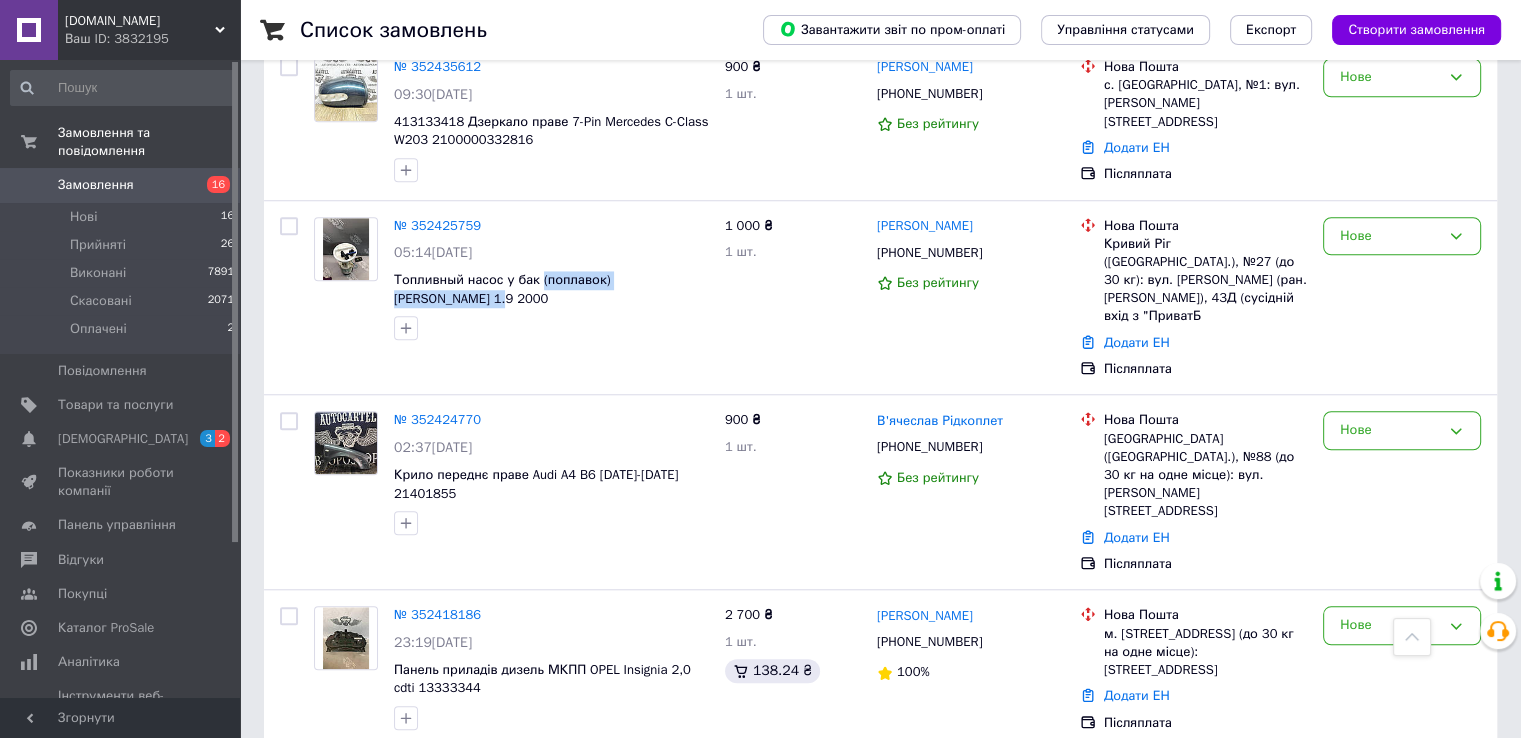 copy on "(поплавок) Octavia 1.9 2000" 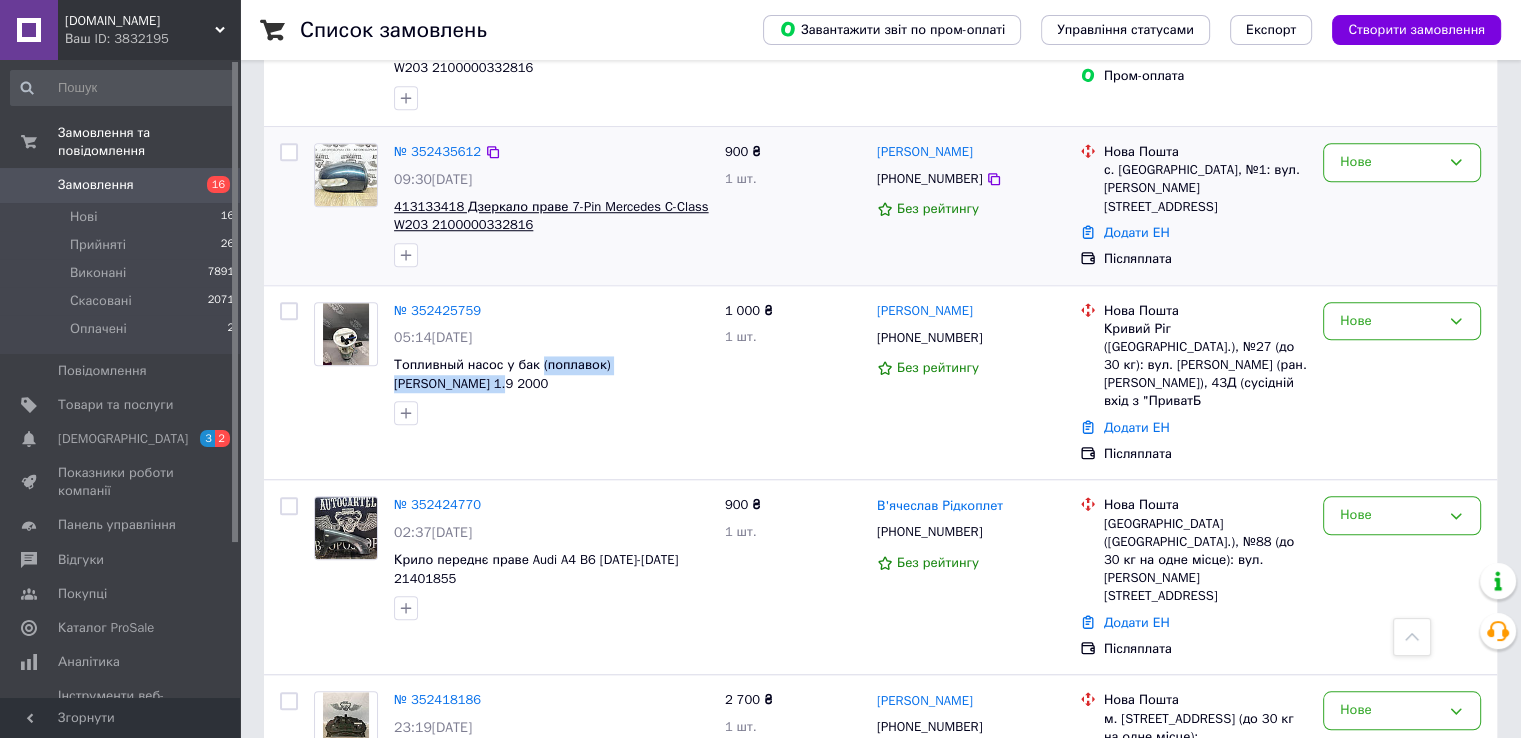 scroll, scrollTop: 1445, scrollLeft: 0, axis: vertical 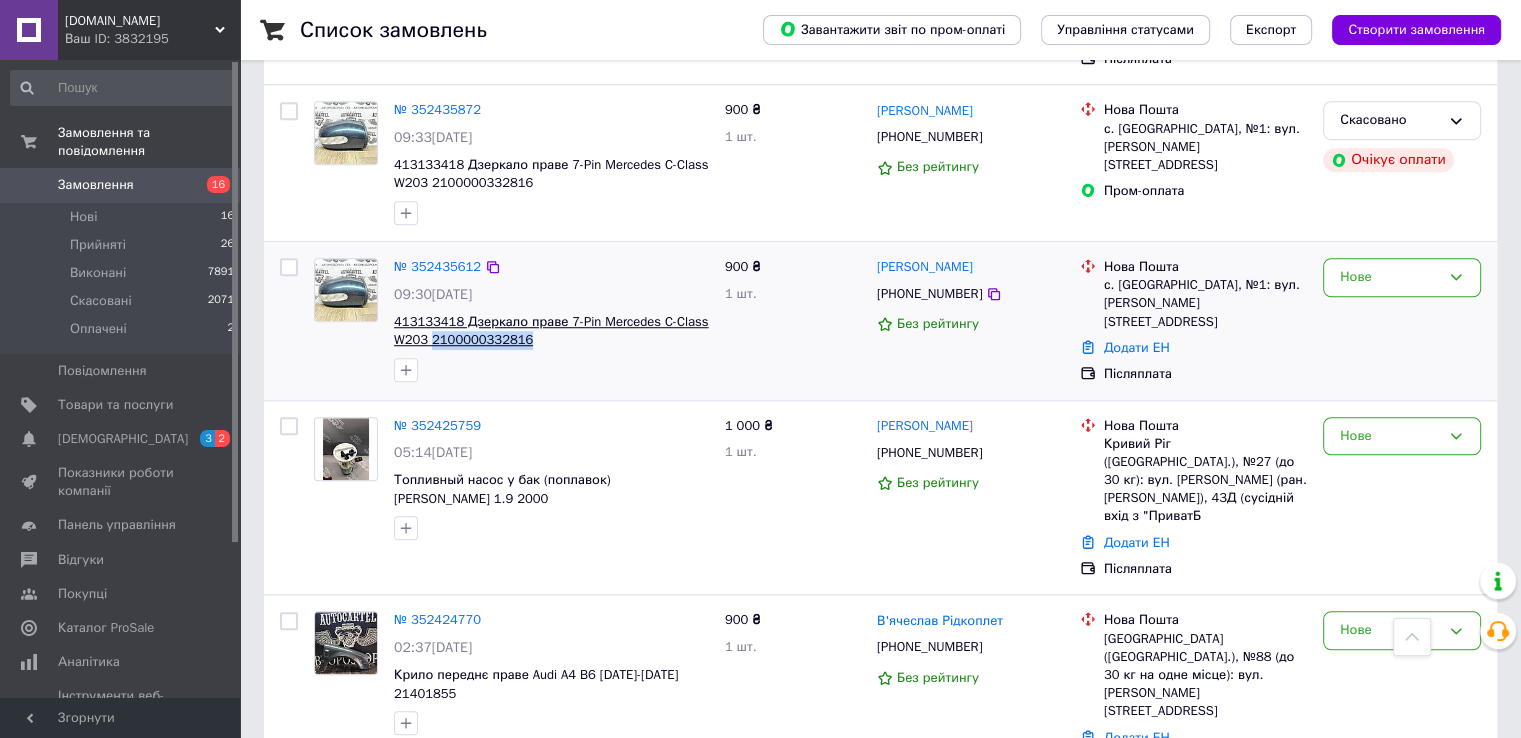 drag, startPoint x: 535, startPoint y: 325, endPoint x: 429, endPoint y: 324, distance: 106.004715 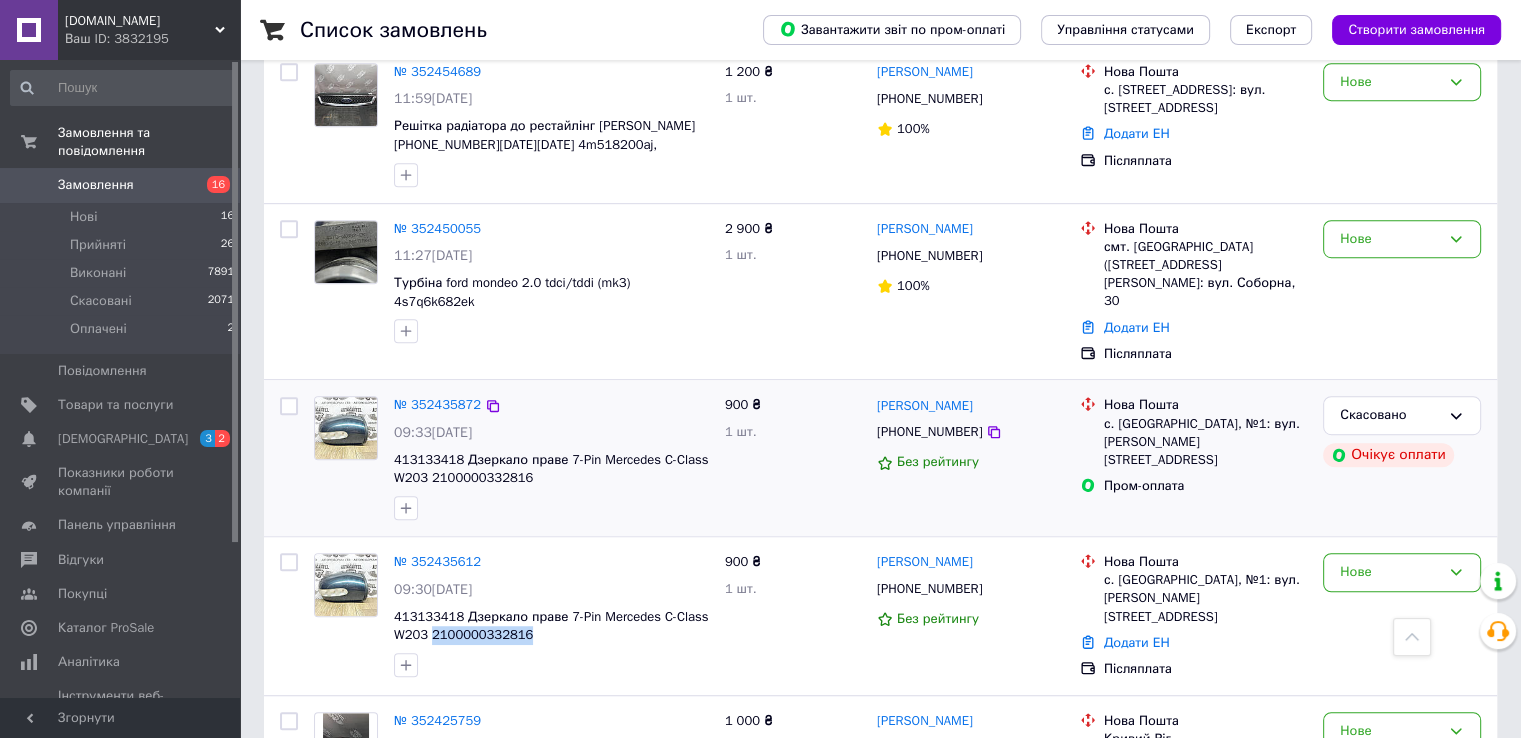 scroll, scrollTop: 1145, scrollLeft: 0, axis: vertical 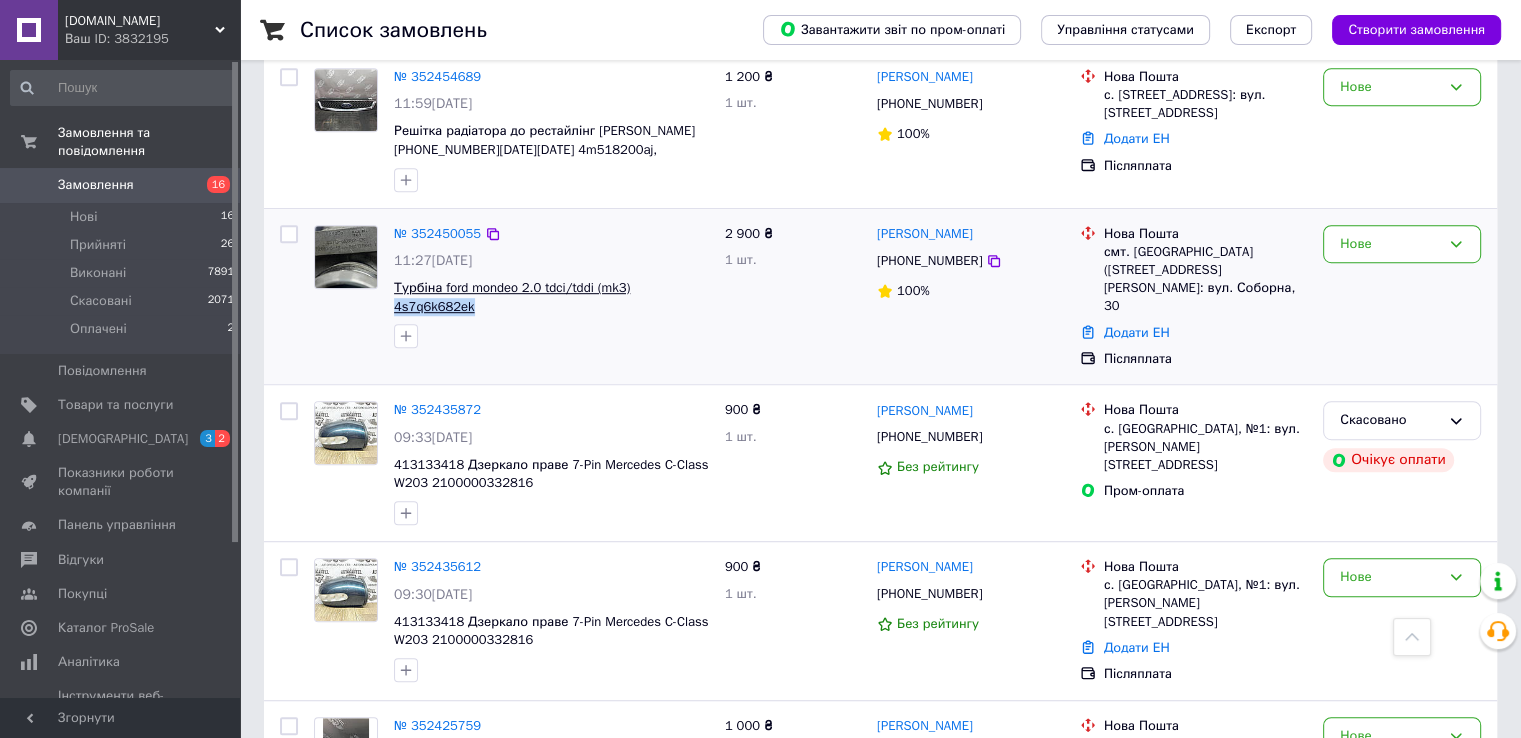 drag, startPoint x: 679, startPoint y: 286, endPoint x: 633, endPoint y: 289, distance: 46.09772 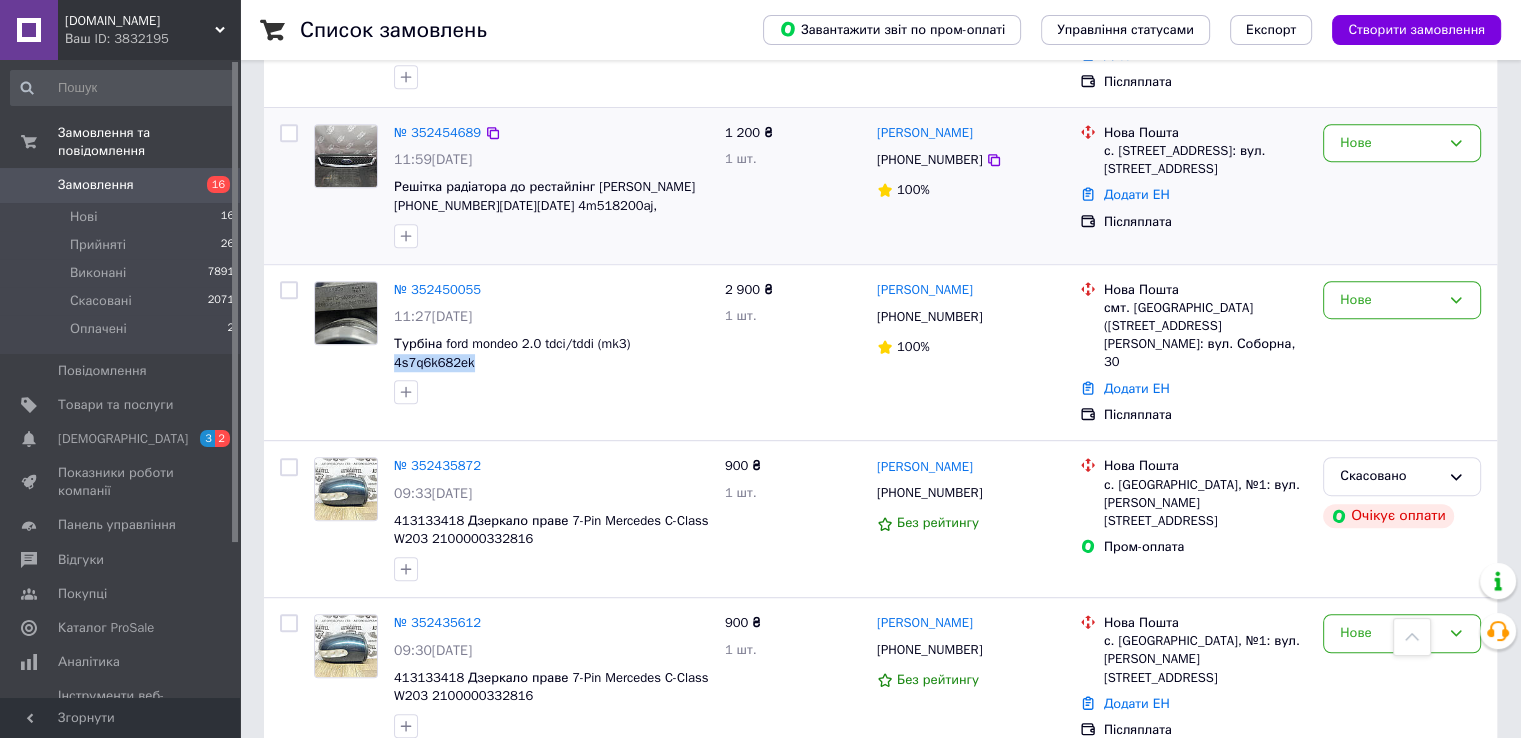 scroll, scrollTop: 1045, scrollLeft: 0, axis: vertical 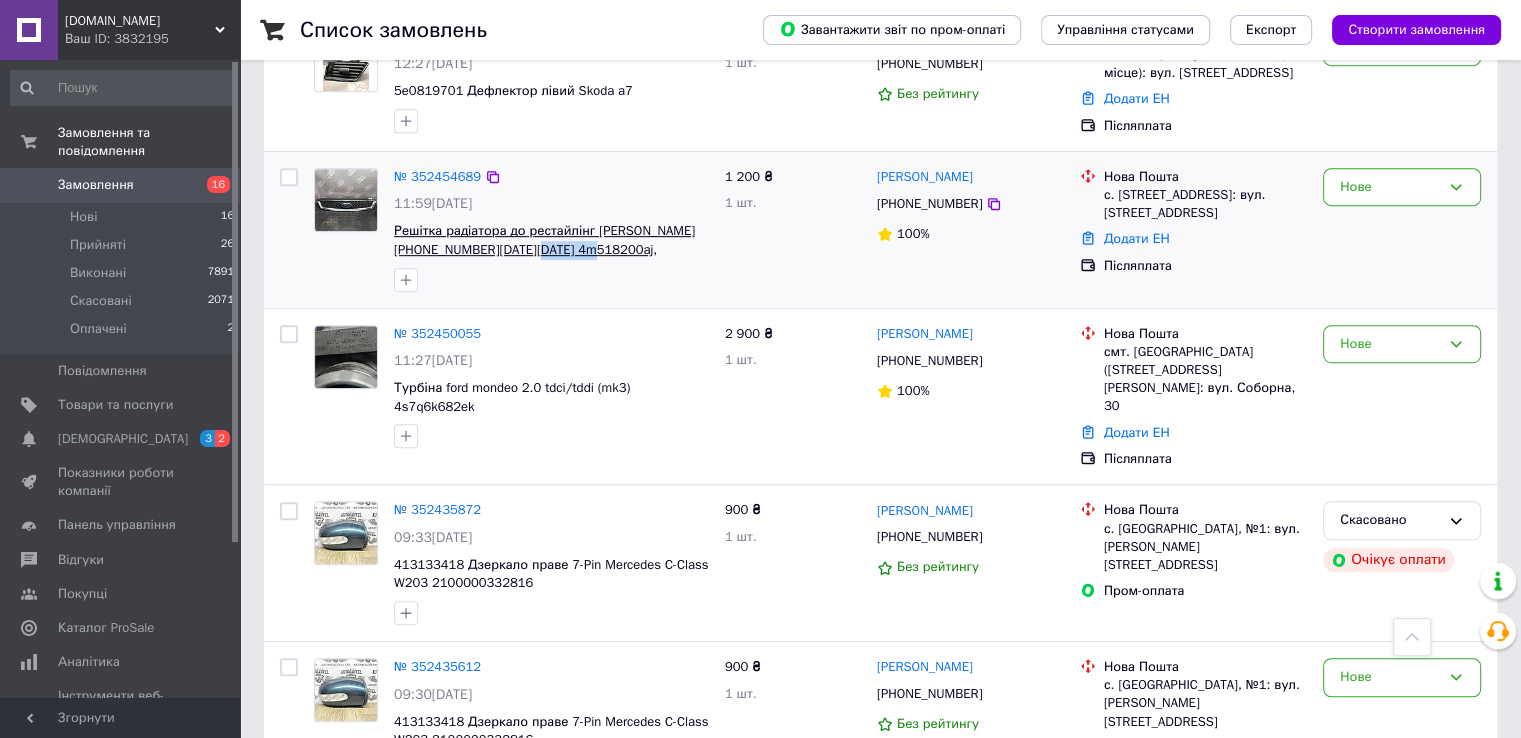 drag, startPoint x: 576, startPoint y: 251, endPoint x: 504, endPoint y: 255, distance: 72.11102 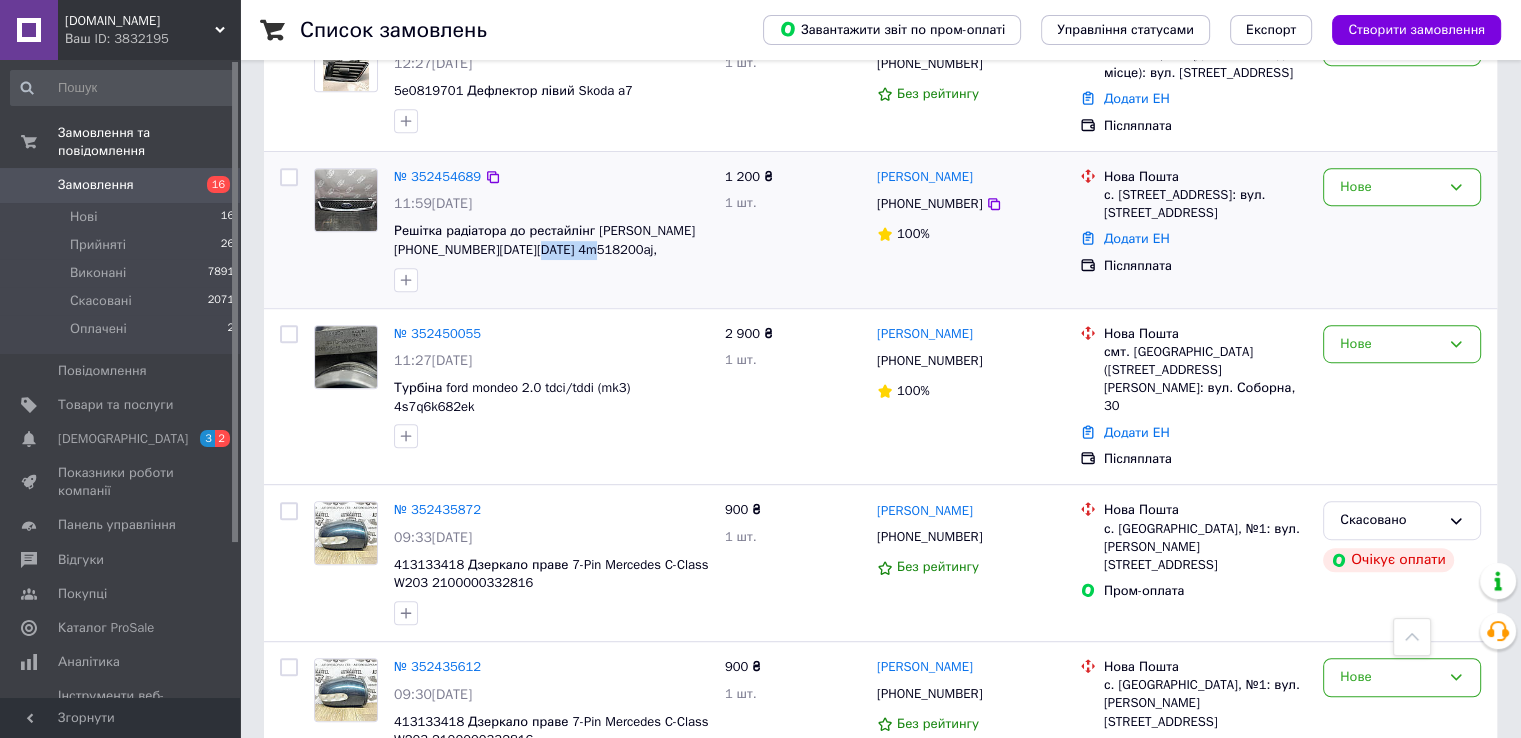 copy on "21483974" 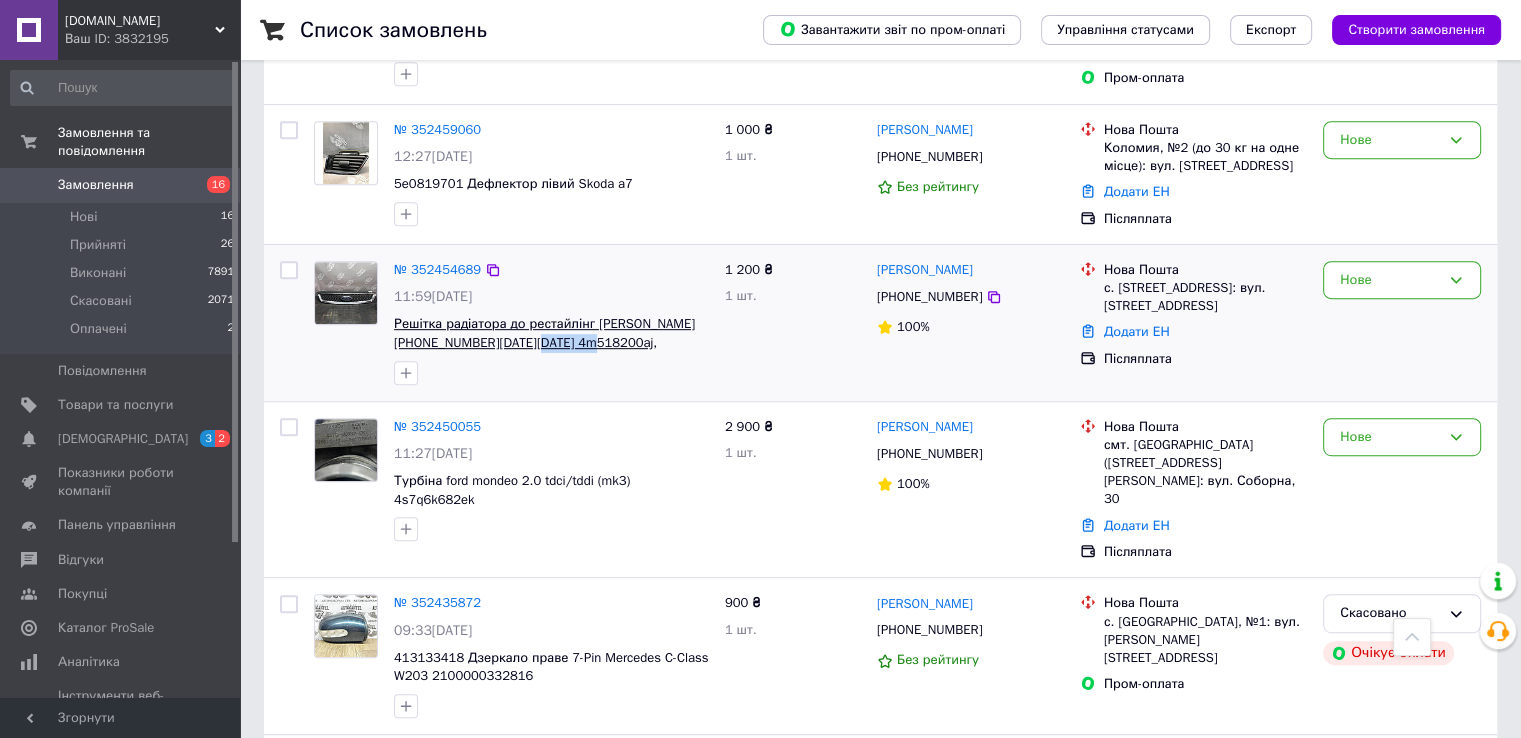 scroll, scrollTop: 845, scrollLeft: 0, axis: vertical 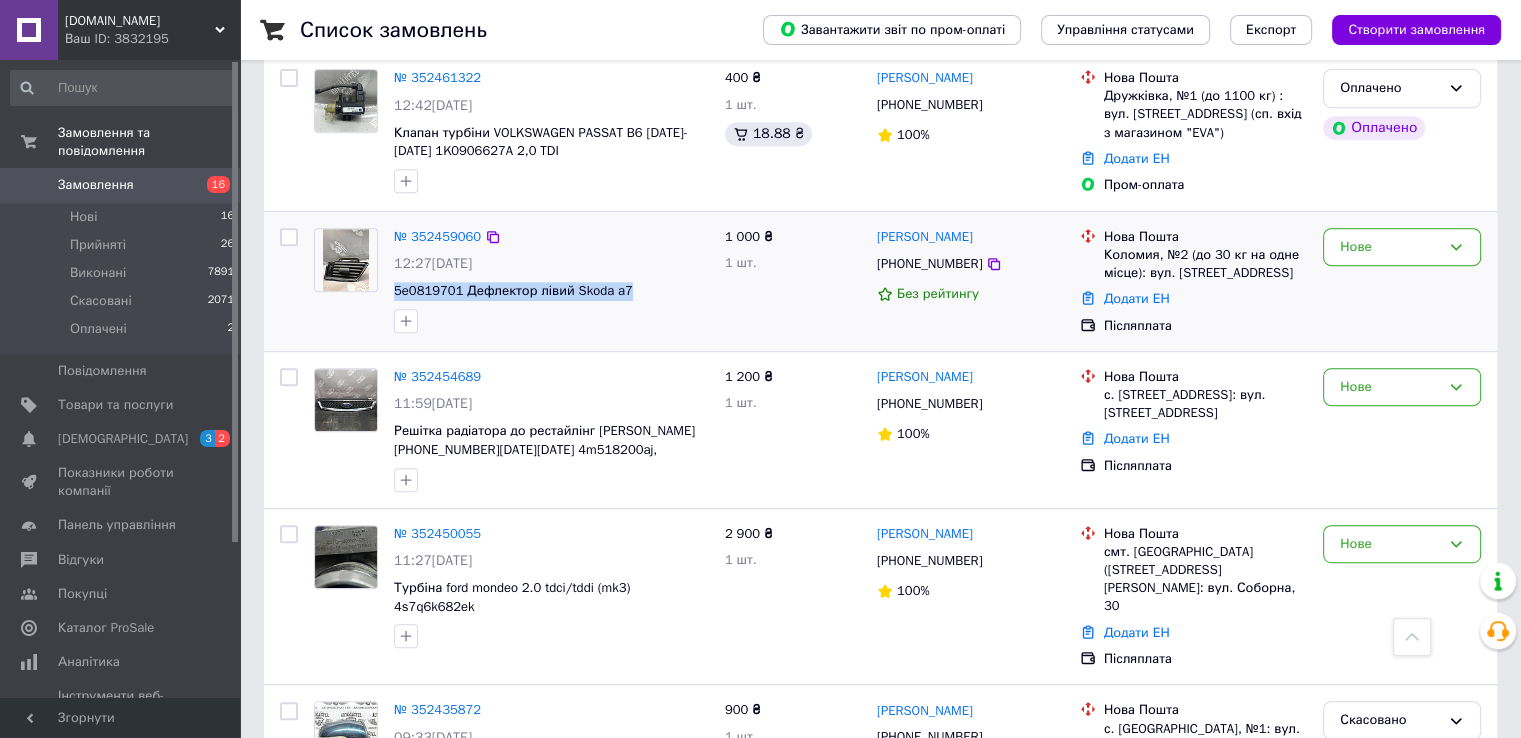 drag, startPoint x: 631, startPoint y: 290, endPoint x: 388, endPoint y: 292, distance: 243.00822 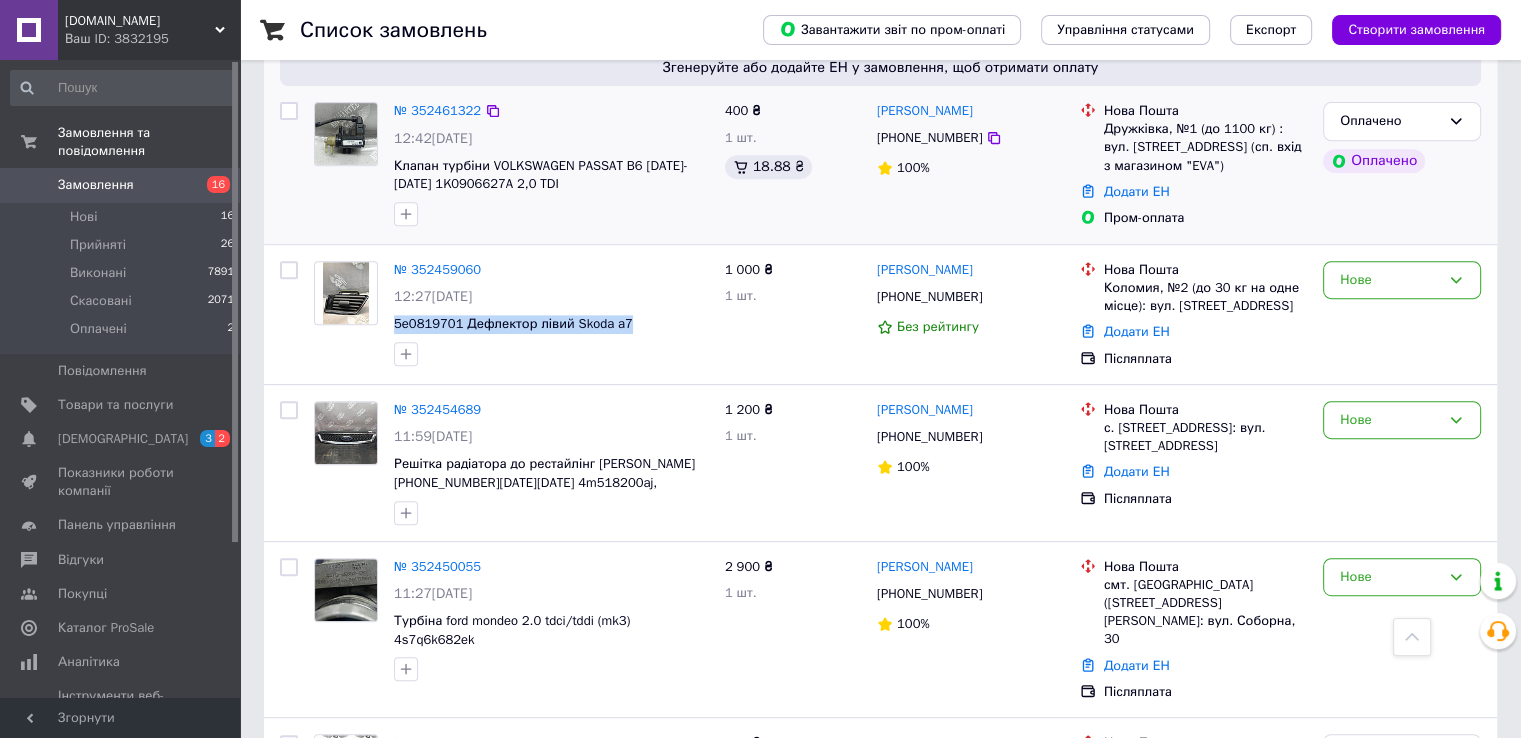 scroll, scrollTop: 545, scrollLeft: 0, axis: vertical 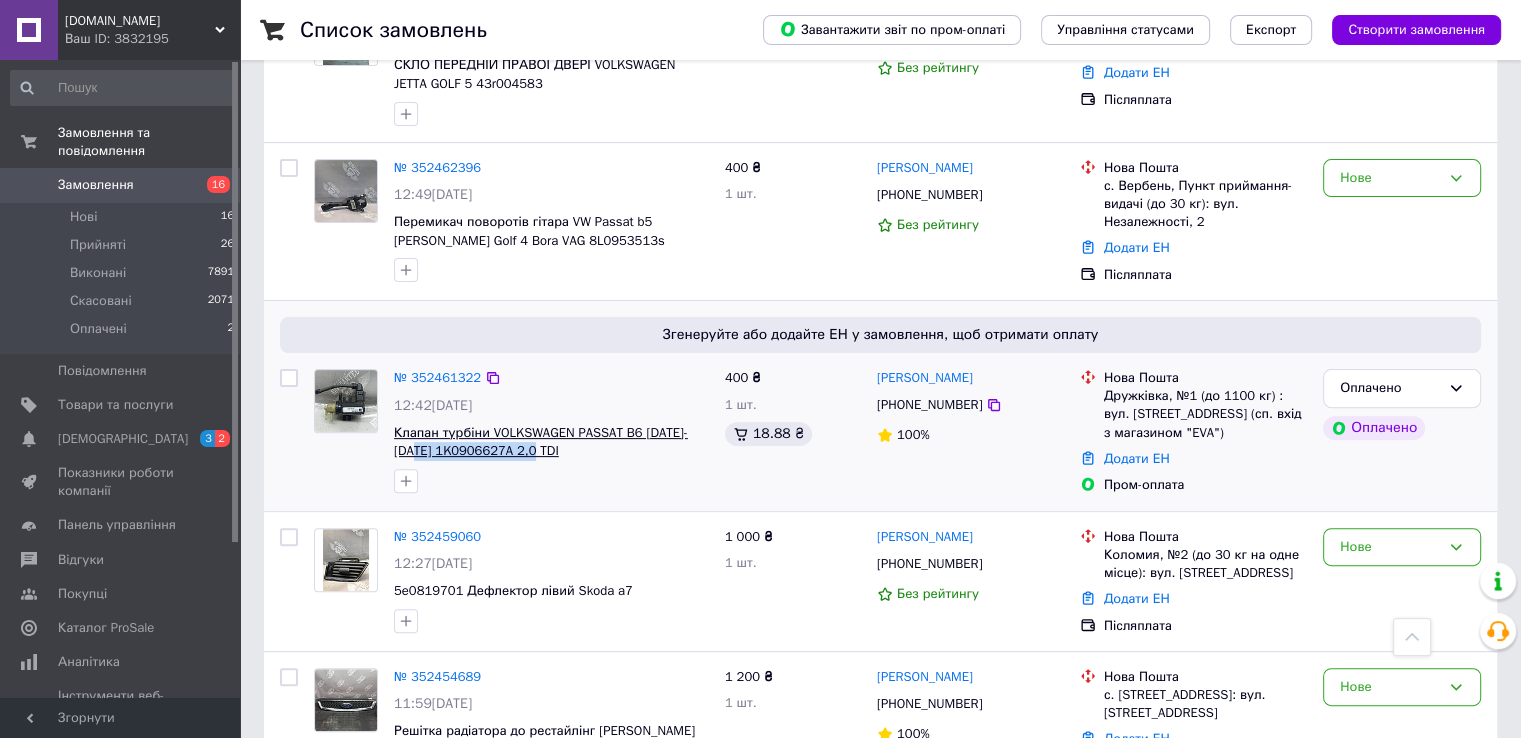 drag, startPoint x: 530, startPoint y: 457, endPoint x: 393, endPoint y: 455, distance: 137.0146 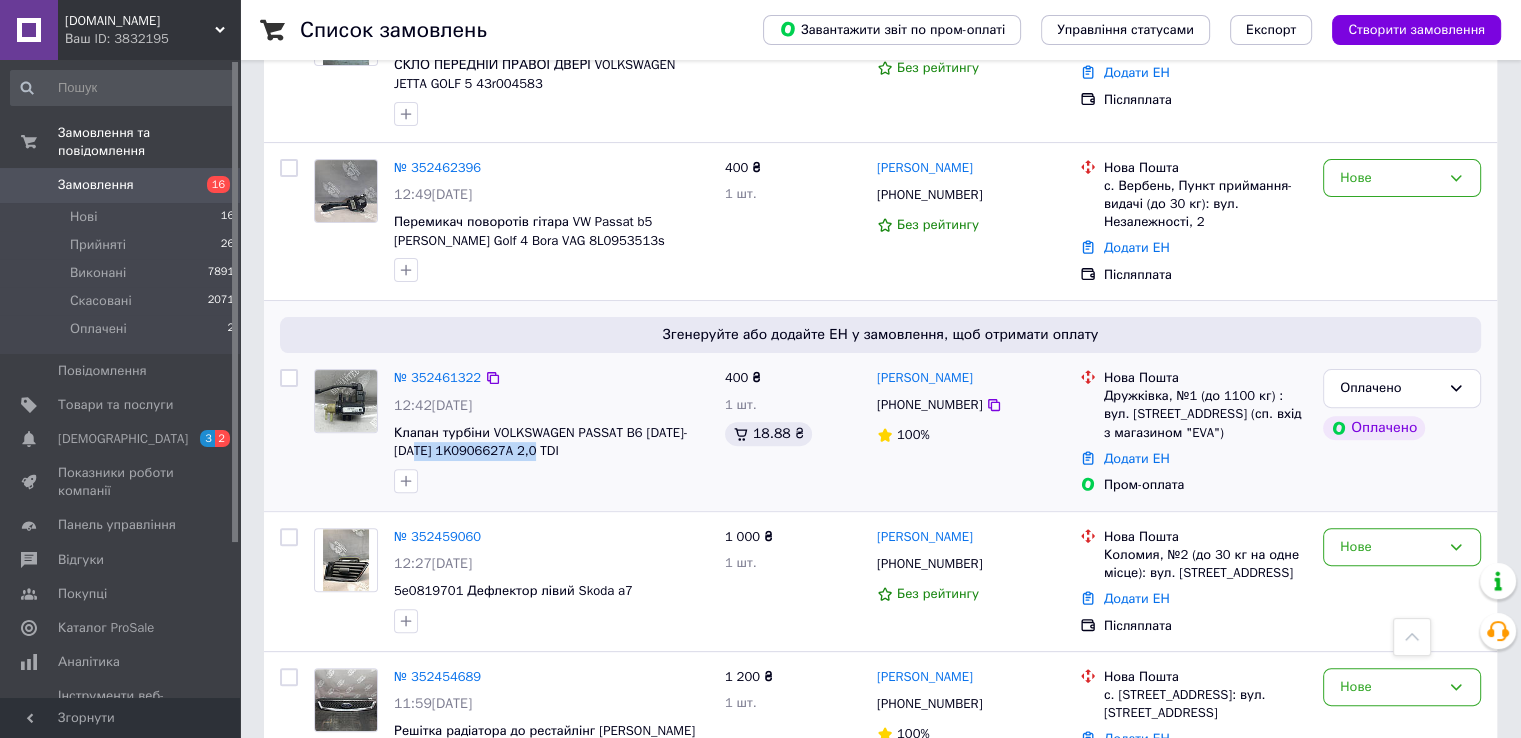 scroll, scrollTop: 345, scrollLeft: 0, axis: vertical 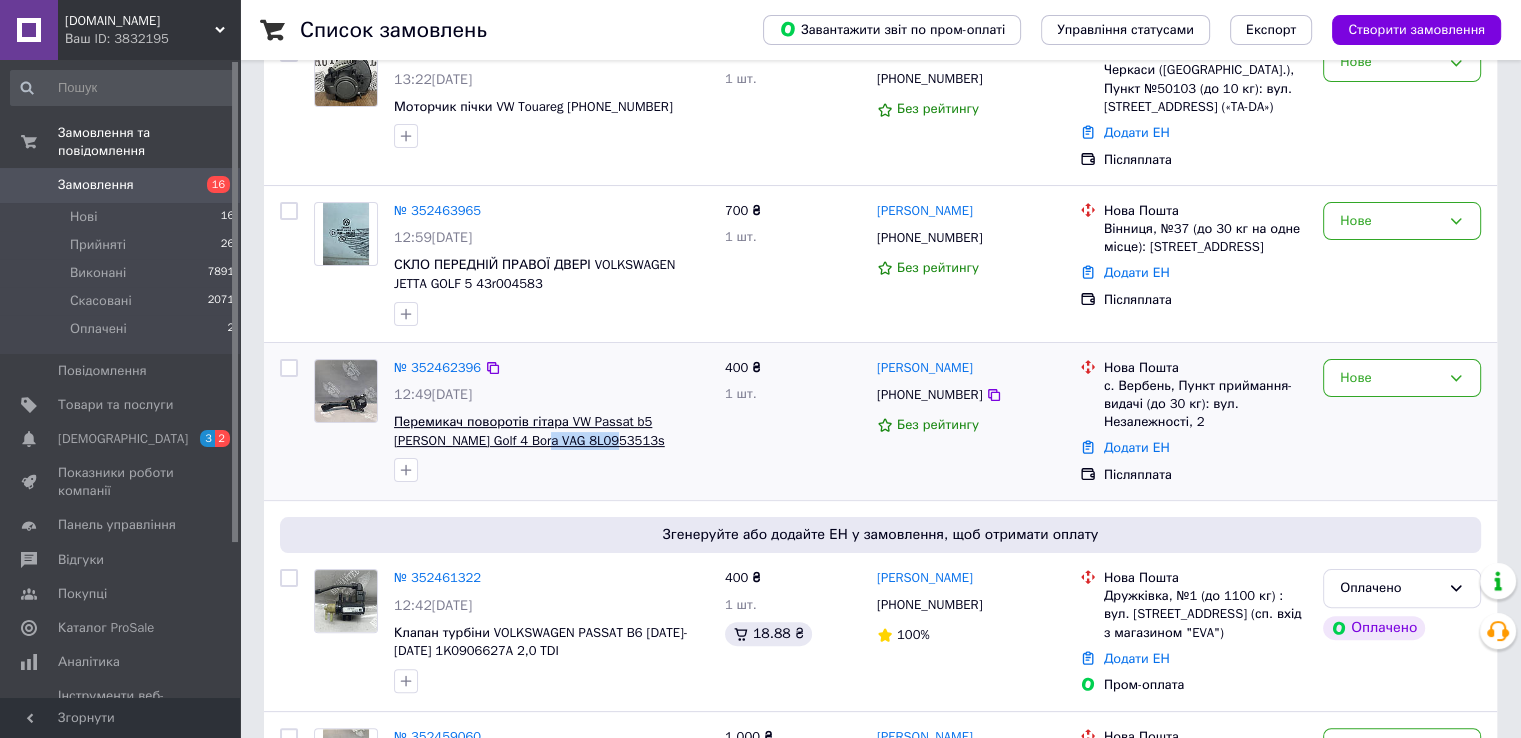 drag, startPoint x: 569, startPoint y: 443, endPoint x: 488, endPoint y: 444, distance: 81.00617 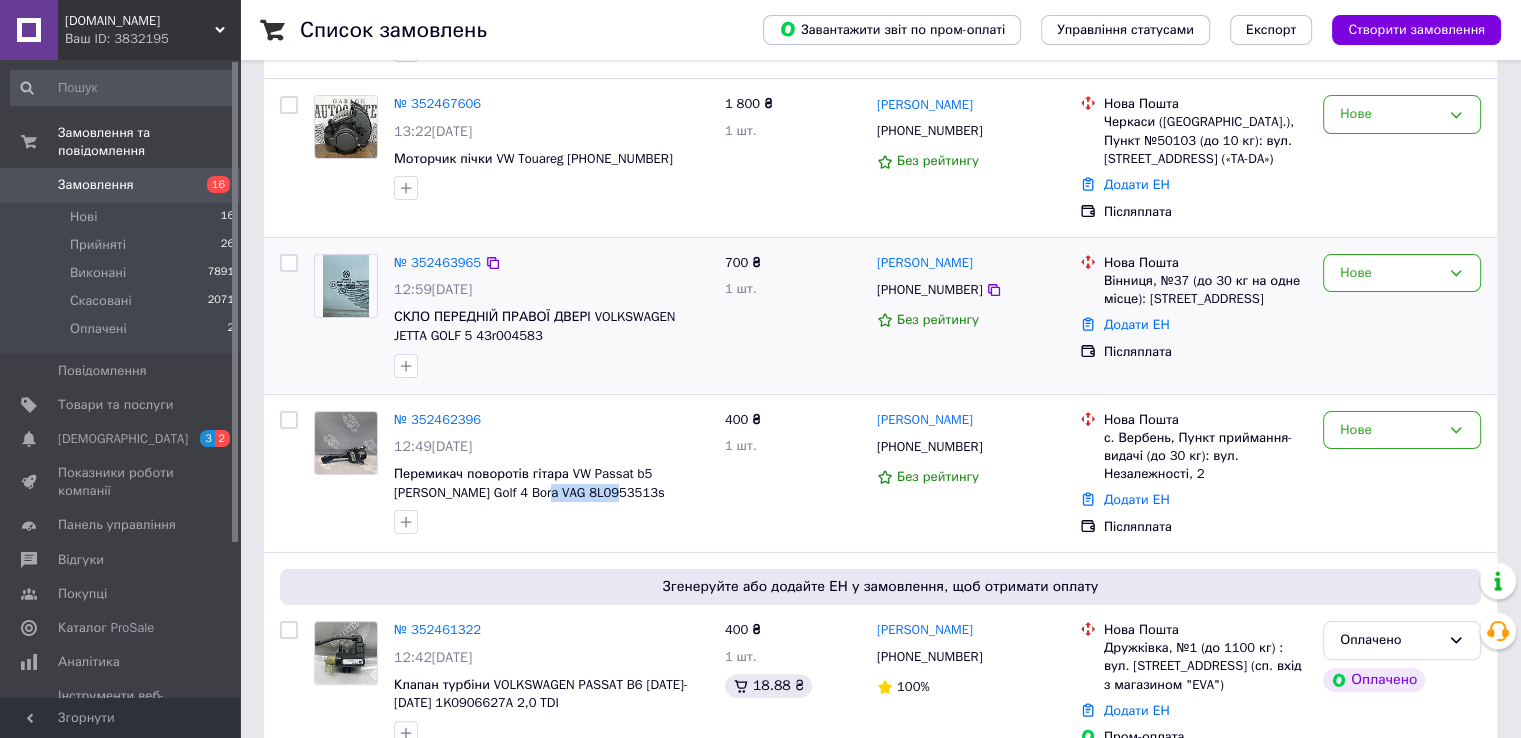 scroll, scrollTop: 245, scrollLeft: 0, axis: vertical 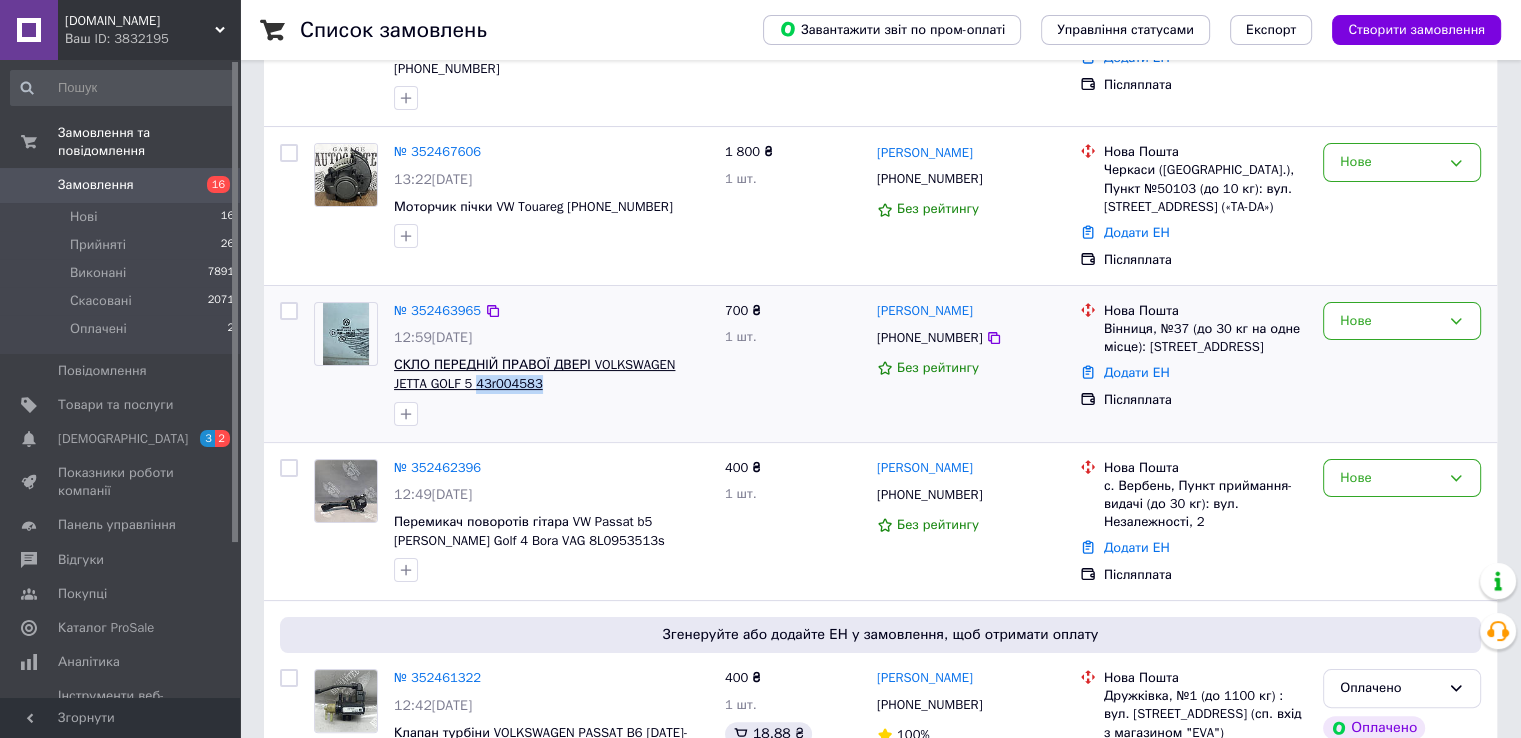 drag, startPoint x: 508, startPoint y: 385, endPoint x: 439, endPoint y: 385, distance: 69 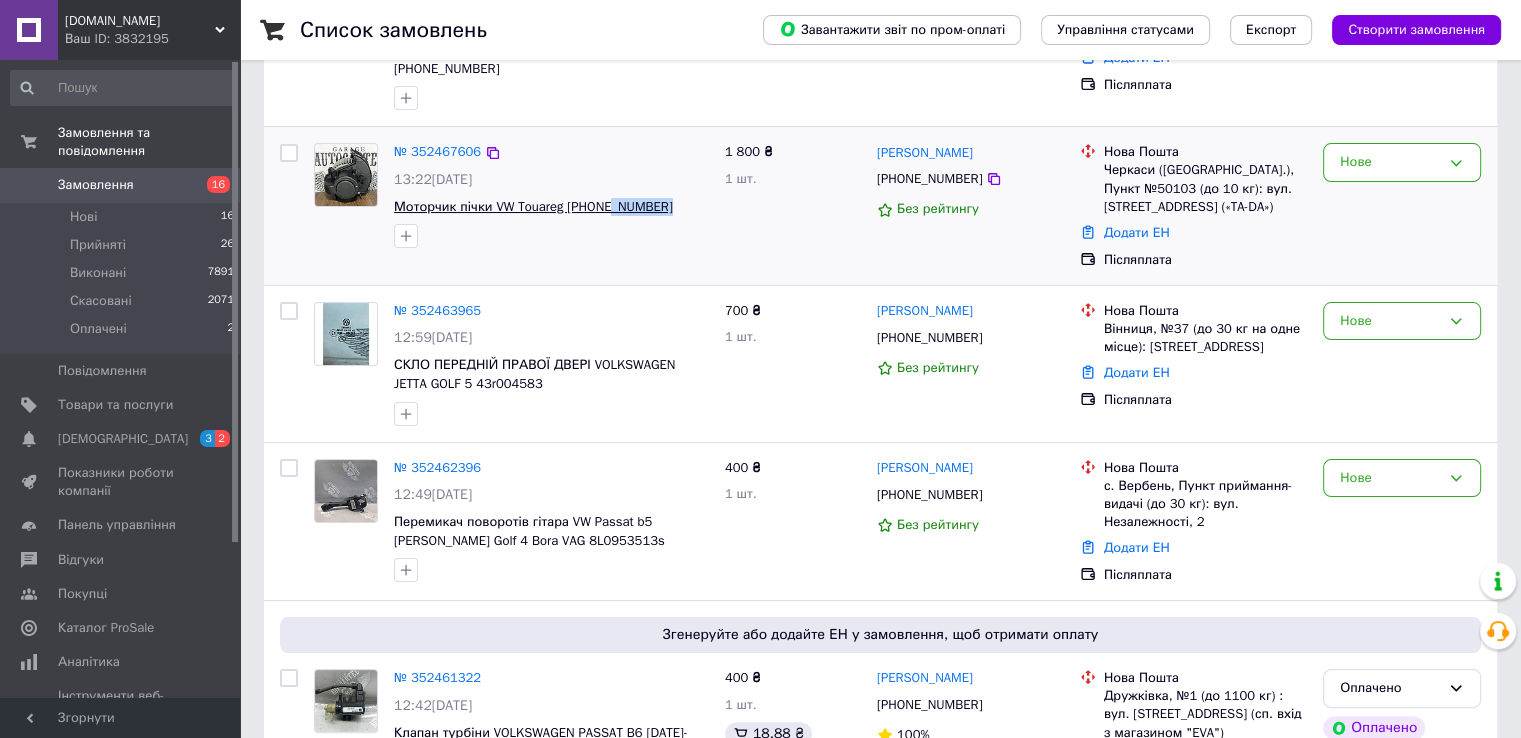 drag, startPoint x: 663, startPoint y: 204, endPoint x: 604, endPoint y: 201, distance: 59.07622 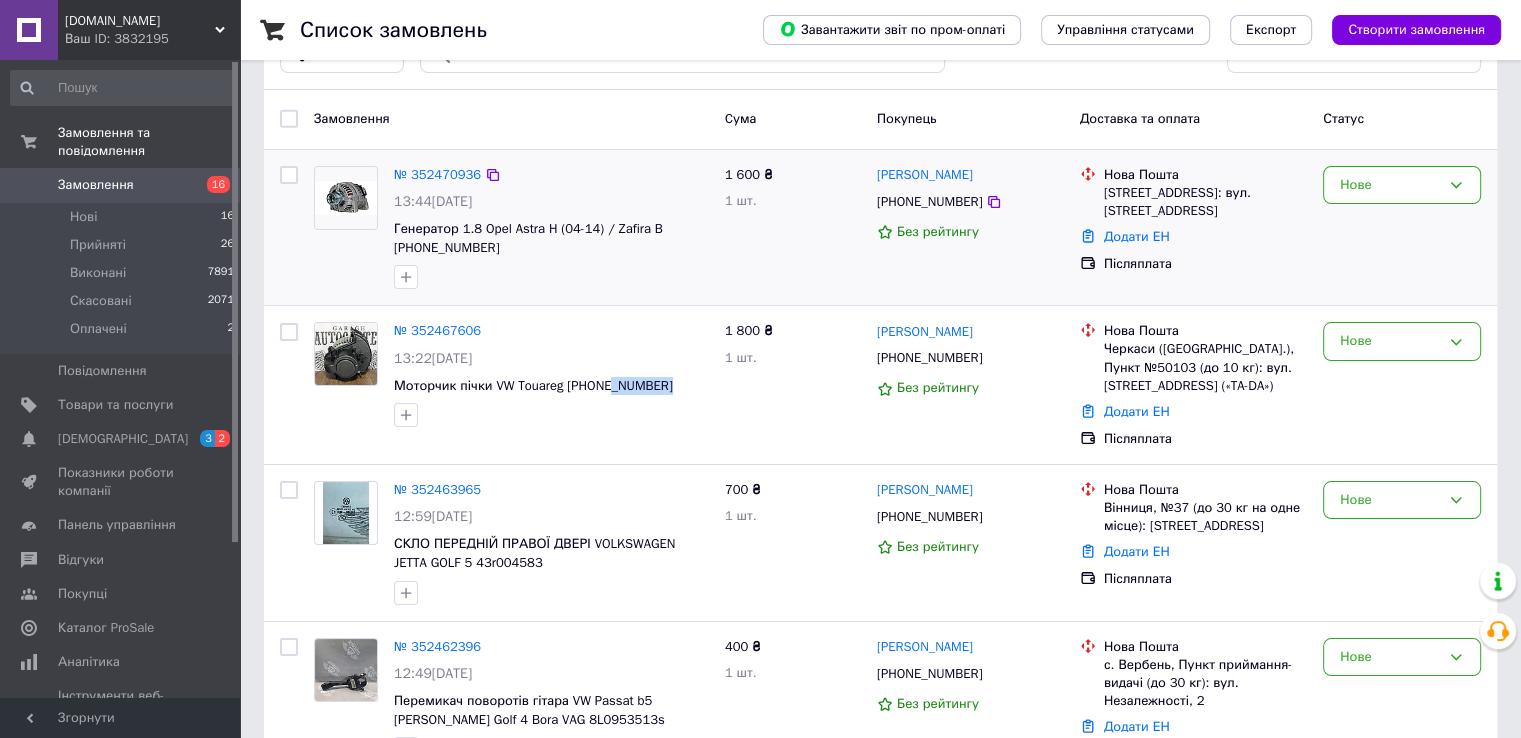 scroll, scrollTop: 45, scrollLeft: 0, axis: vertical 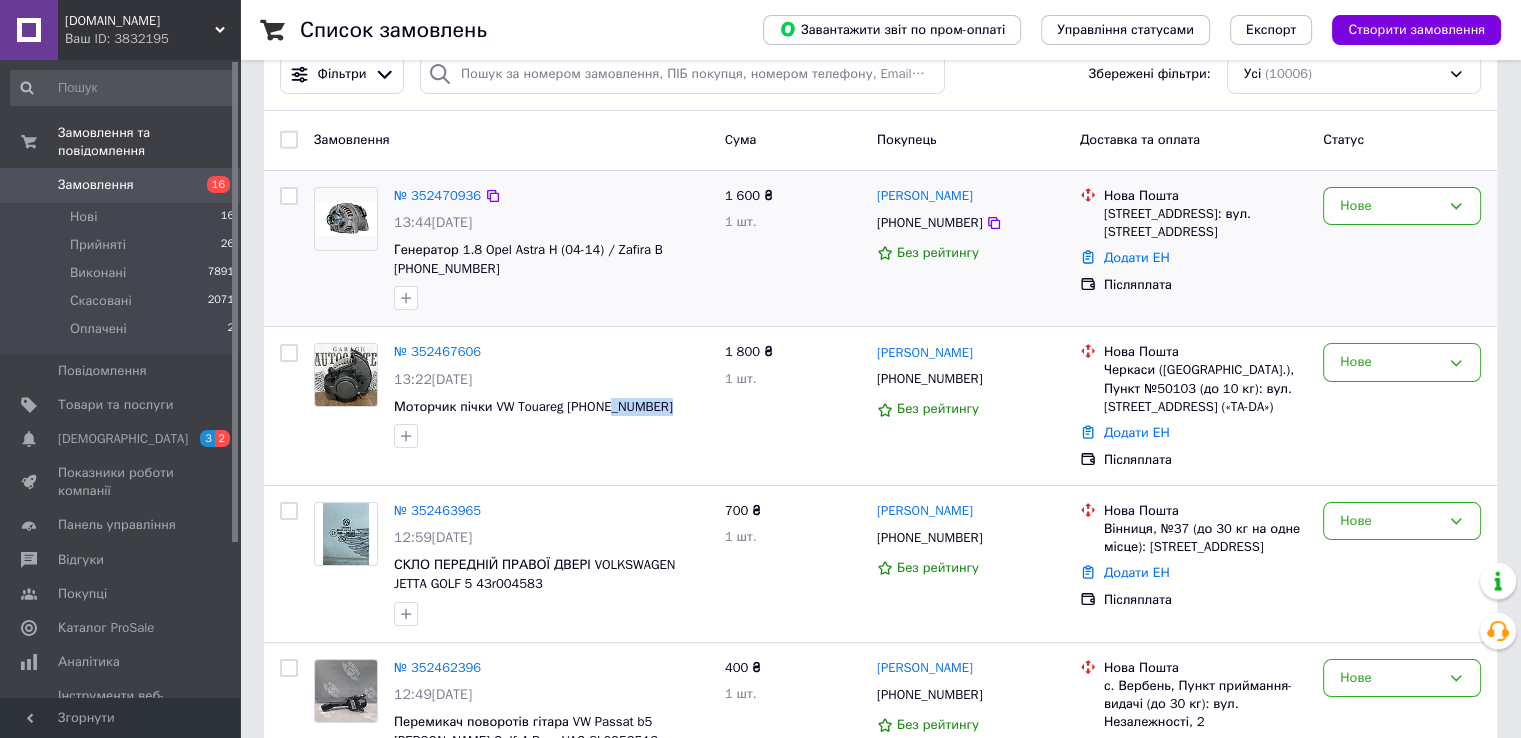 drag, startPoint x: 475, startPoint y: 268, endPoint x: 390, endPoint y: 270, distance: 85.02353 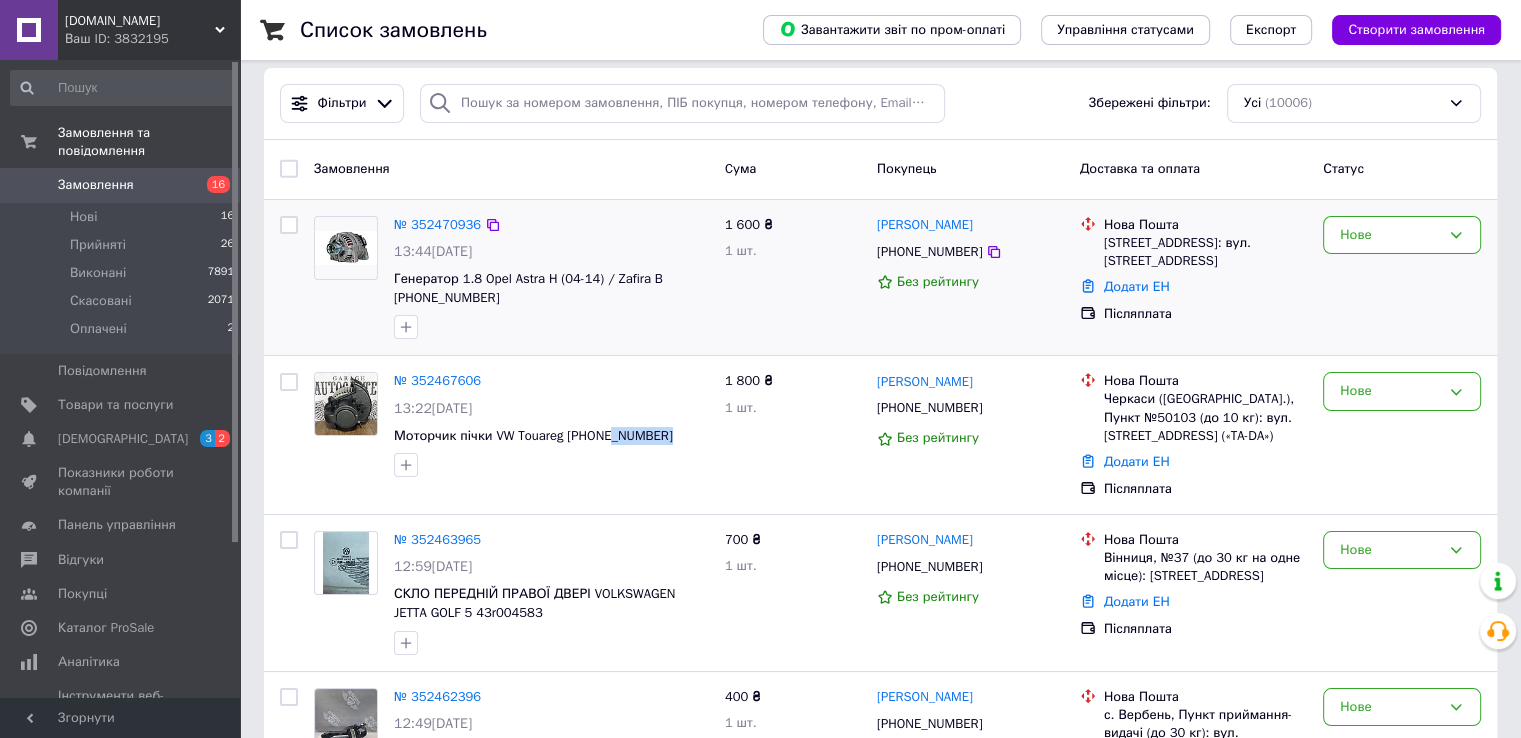 scroll, scrollTop: 0, scrollLeft: 0, axis: both 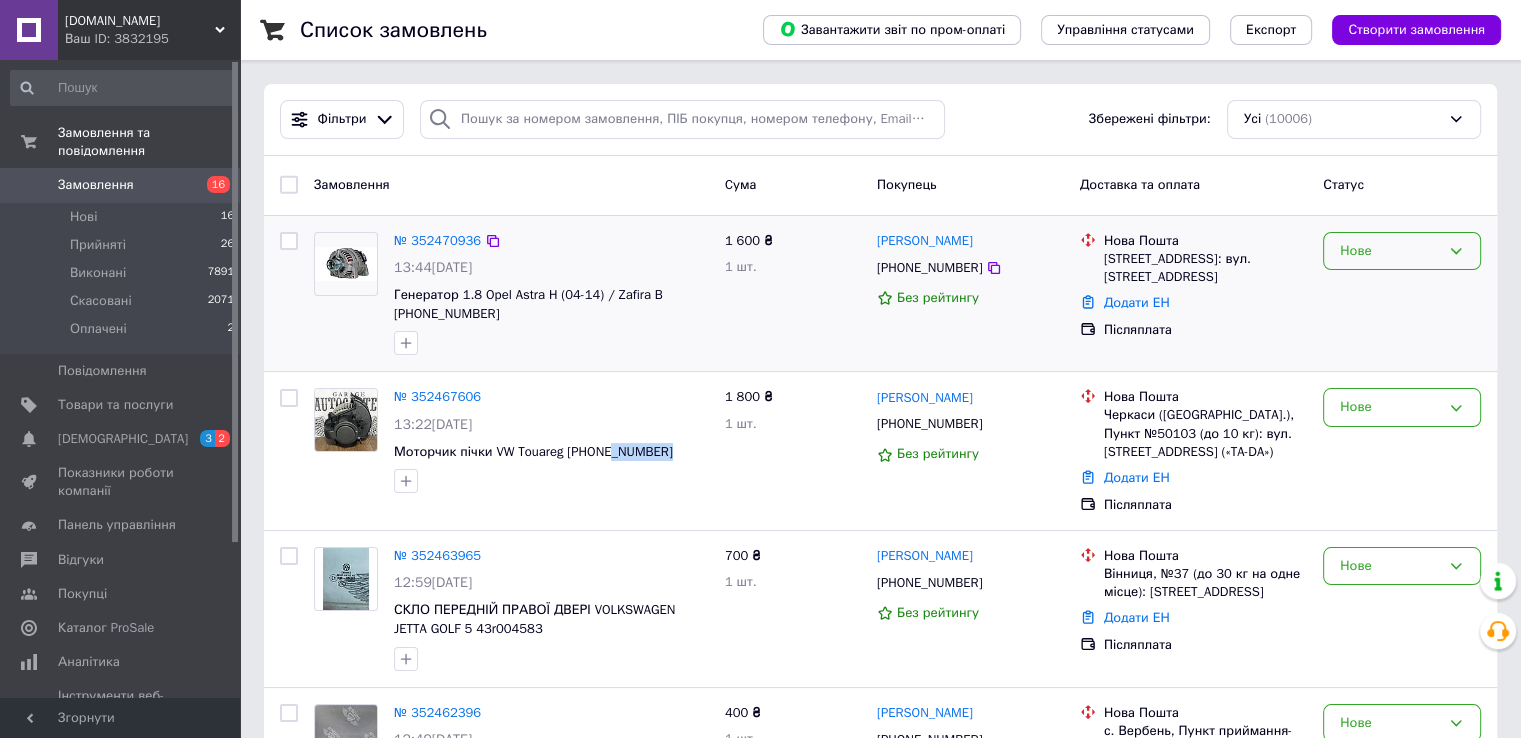 click on "Нове" at bounding box center (1390, 251) 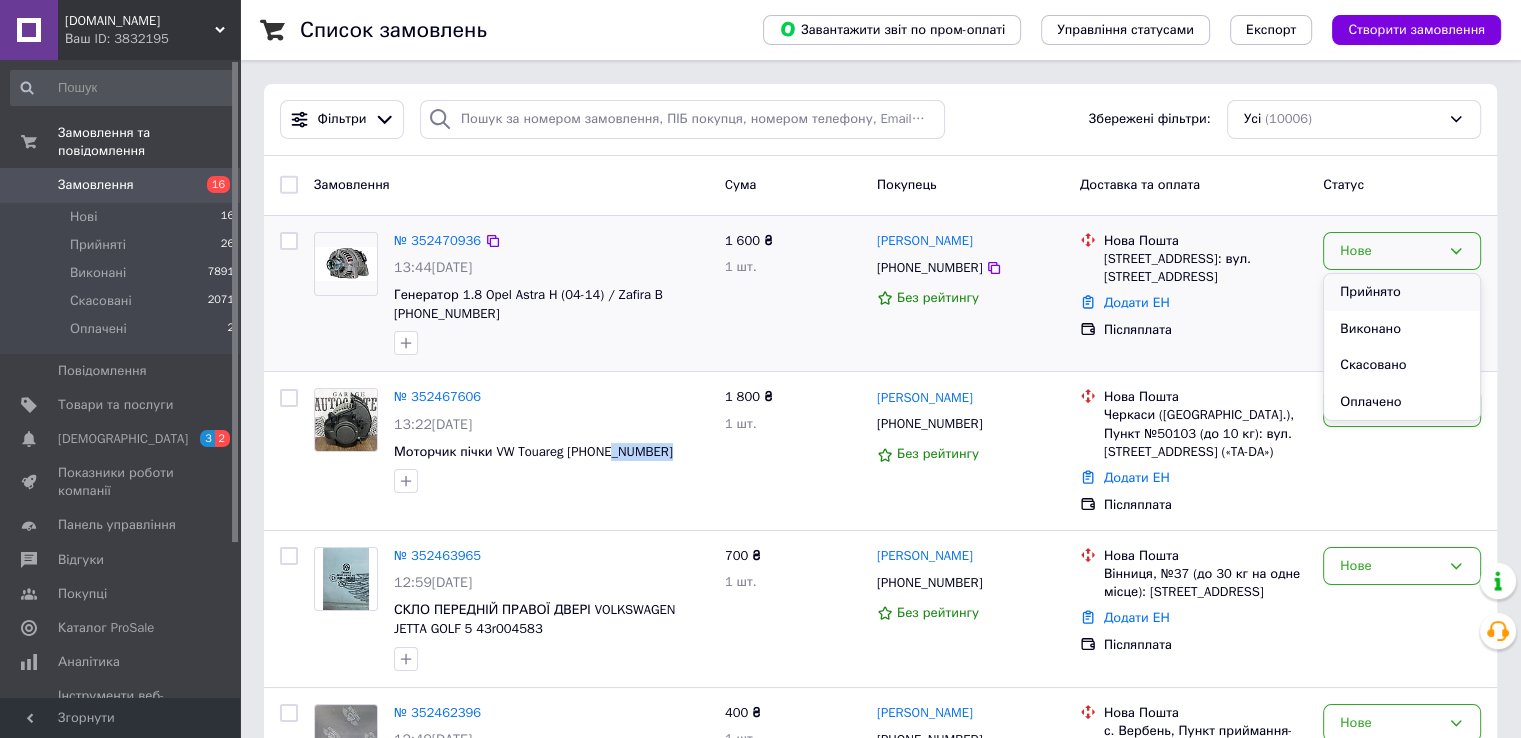 click on "Прийнято" at bounding box center [1402, 292] 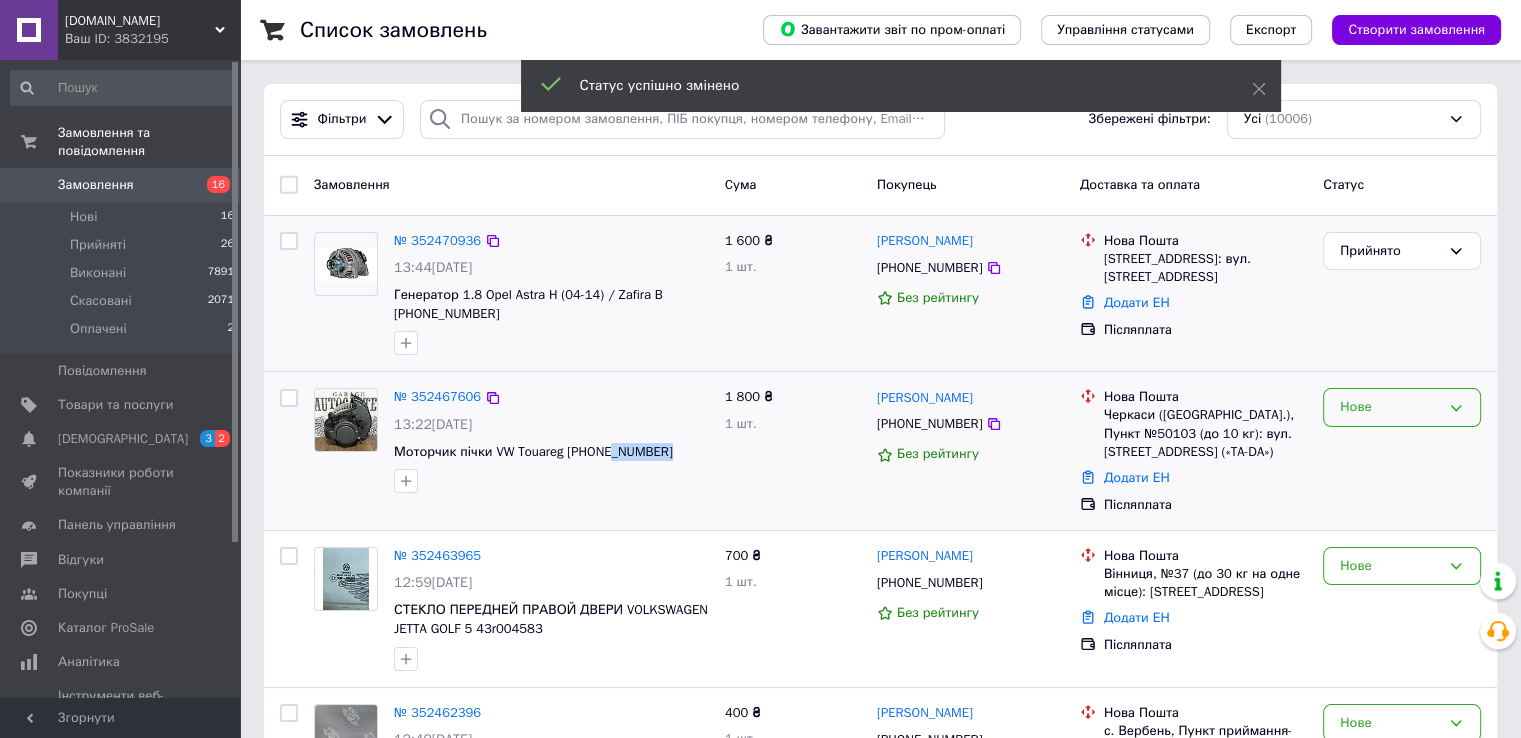 click on "Нове" at bounding box center [1390, 407] 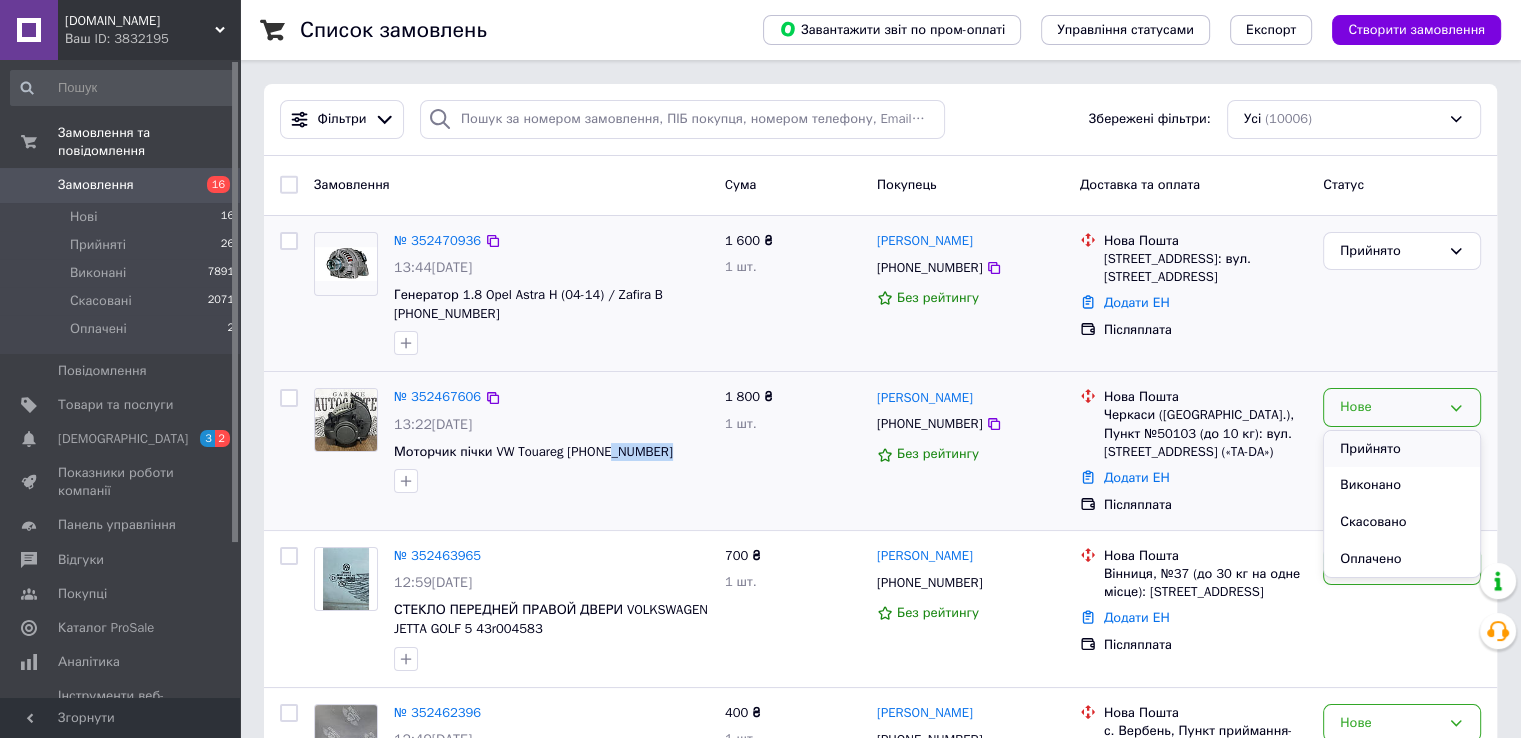 click on "Прийнято" at bounding box center [1402, 449] 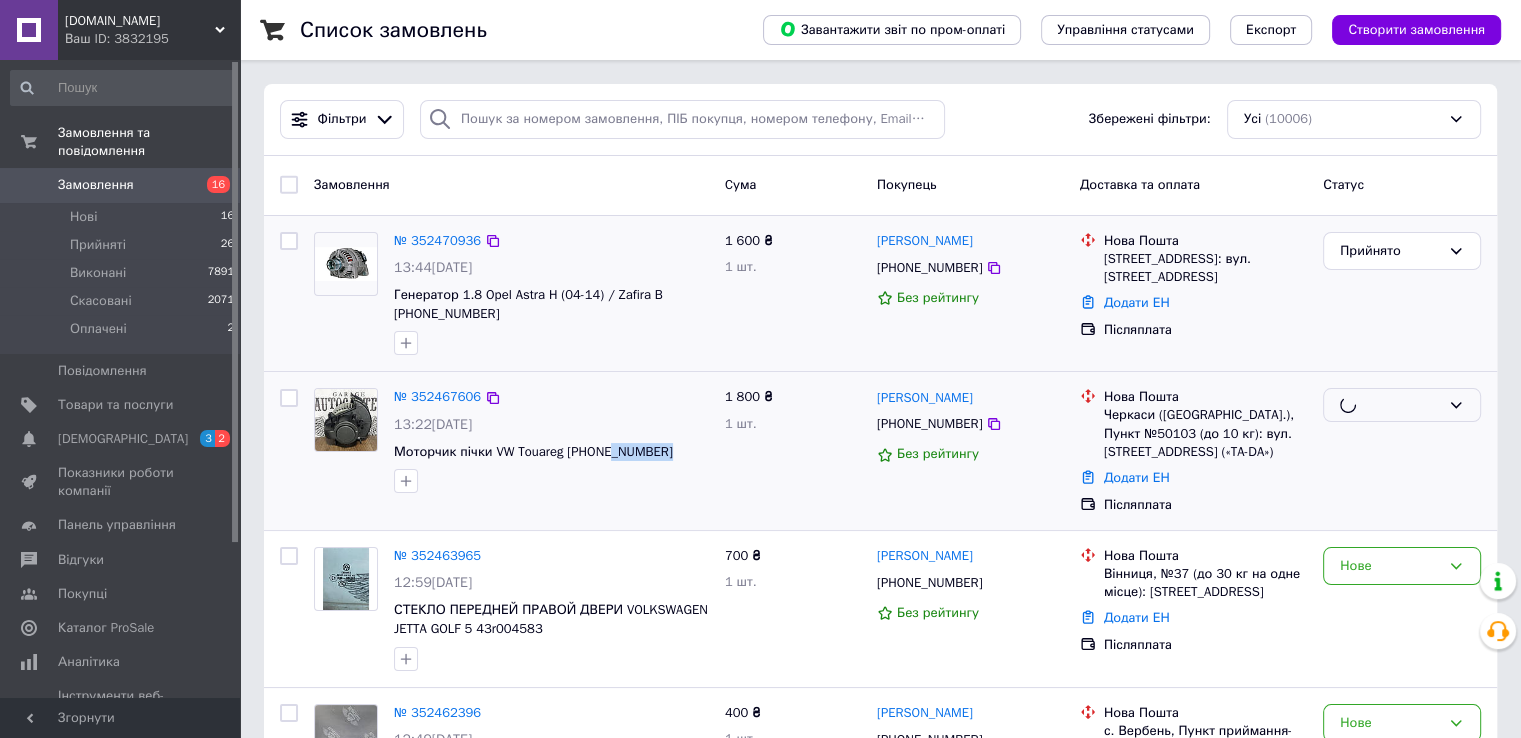 scroll, scrollTop: 200, scrollLeft: 0, axis: vertical 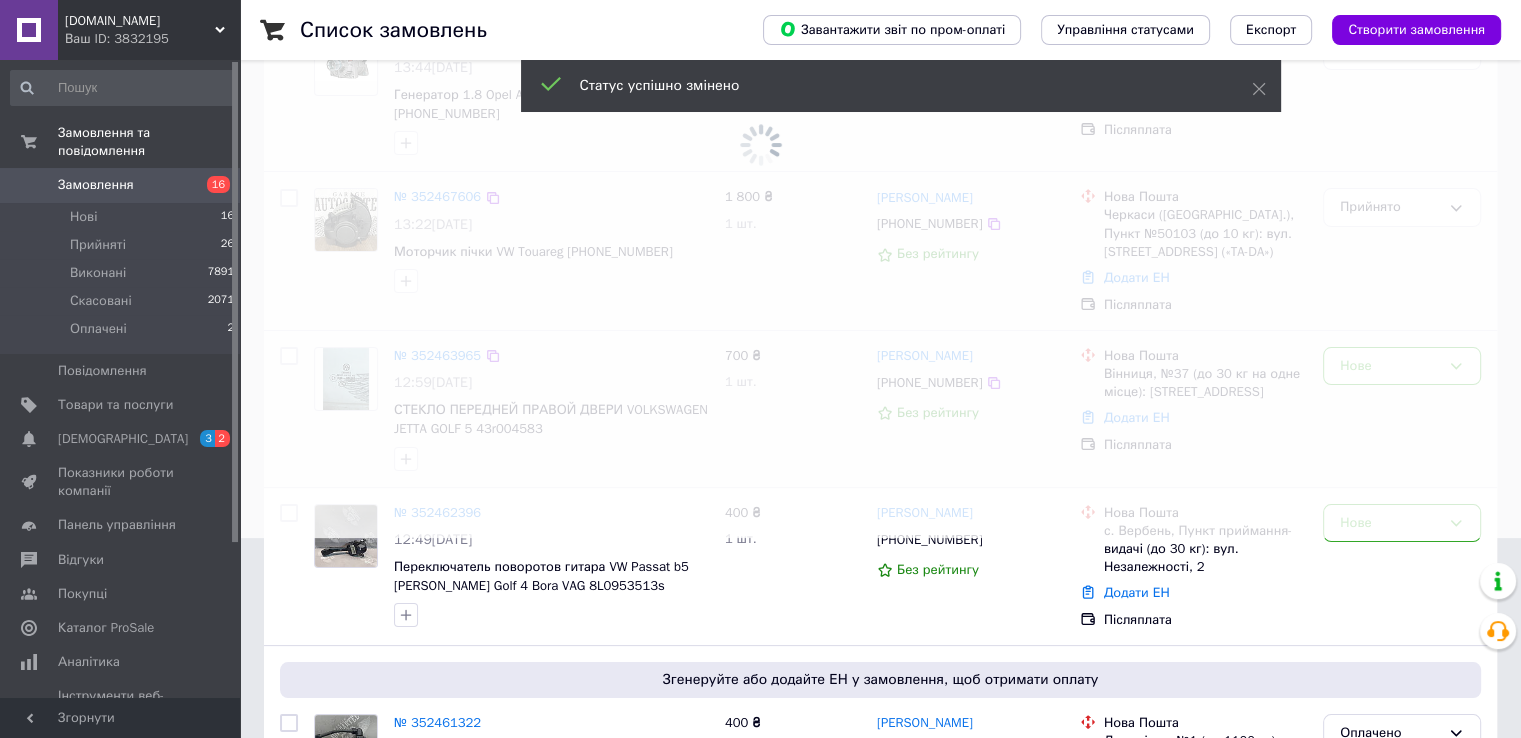 click at bounding box center [760, 169] 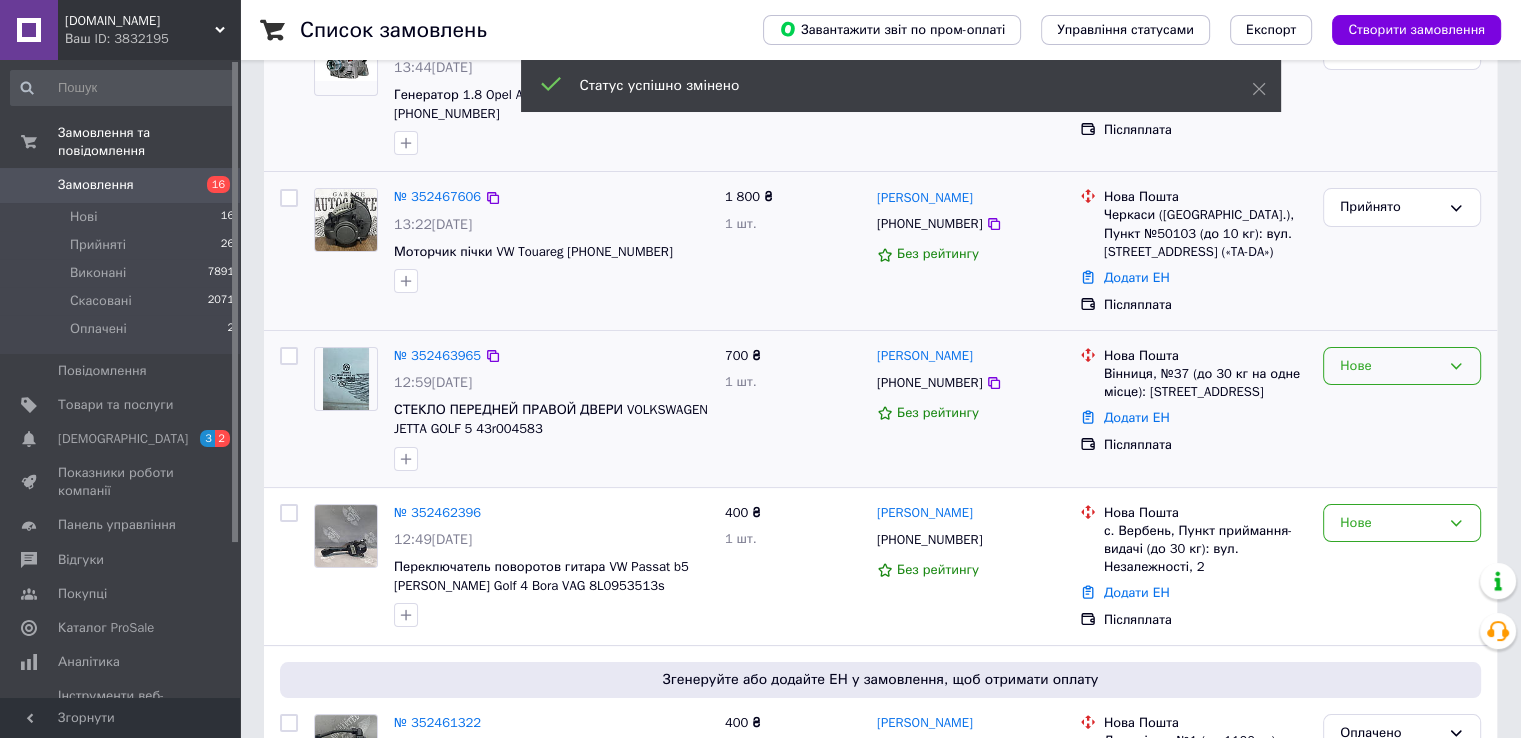 drag, startPoint x: 1396, startPoint y: 385, endPoint x: 1396, endPoint y: 364, distance: 21 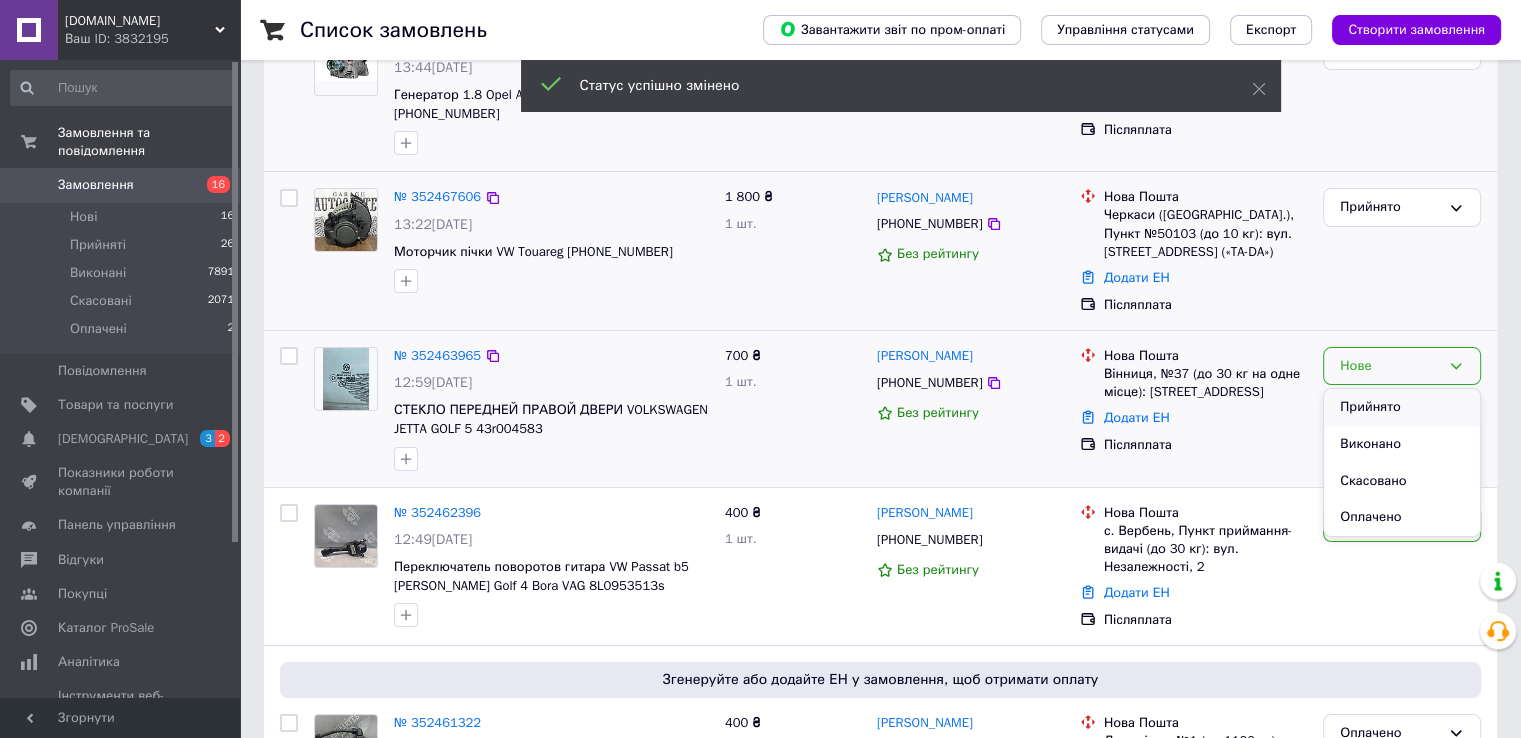 click on "Прийнято" at bounding box center [1402, 407] 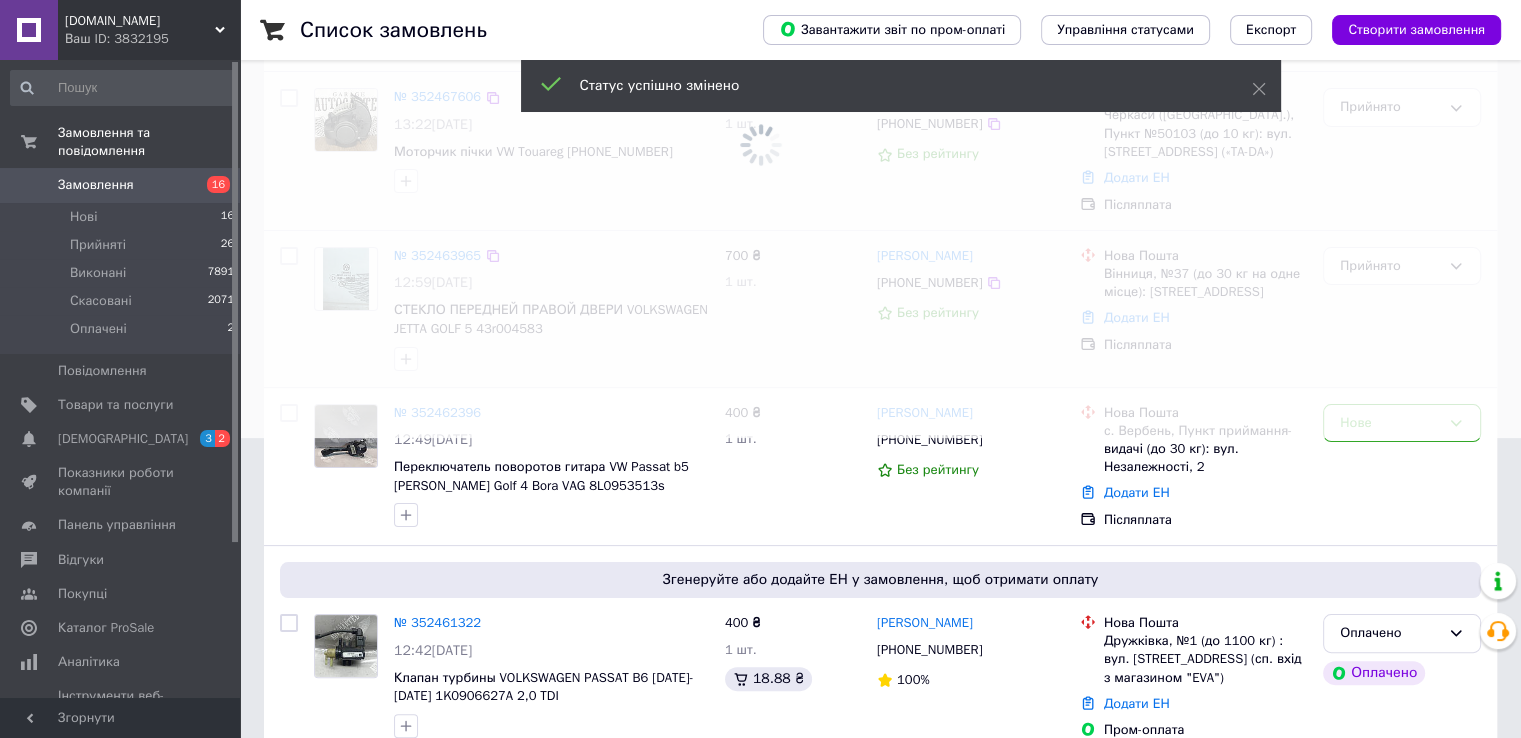 scroll, scrollTop: 500, scrollLeft: 0, axis: vertical 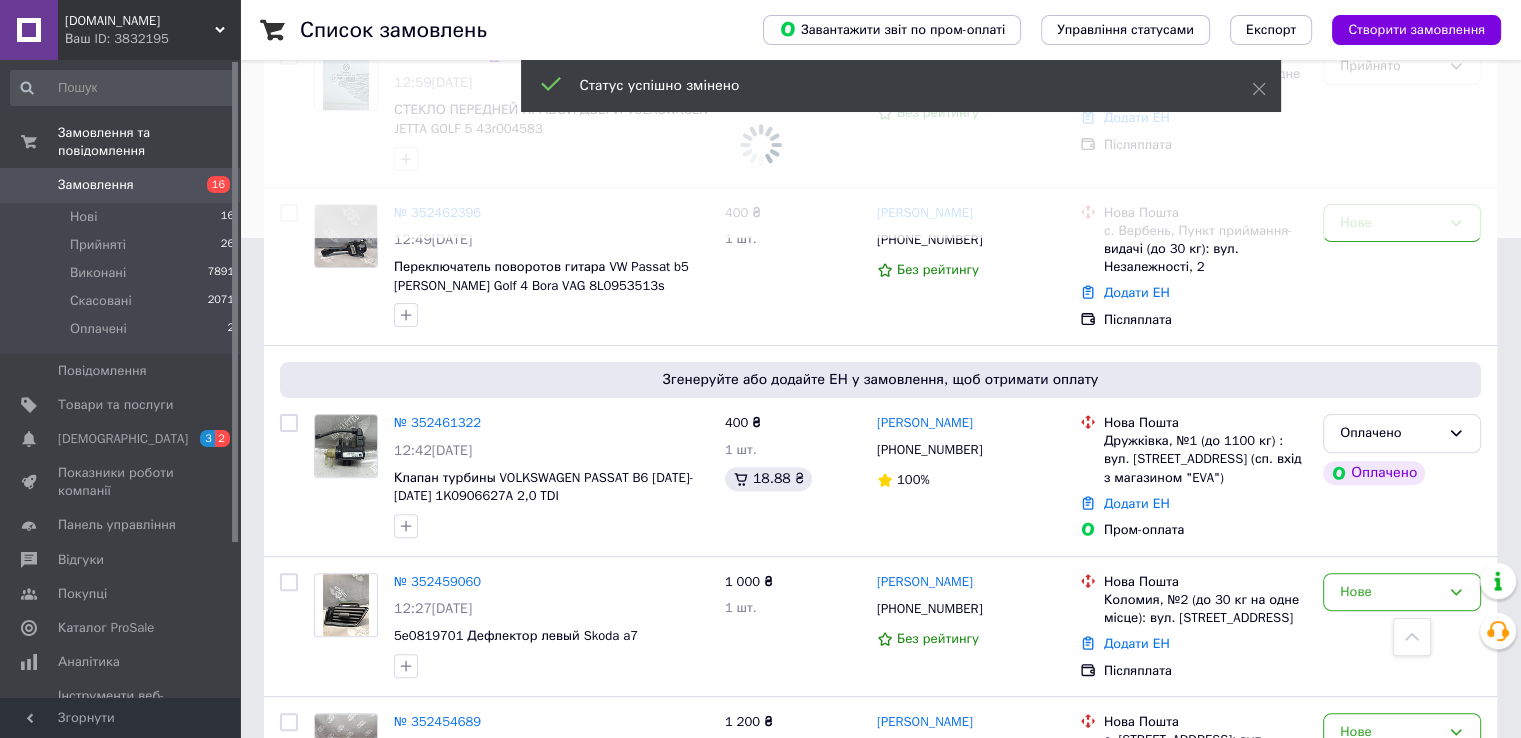 click at bounding box center (760, -131) 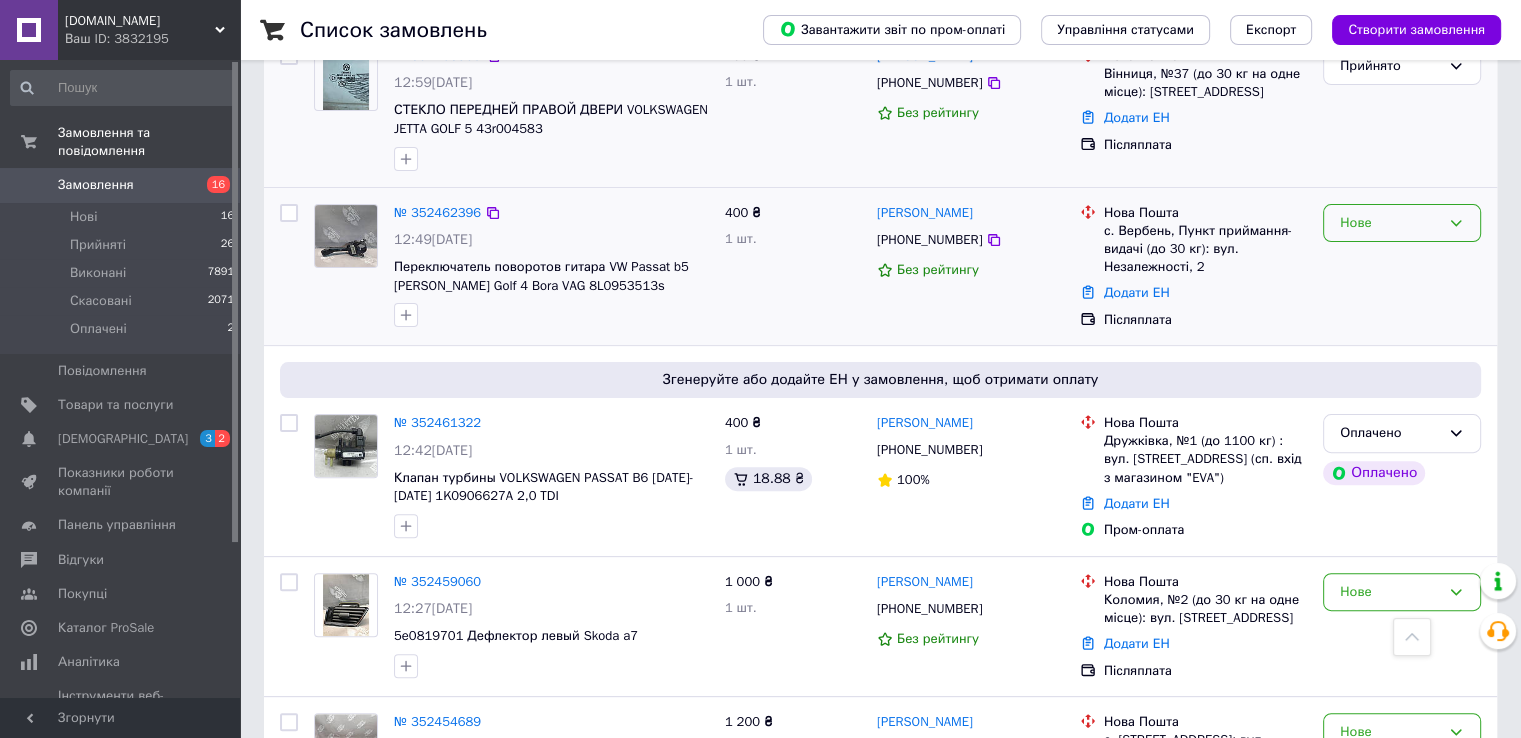 click on "Нове" at bounding box center (1390, 223) 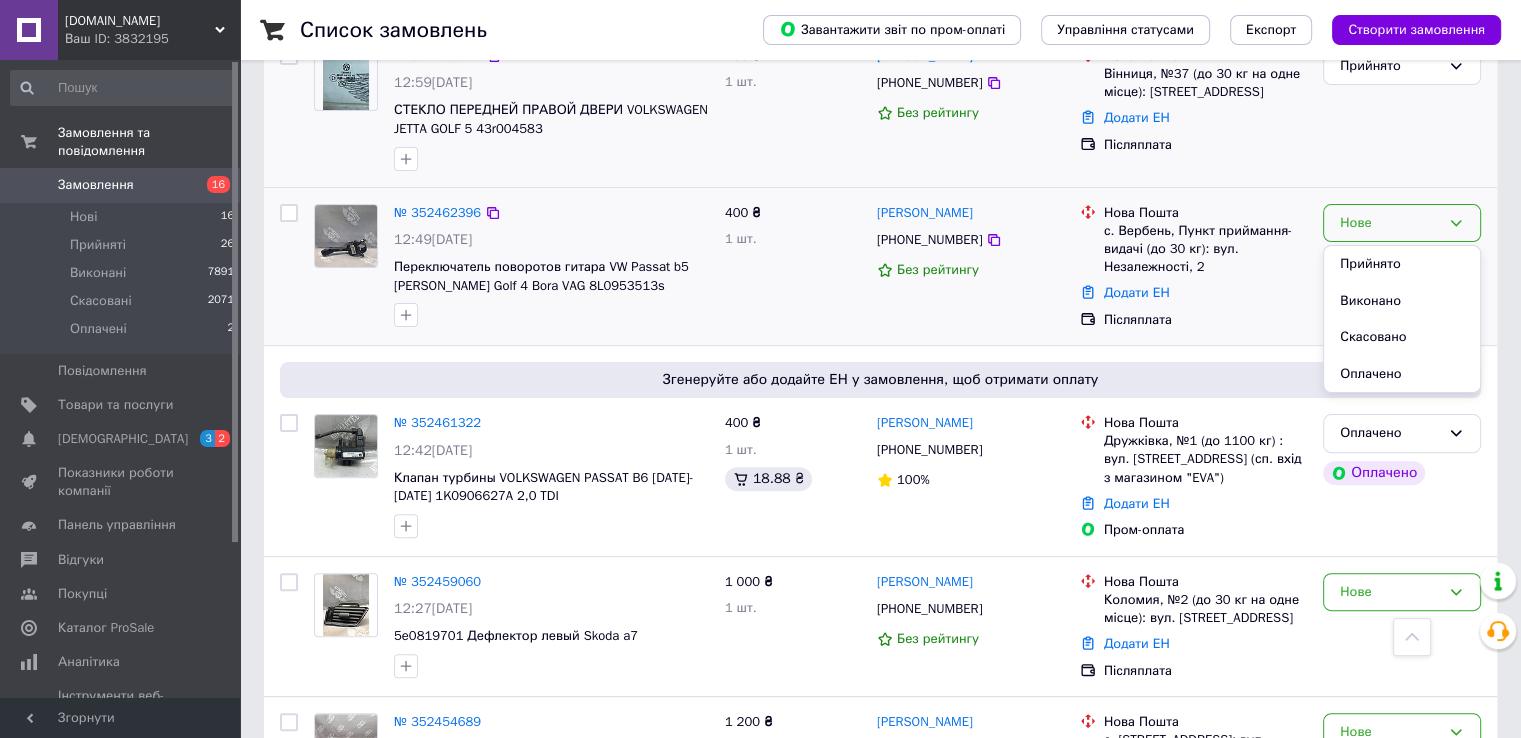click on "Прийнято" at bounding box center (1402, 264) 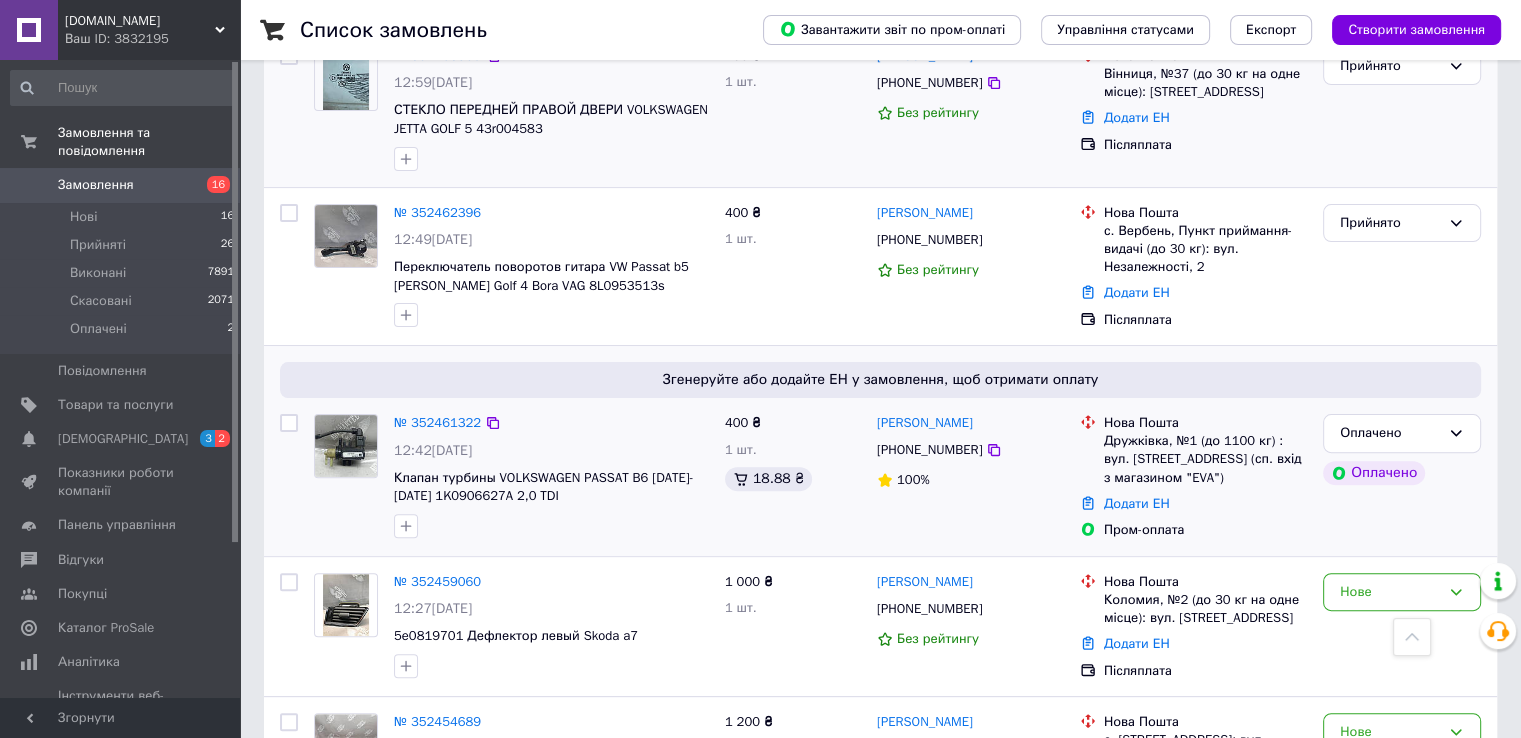 scroll, scrollTop: 700, scrollLeft: 0, axis: vertical 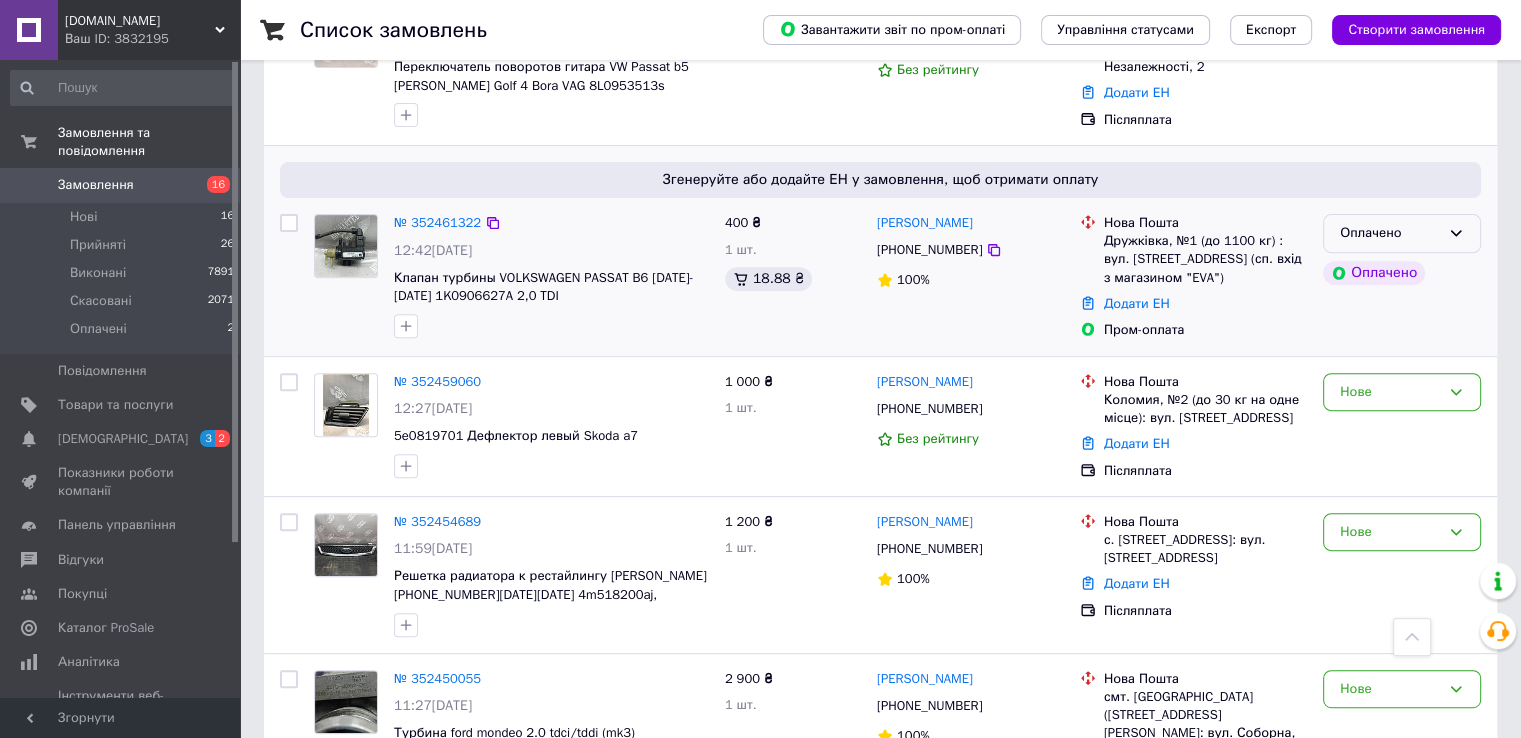 click 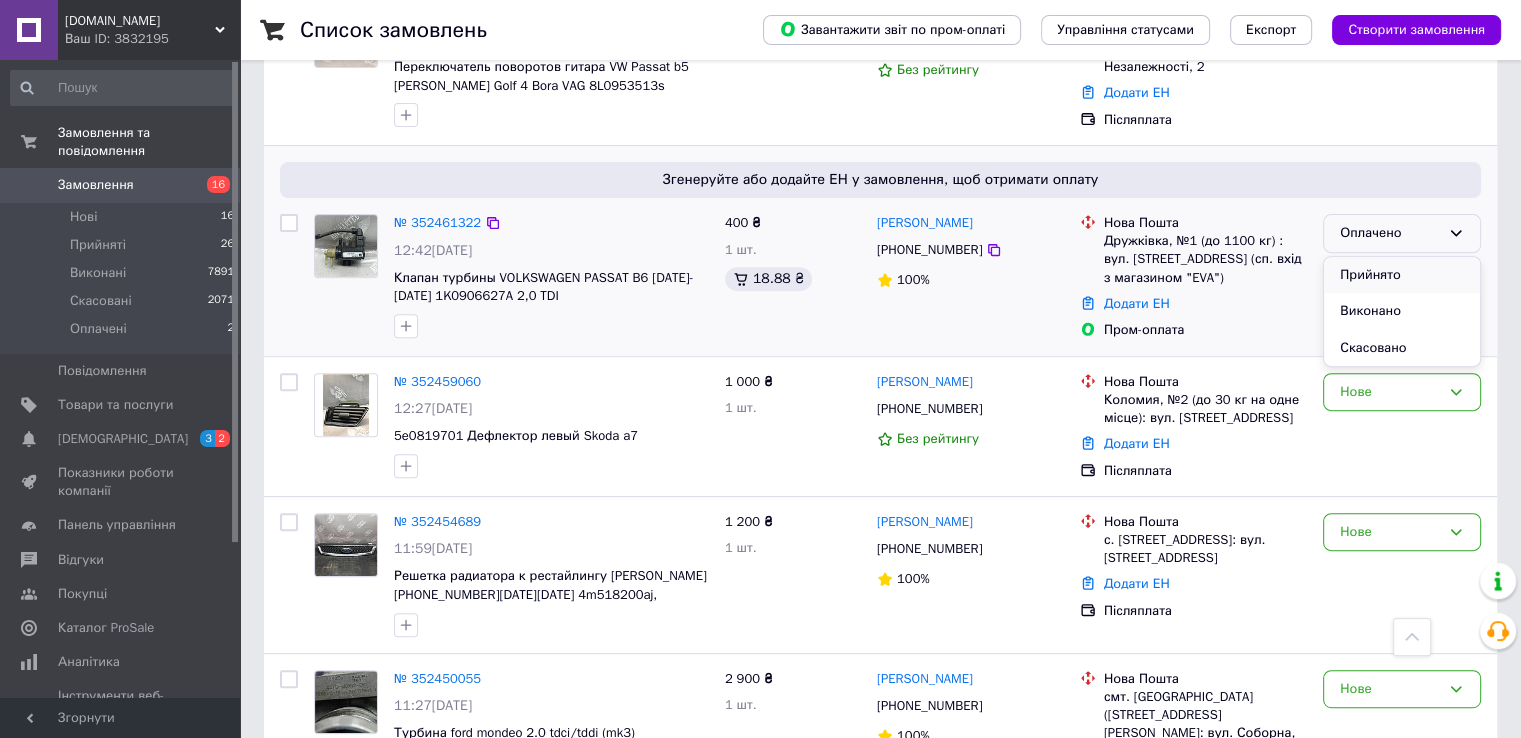 click on "Прийнято" at bounding box center (1402, 275) 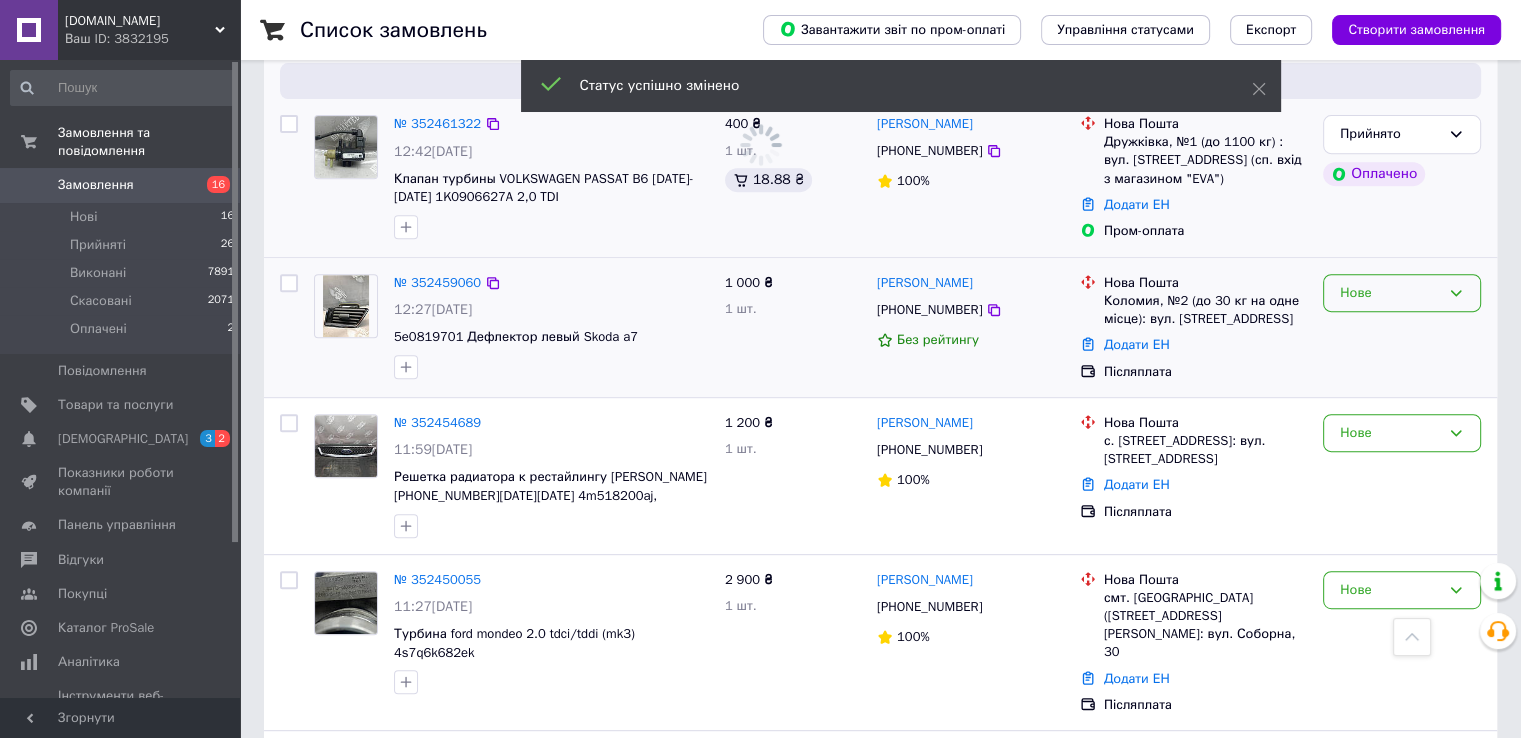 scroll, scrollTop: 800, scrollLeft: 0, axis: vertical 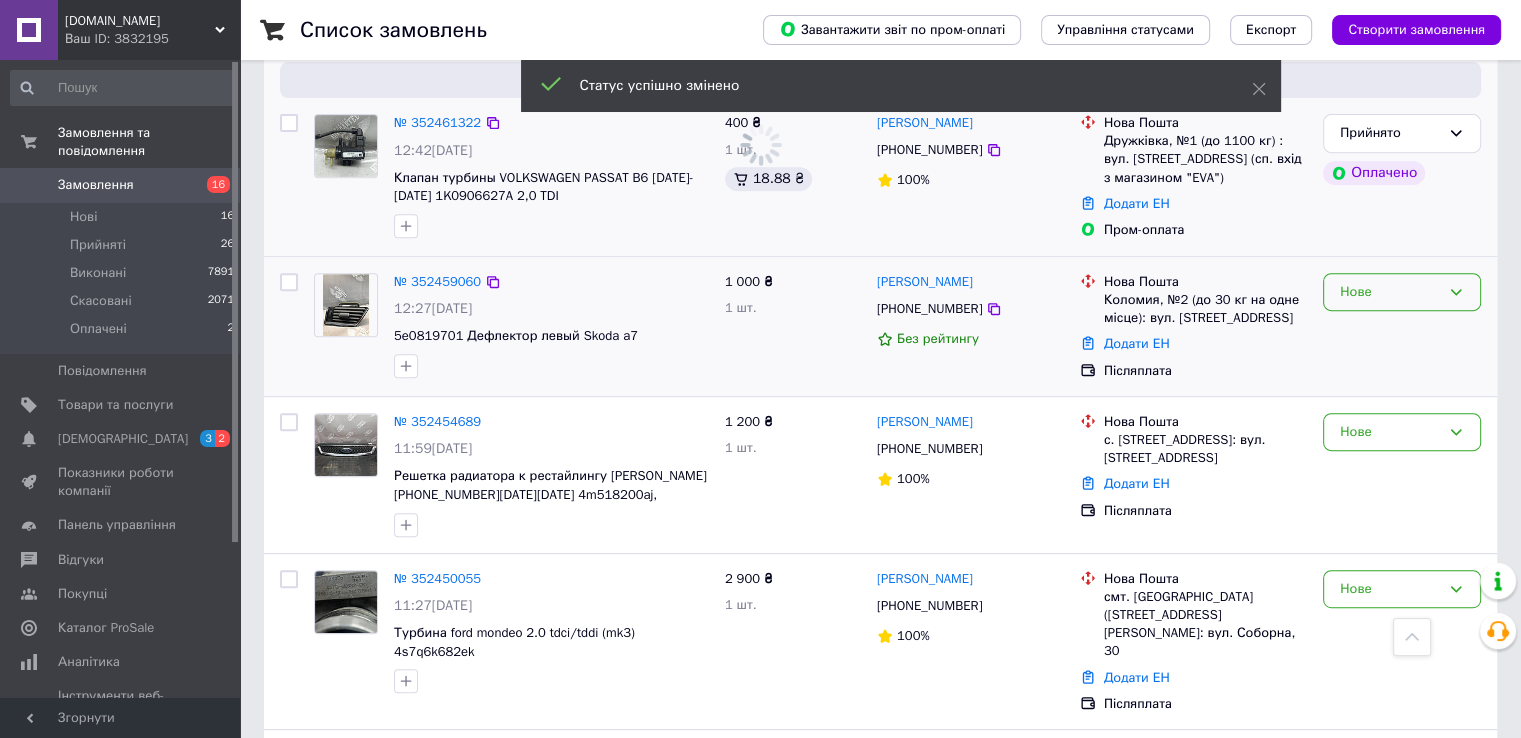click on "Нове" at bounding box center (1390, 292) 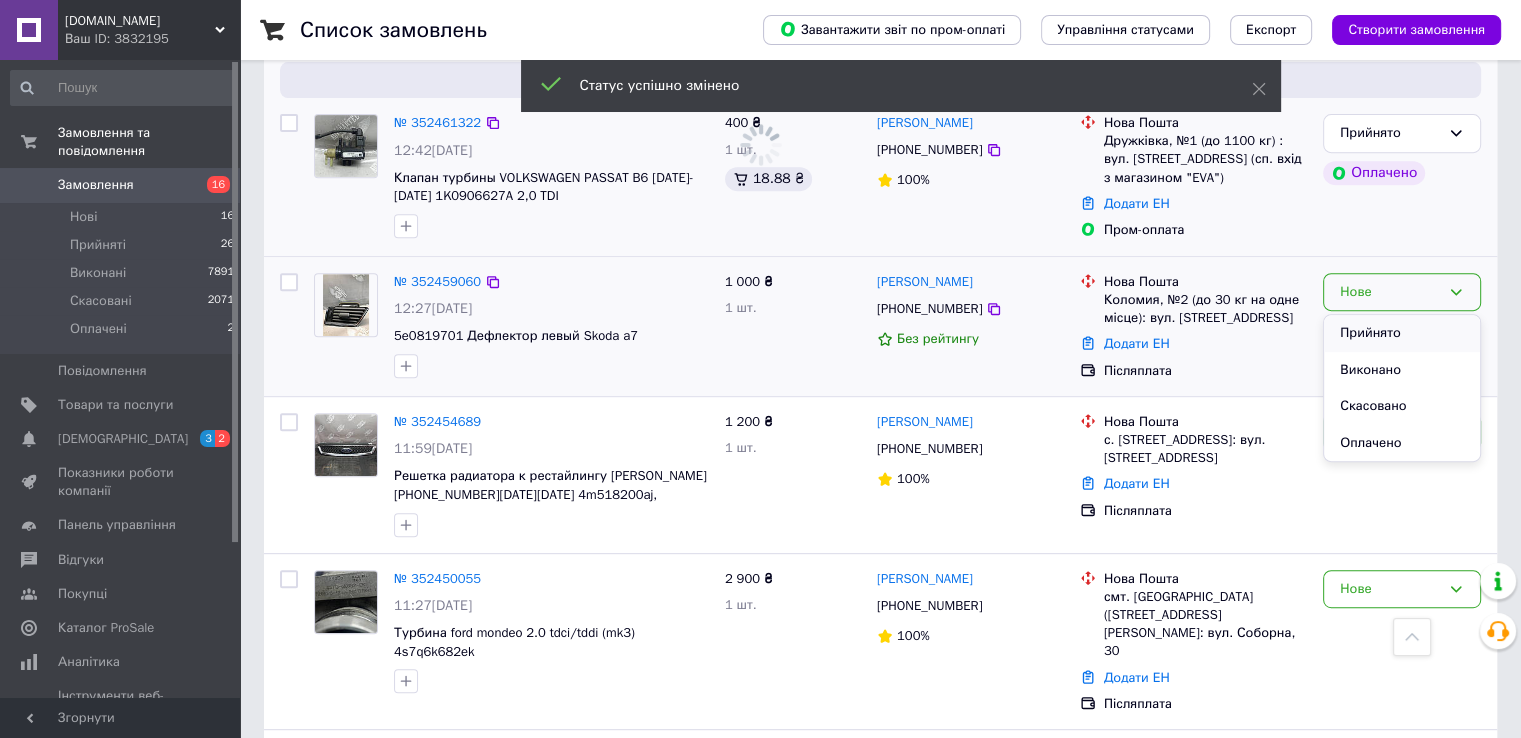 click on "Прийнято" at bounding box center (1402, 333) 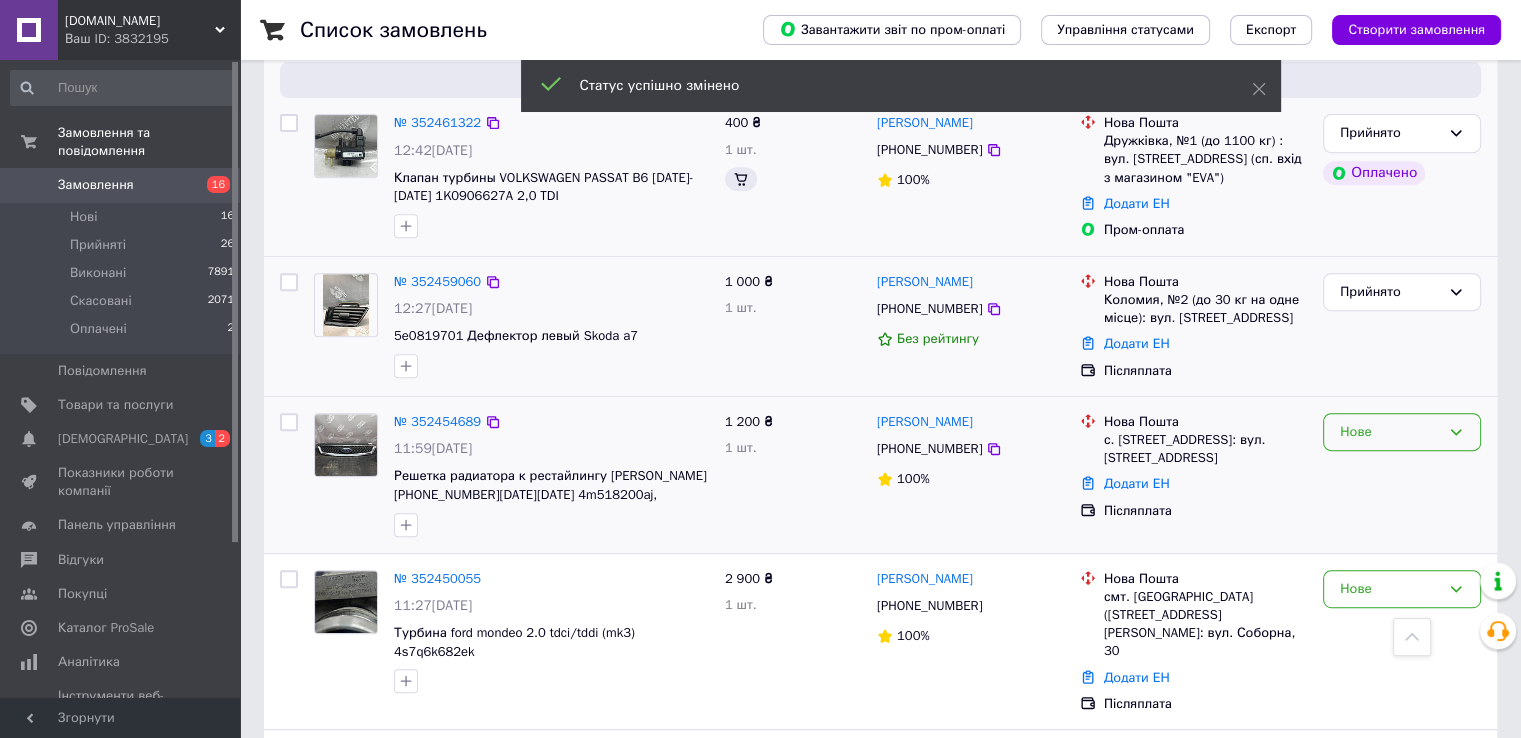 scroll, scrollTop: 900, scrollLeft: 0, axis: vertical 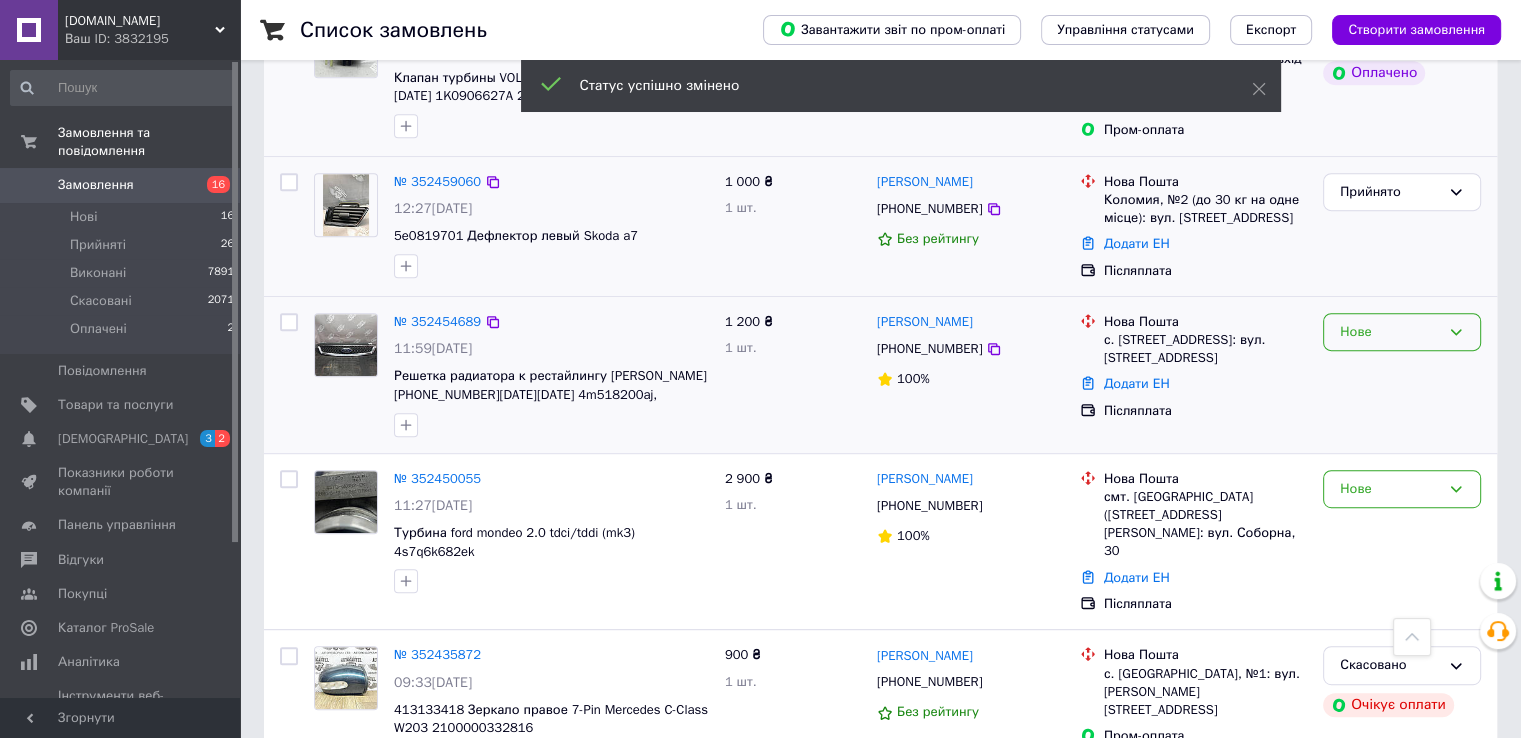 click on "Нове" at bounding box center (1390, 332) 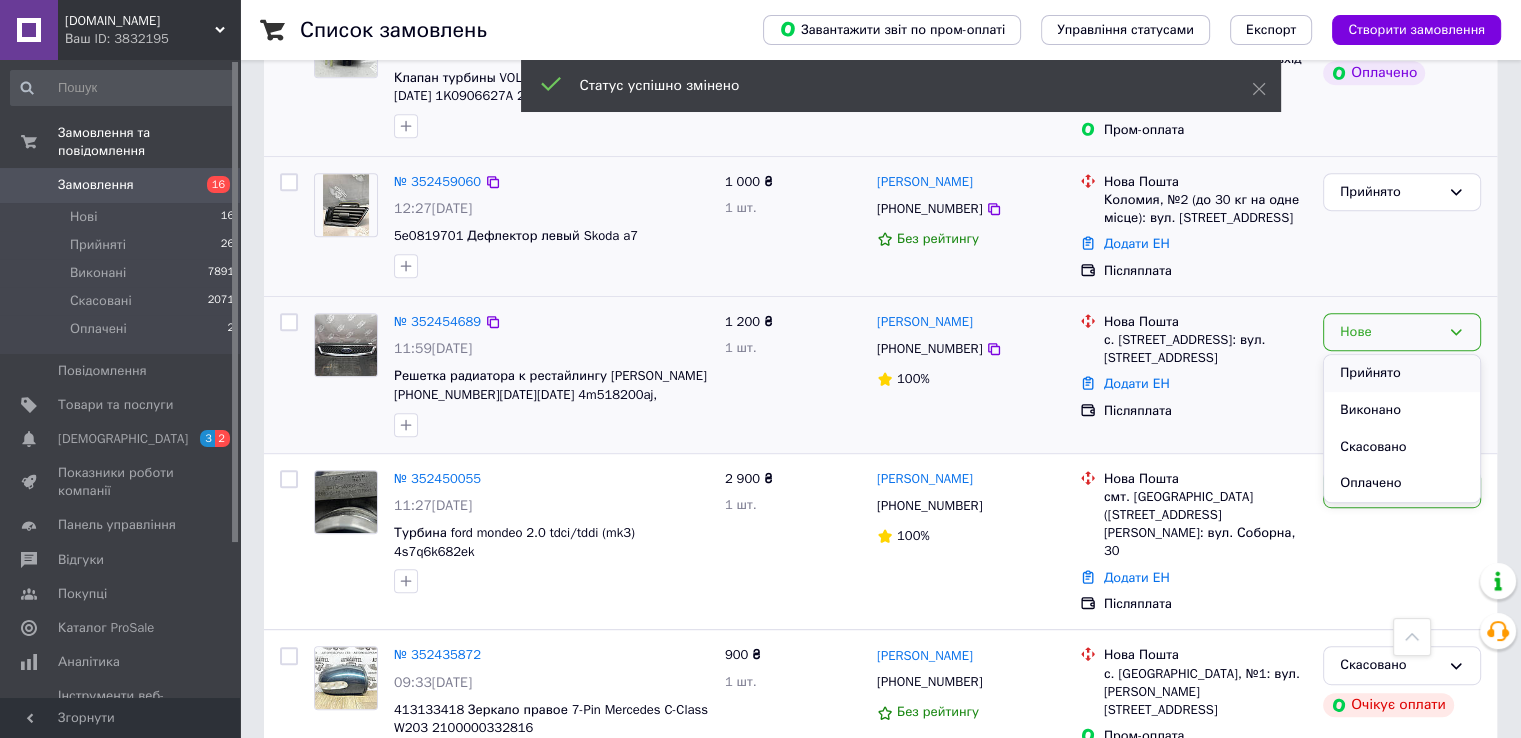 click on "Прийнято" at bounding box center (1402, 373) 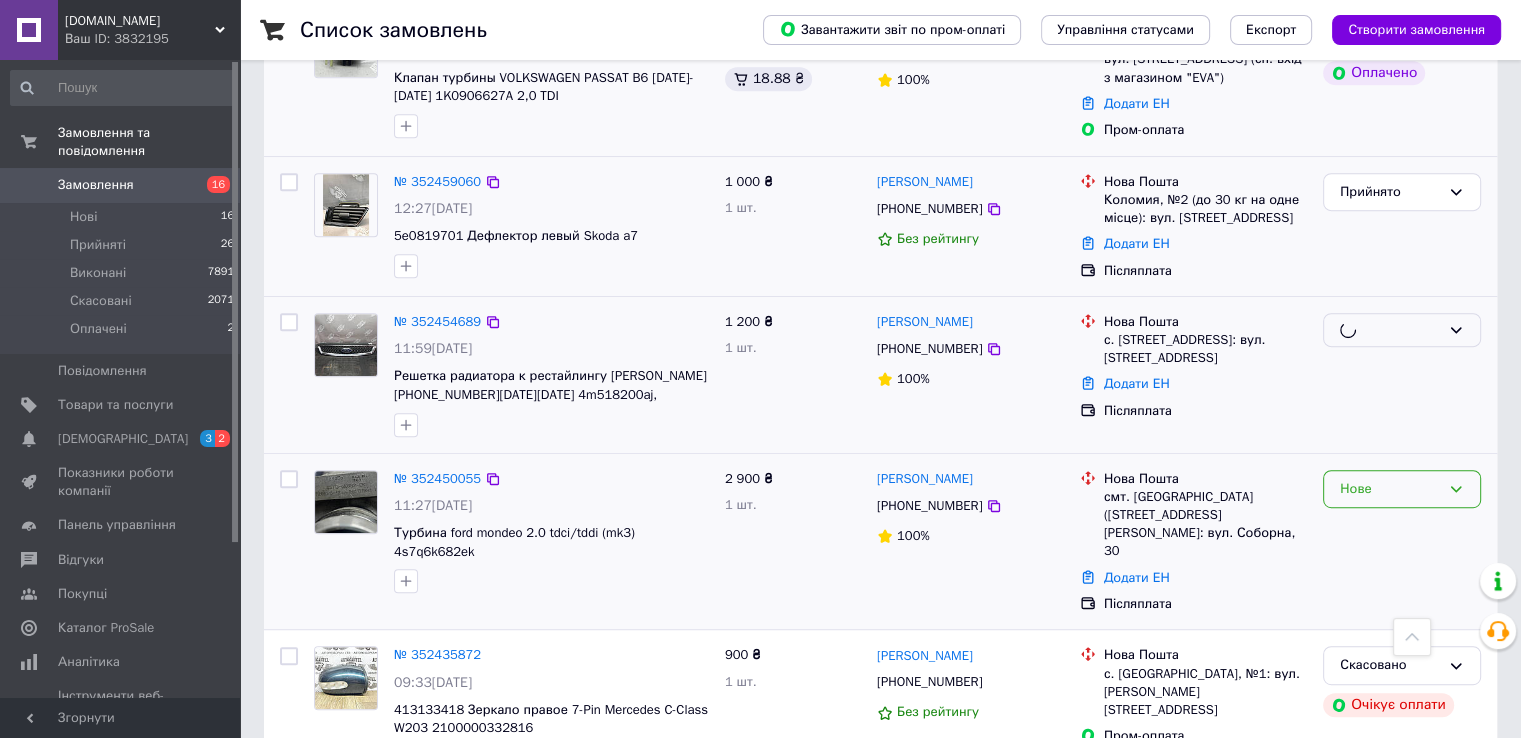 click on "Нове" at bounding box center [1390, 489] 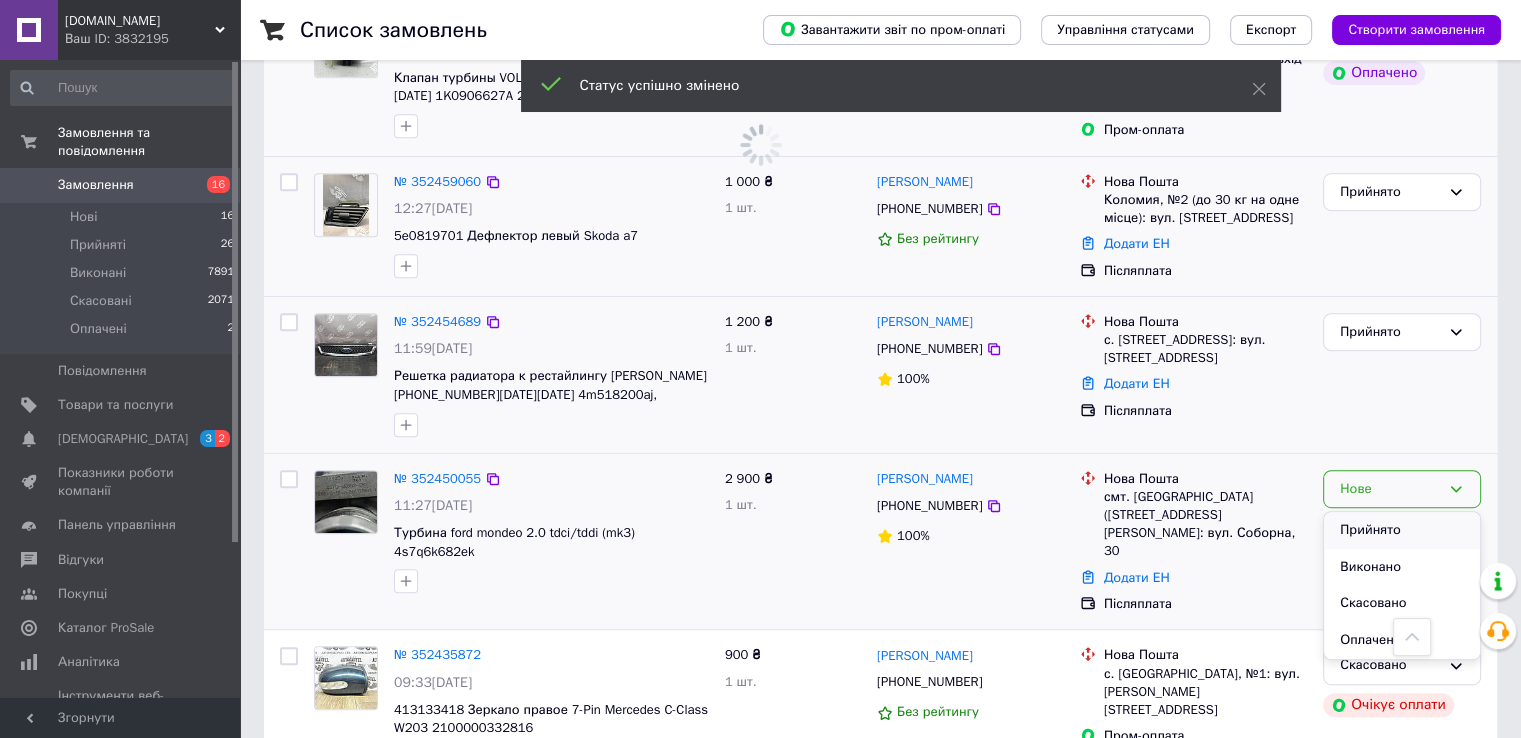click on "Прийнято" at bounding box center [1402, 530] 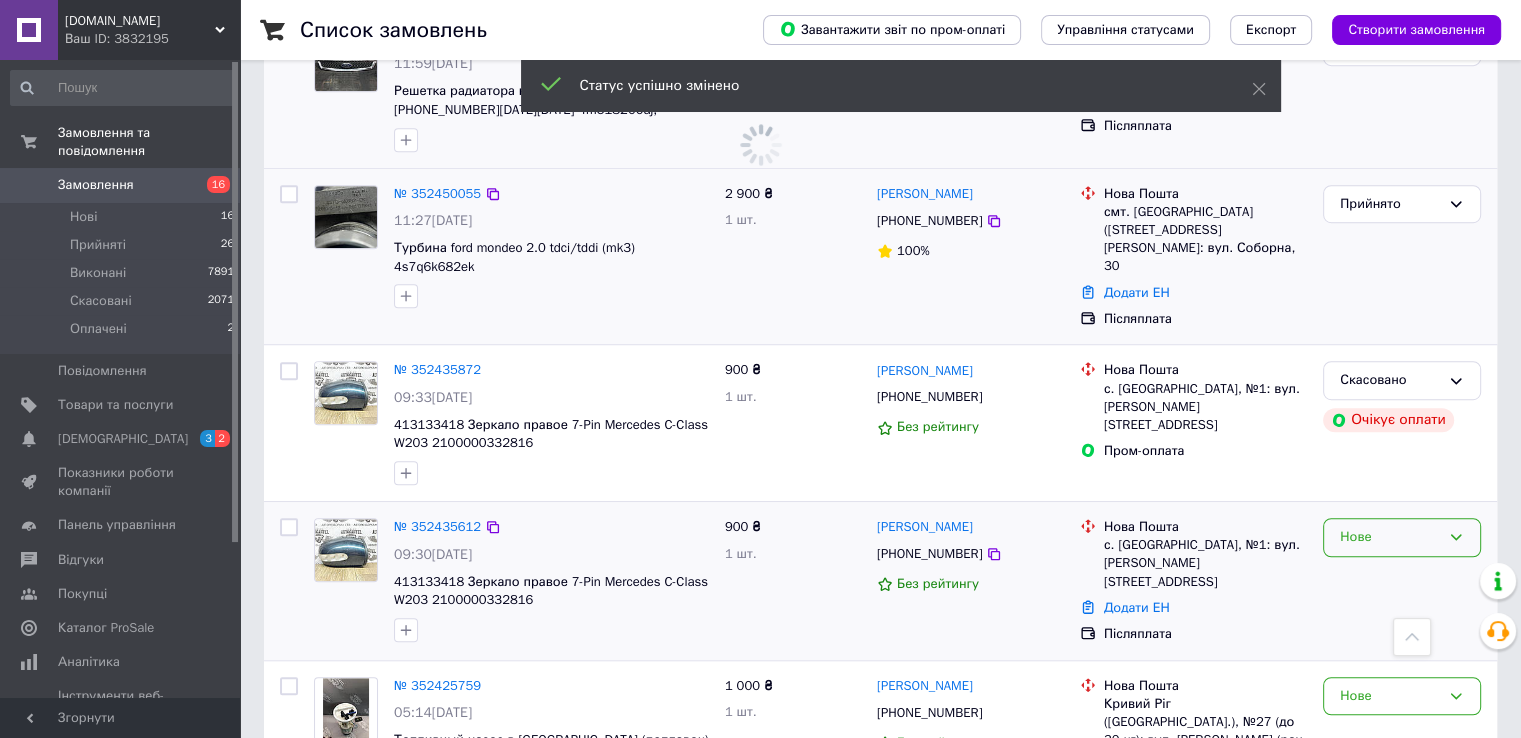 scroll, scrollTop: 1300, scrollLeft: 0, axis: vertical 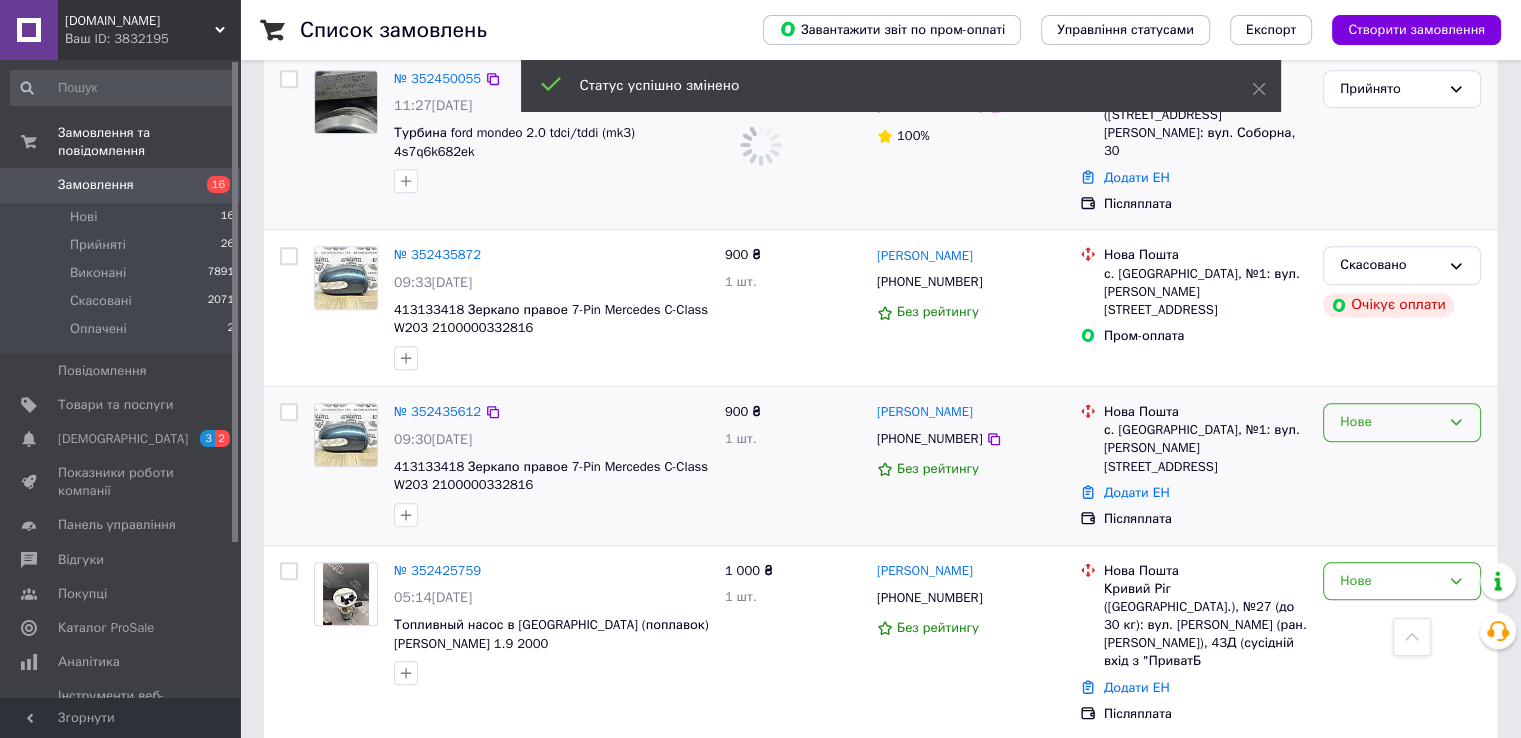 click on "Нове" at bounding box center (1390, 422) 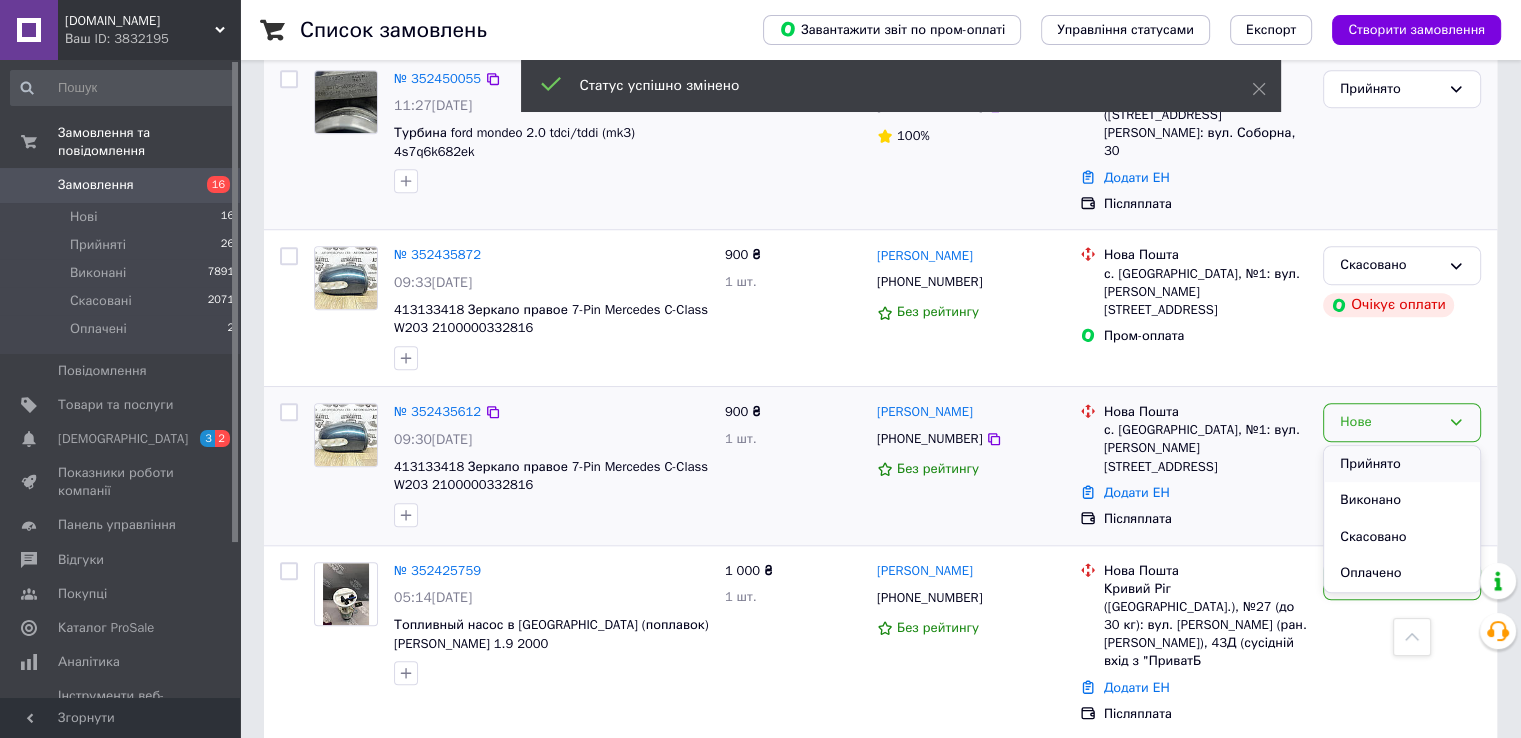 click on "Прийнято" at bounding box center (1402, 464) 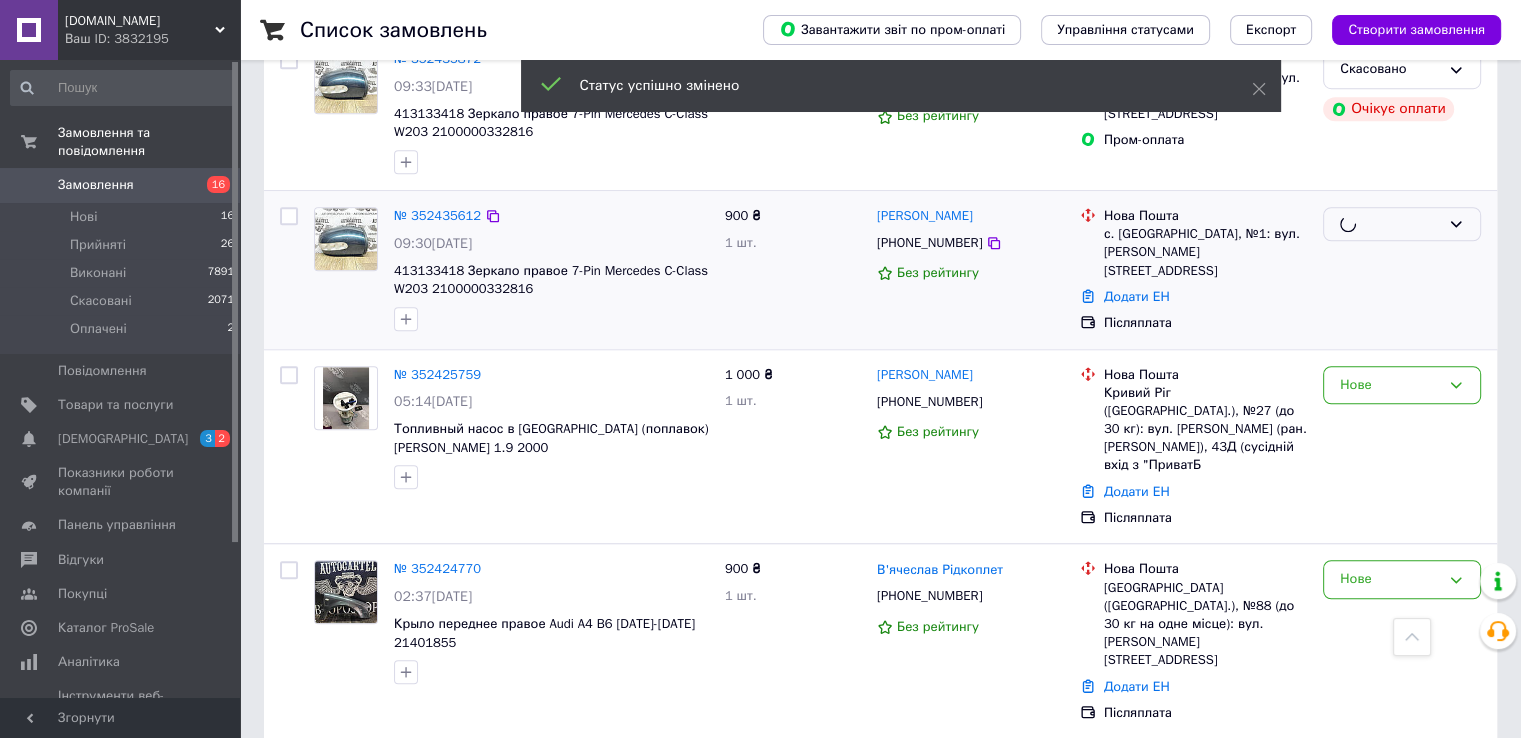 scroll, scrollTop: 1500, scrollLeft: 0, axis: vertical 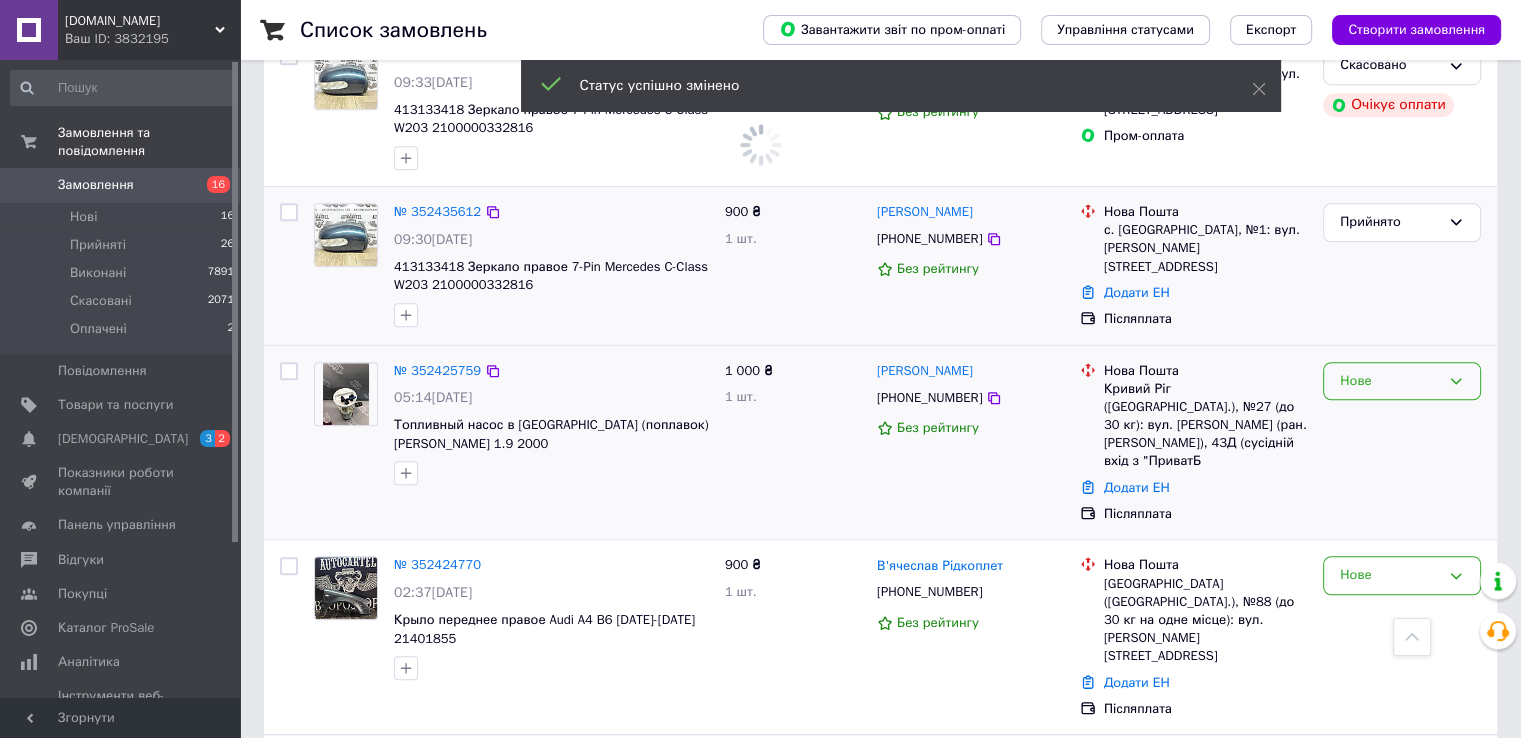 click on "Нове" at bounding box center [1390, 381] 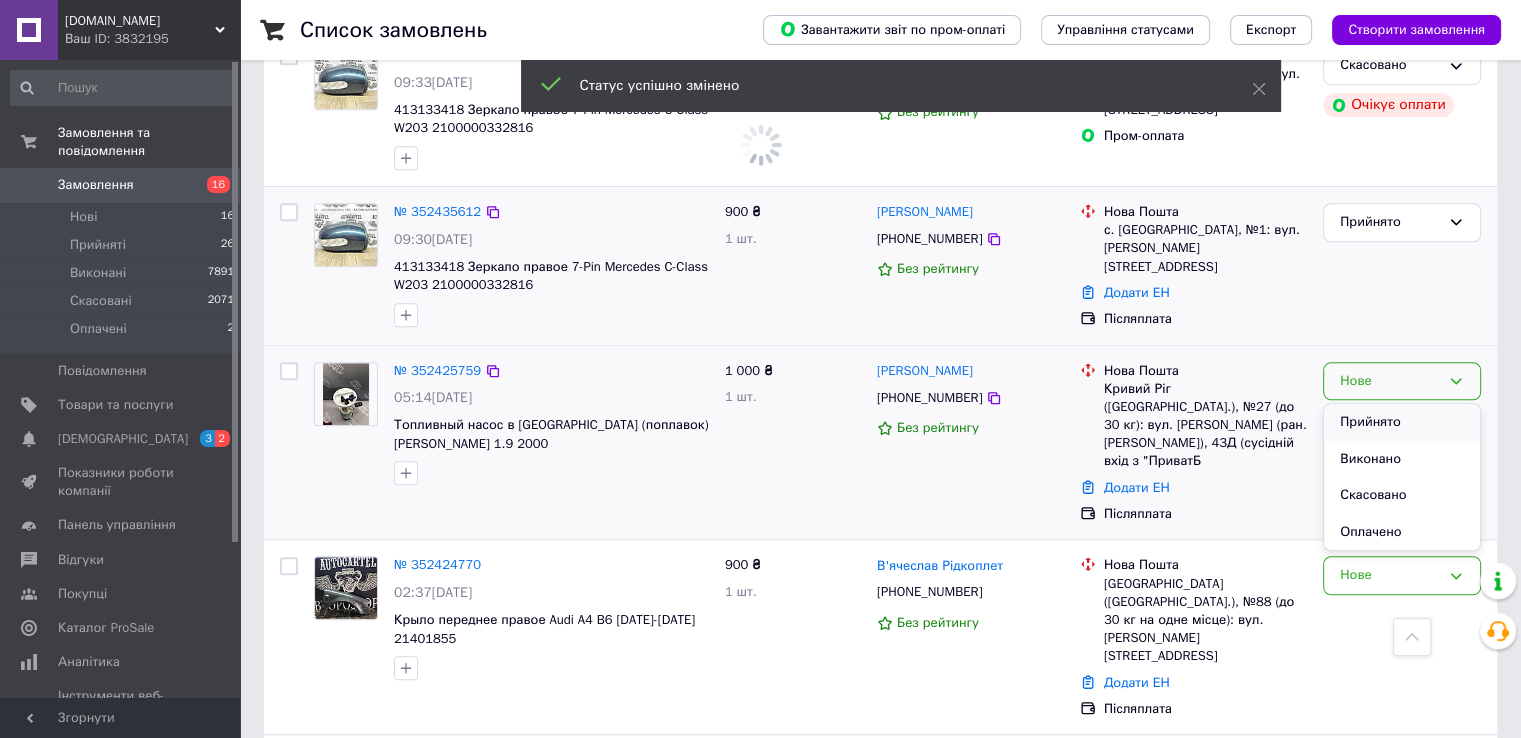 click on "Прийнято" at bounding box center (1402, 422) 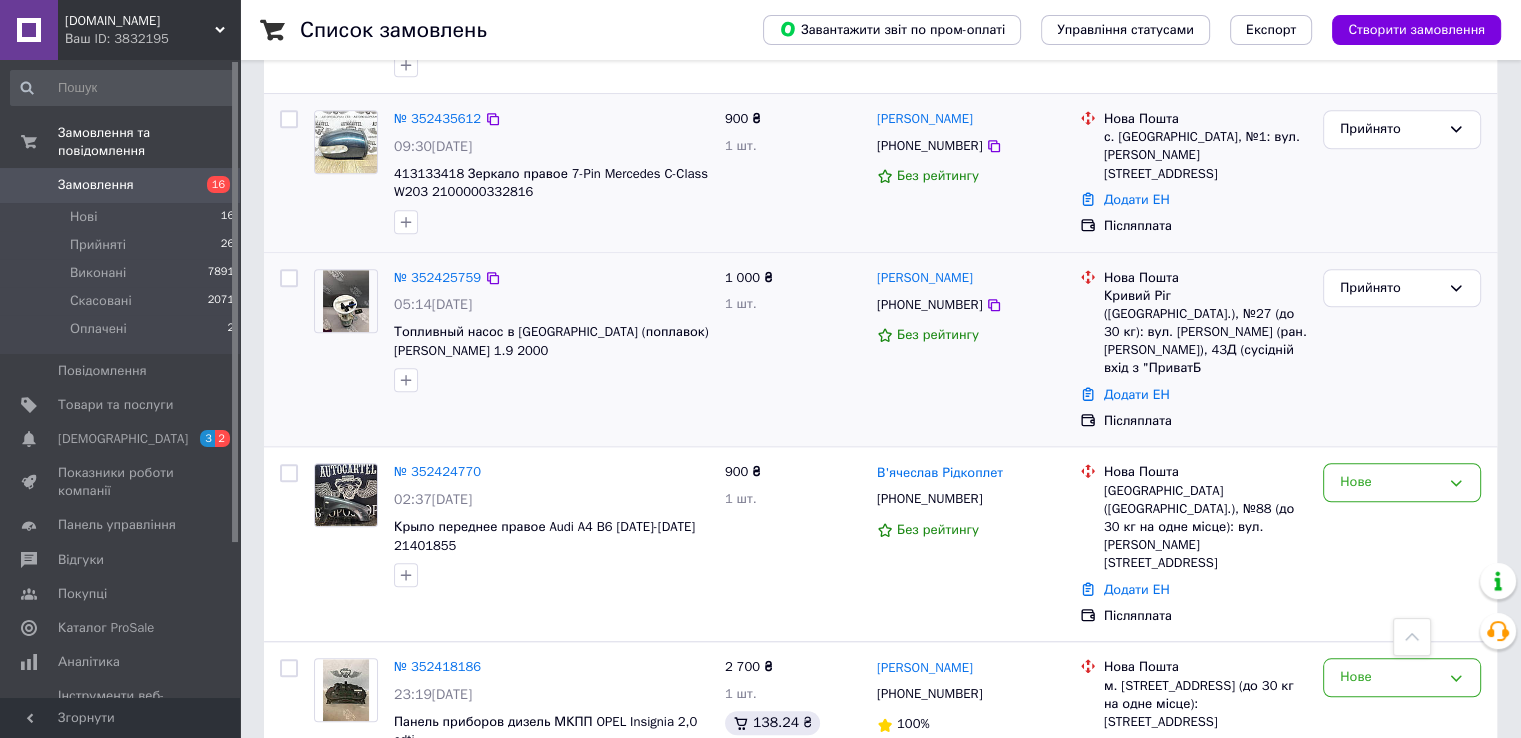 scroll, scrollTop: 1700, scrollLeft: 0, axis: vertical 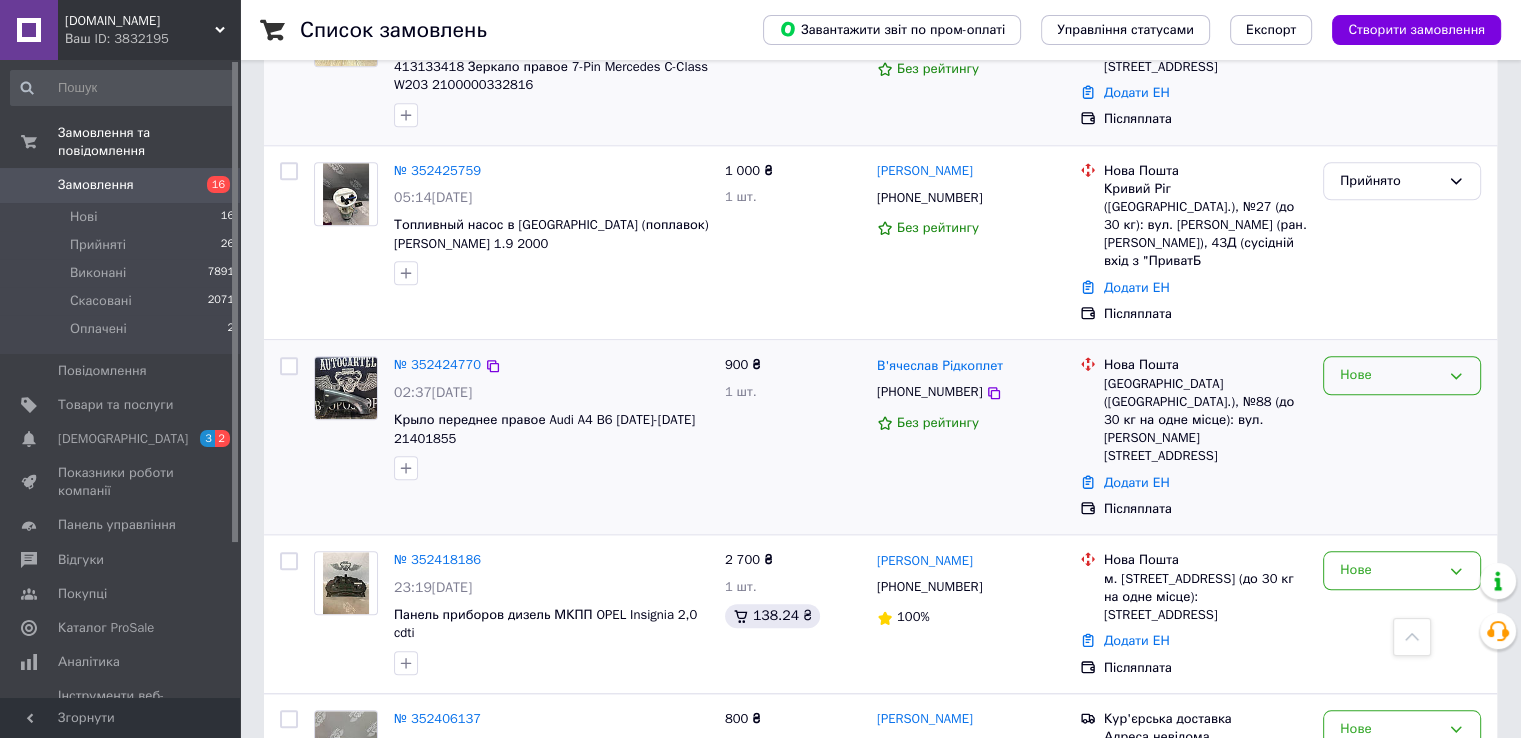 click on "Нове" at bounding box center (1402, 375) 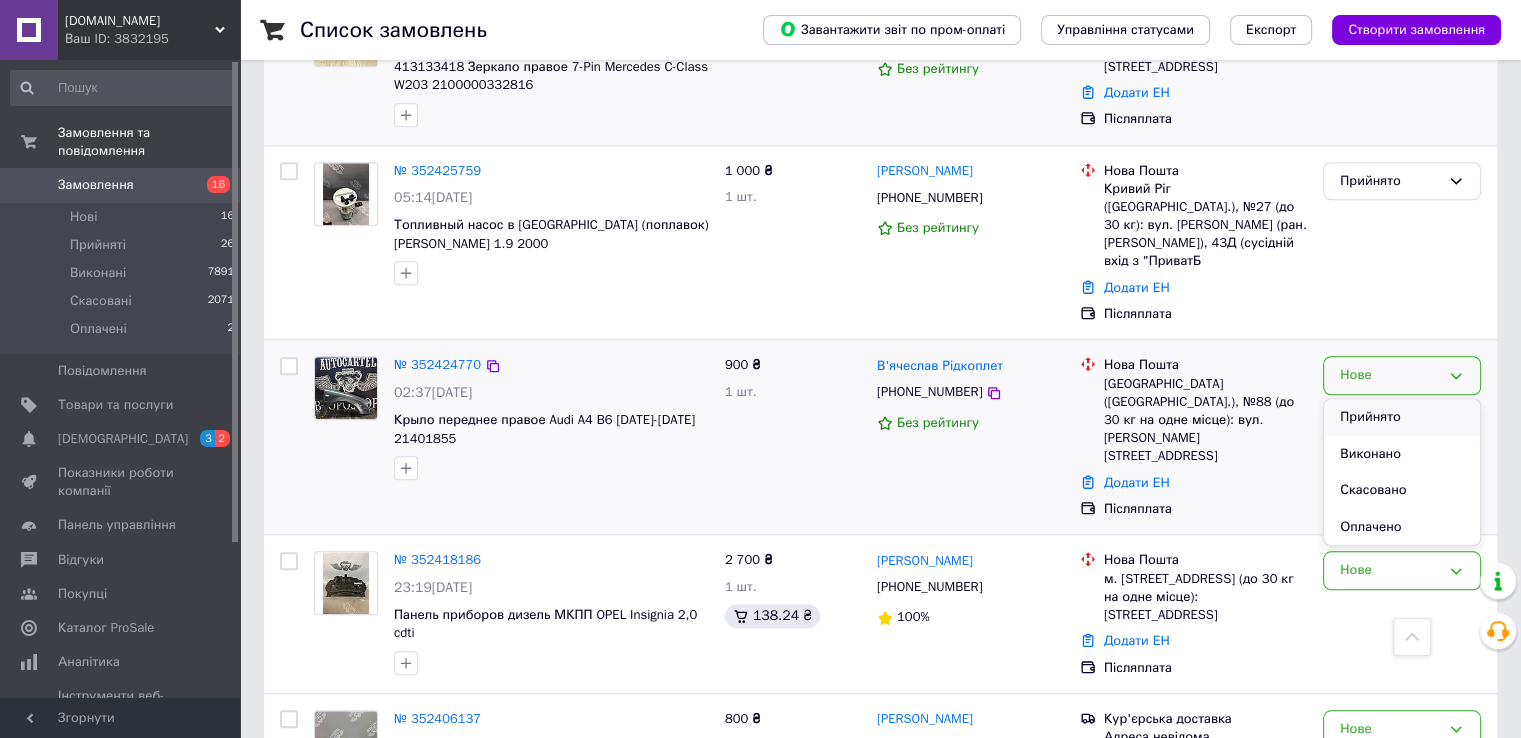 click on "Прийнято" at bounding box center (1402, 417) 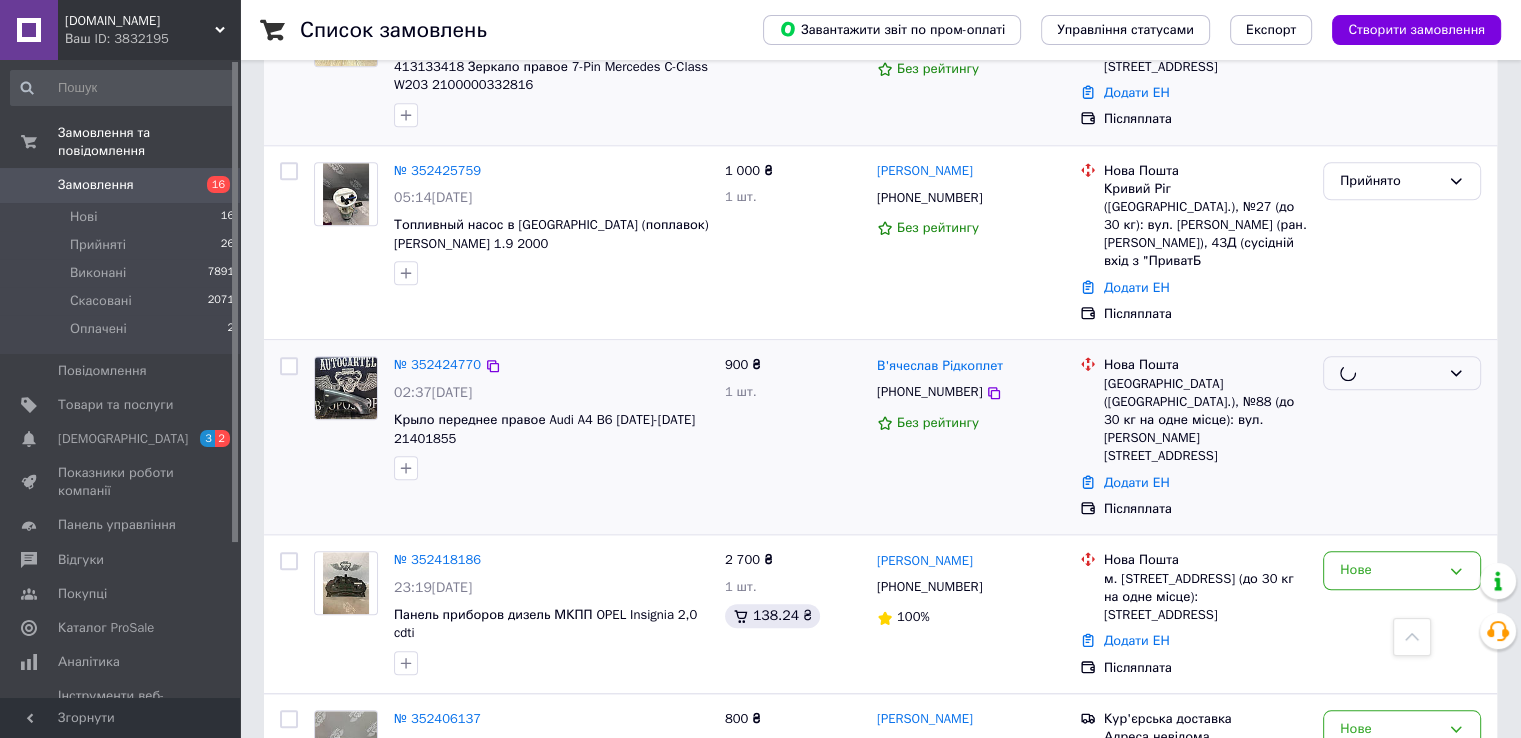 scroll, scrollTop: 1800, scrollLeft: 0, axis: vertical 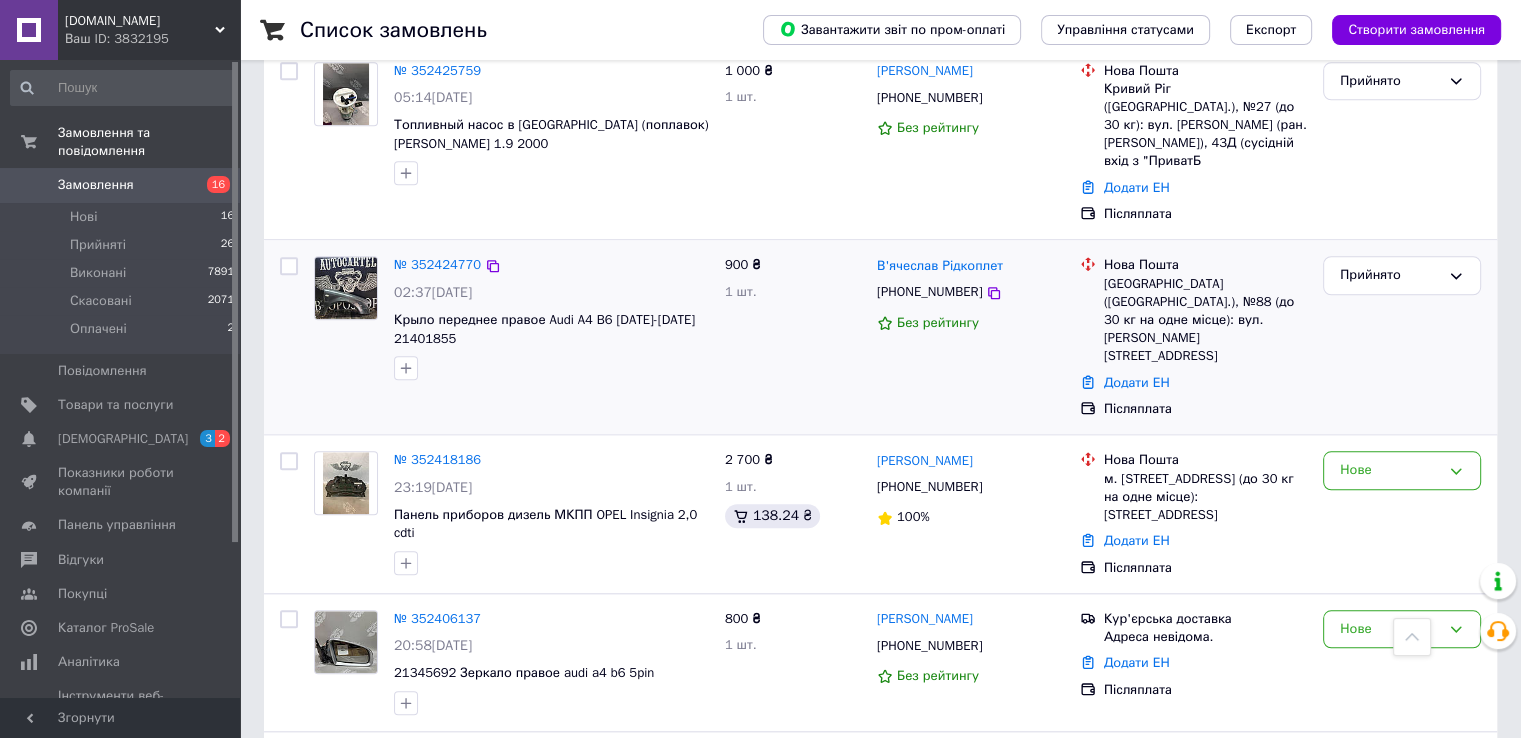 click on "Нове" at bounding box center [1402, 470] 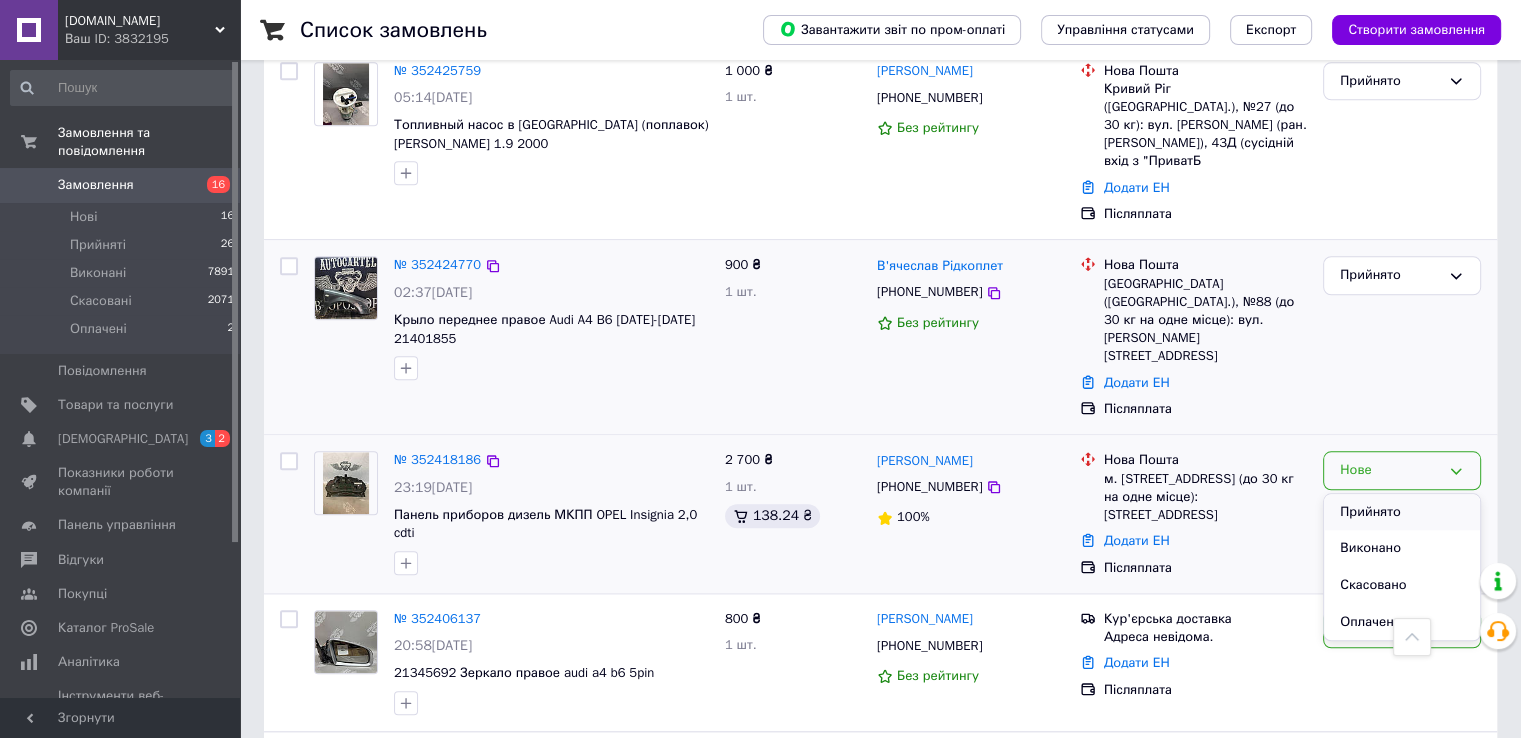 click on "Прийнято" at bounding box center (1402, 512) 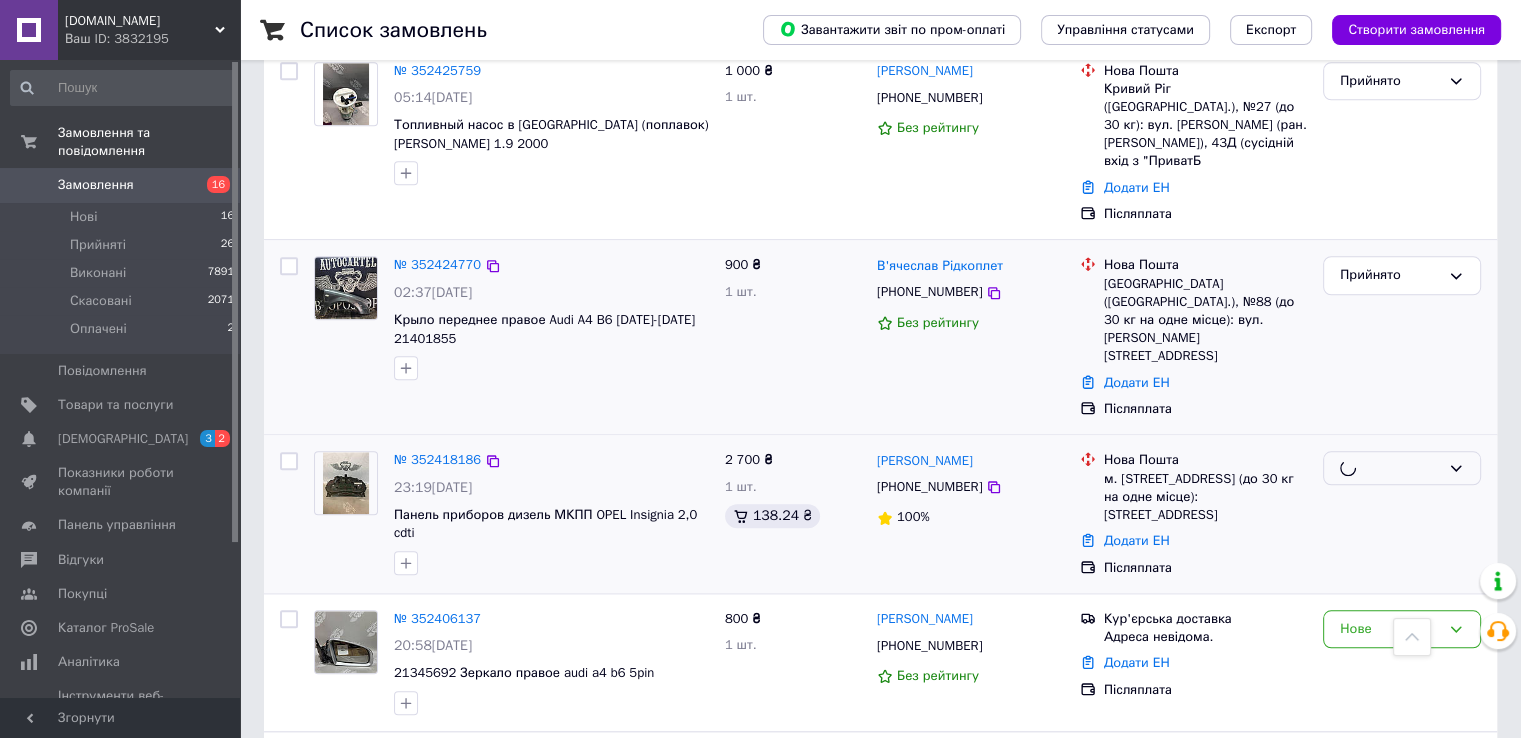 scroll, scrollTop: 2000, scrollLeft: 0, axis: vertical 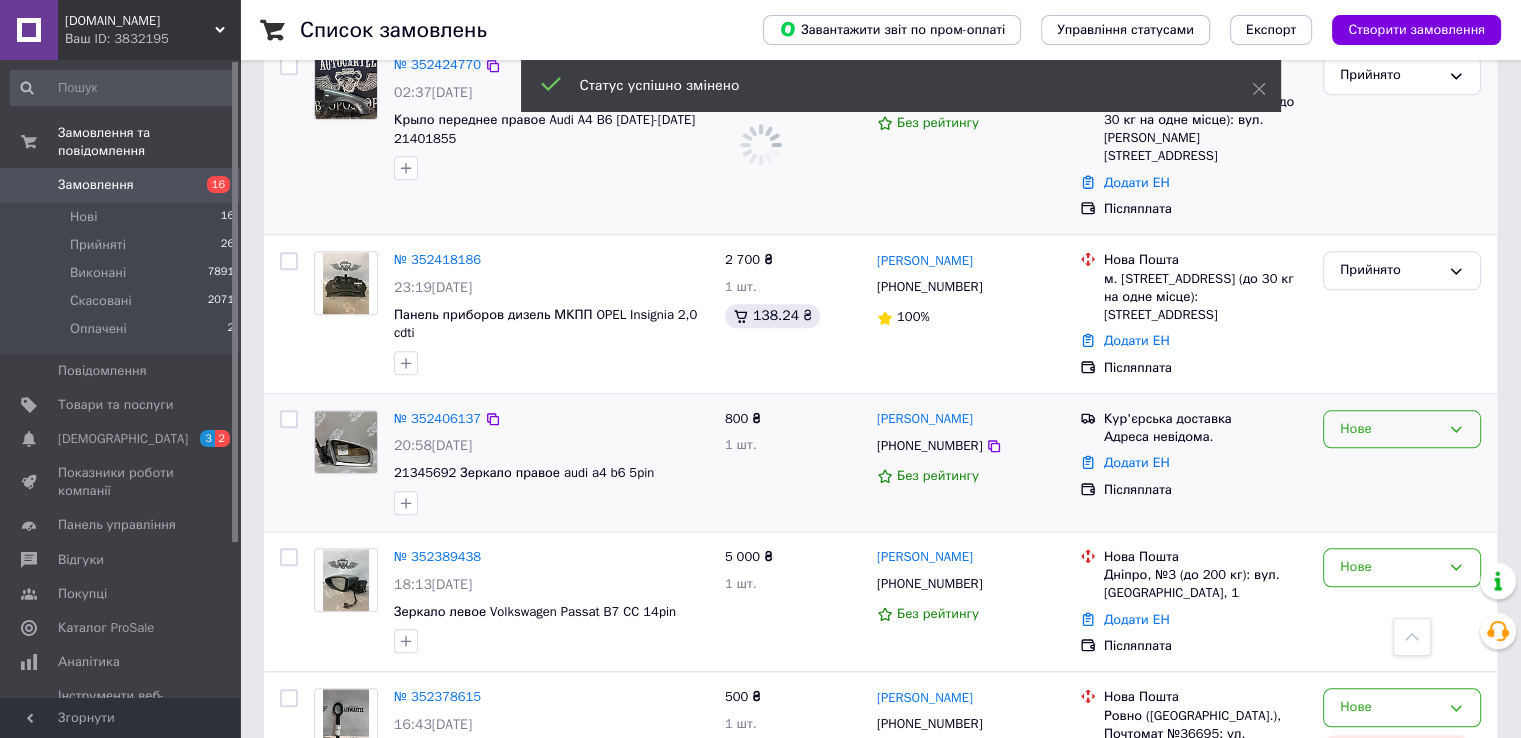 click on "Нове" at bounding box center (1390, 429) 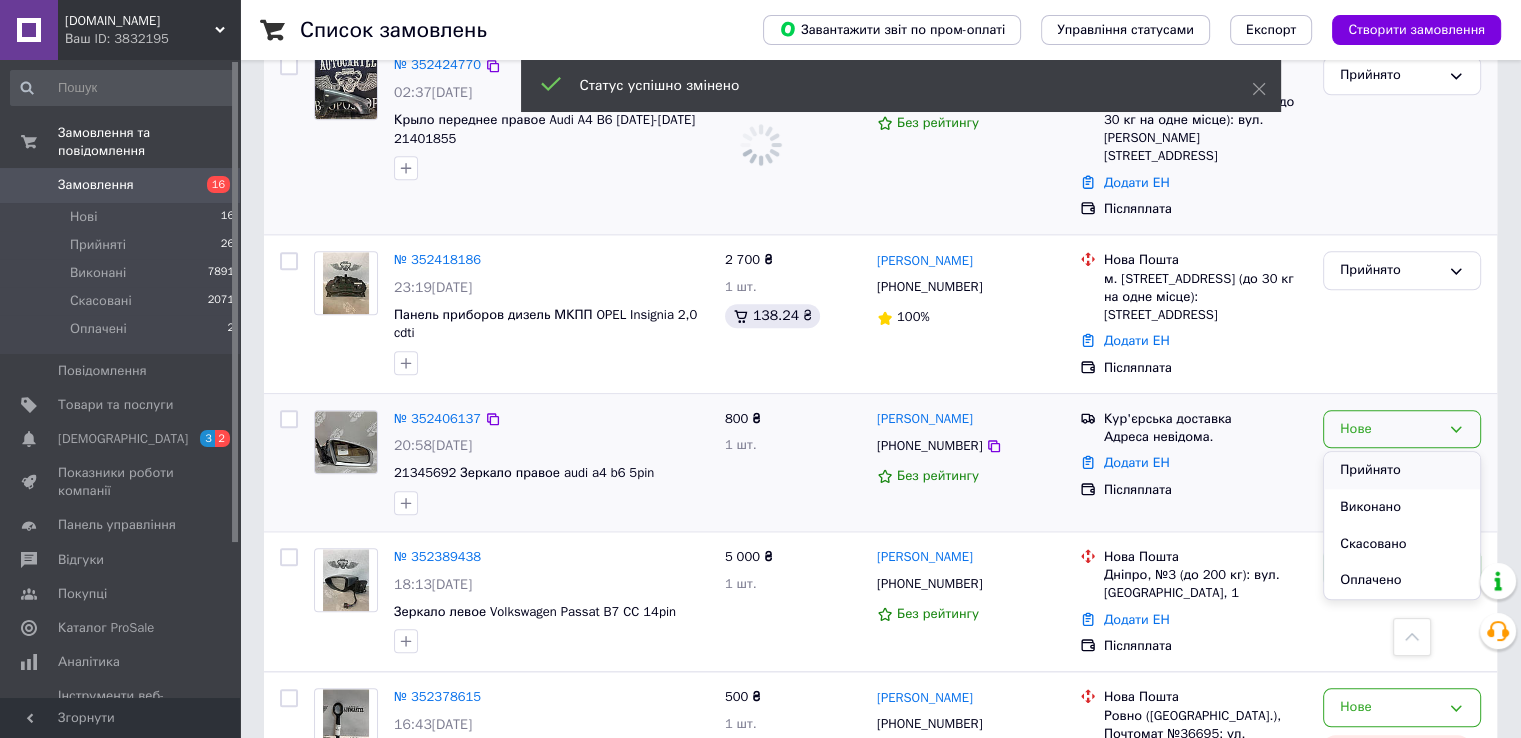 click on "Прийнято" at bounding box center [1402, 470] 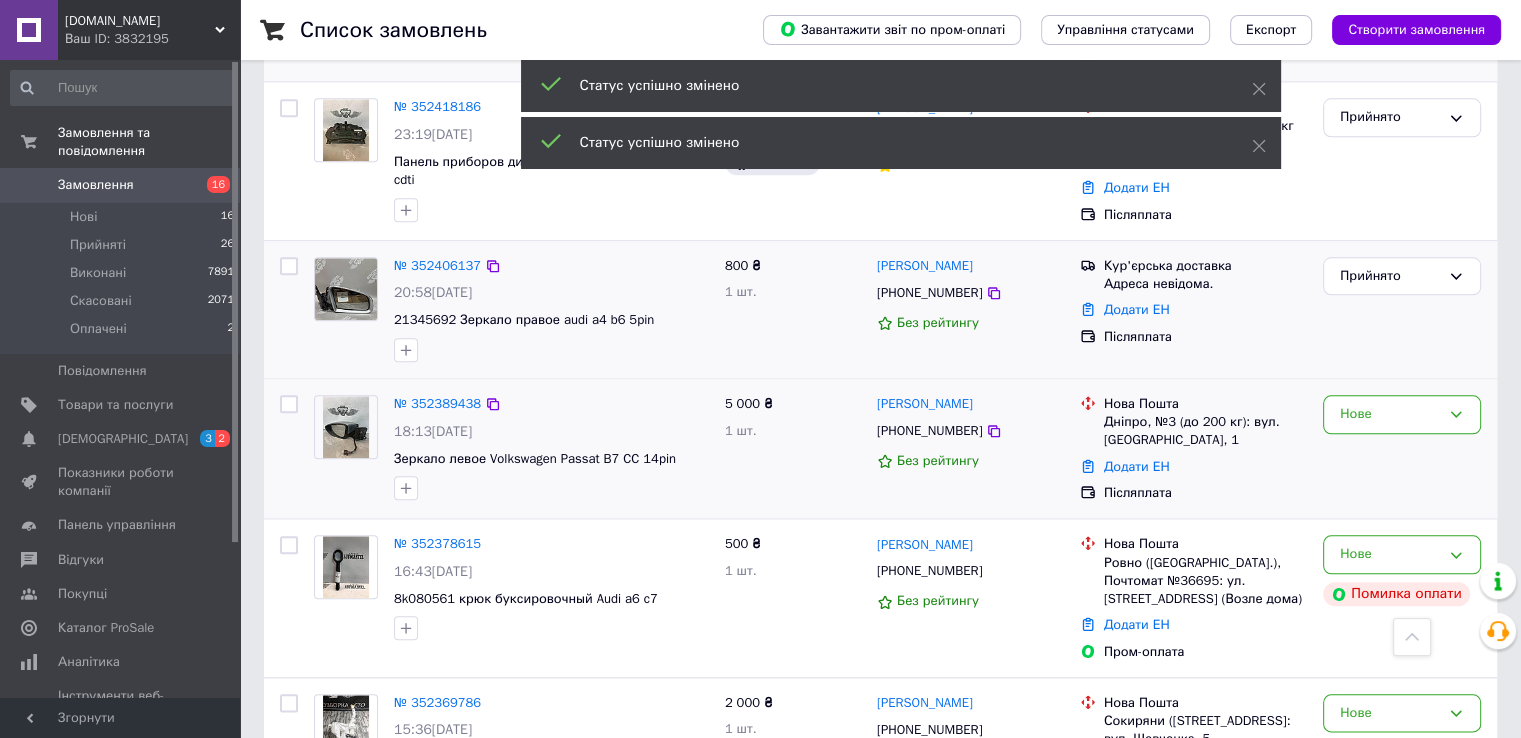 scroll, scrollTop: 2200, scrollLeft: 0, axis: vertical 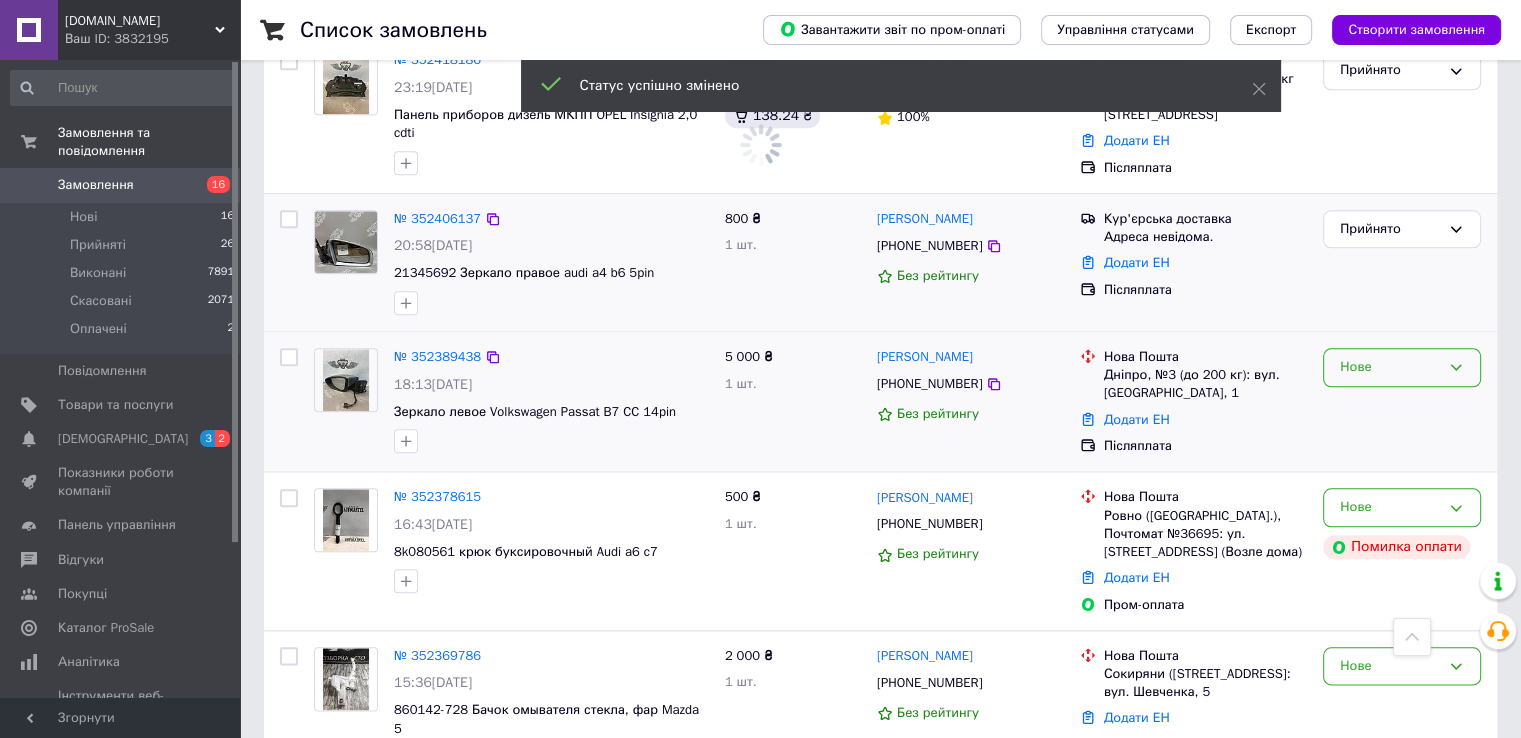 click on "Нове" at bounding box center (1402, 367) 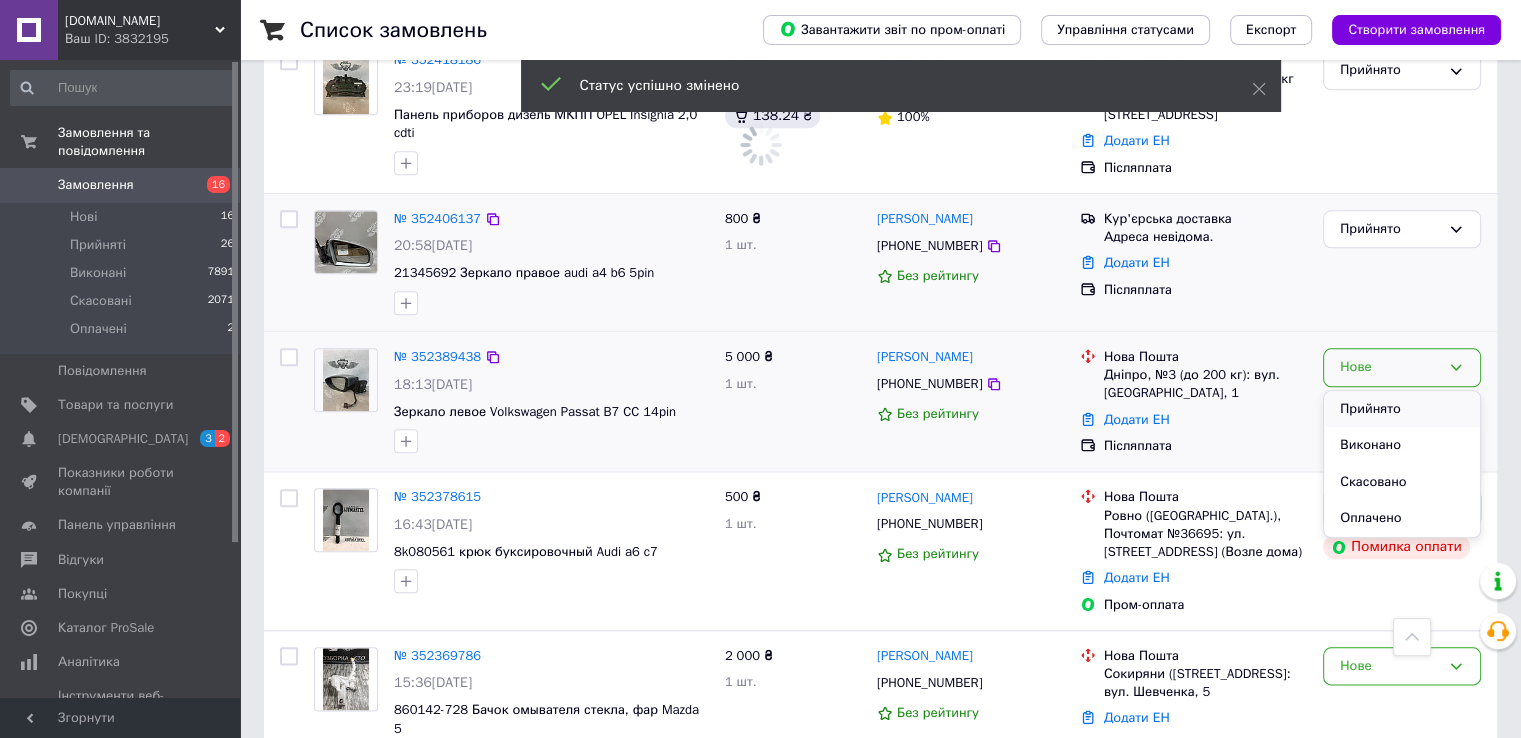 click on "Прийнято" at bounding box center (1402, 409) 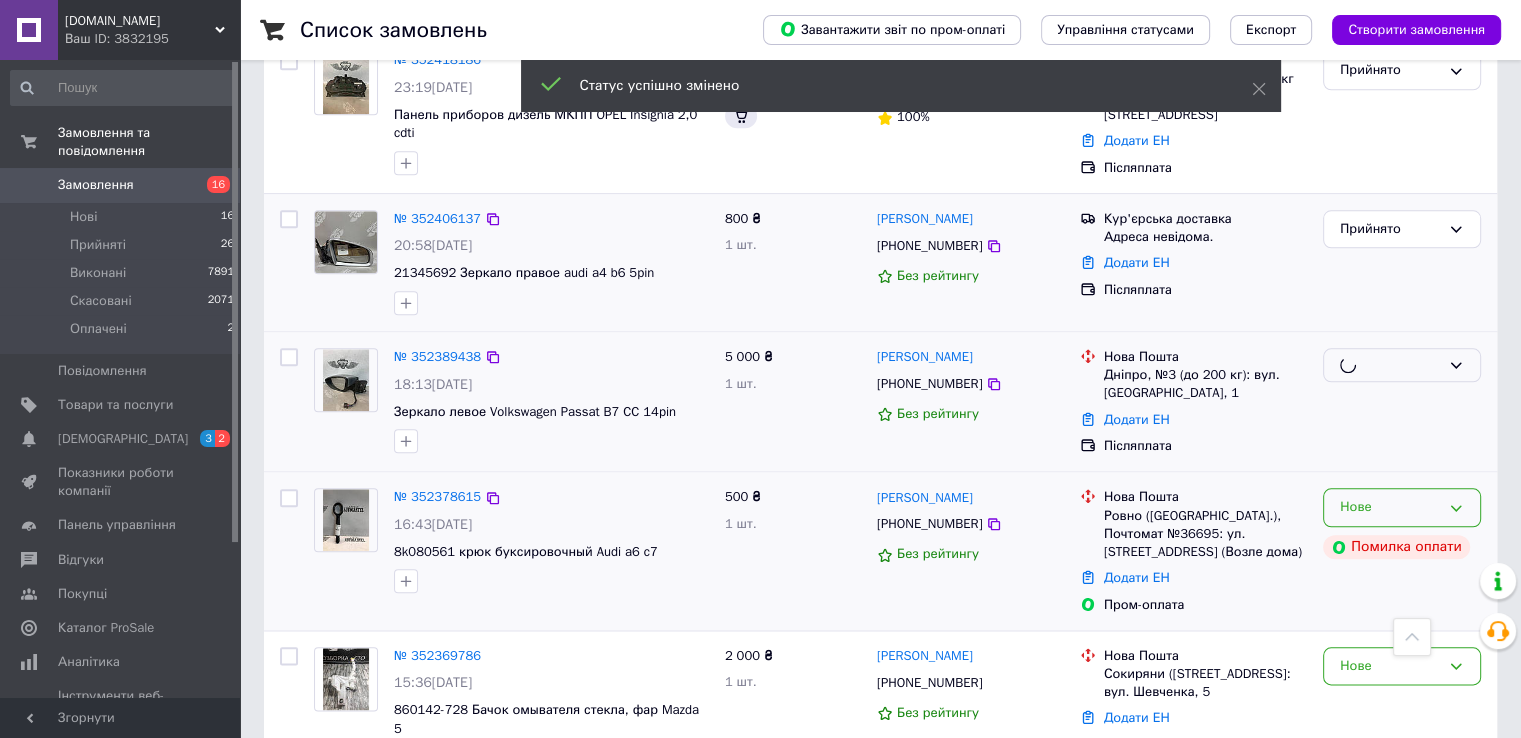 scroll, scrollTop: 2300, scrollLeft: 0, axis: vertical 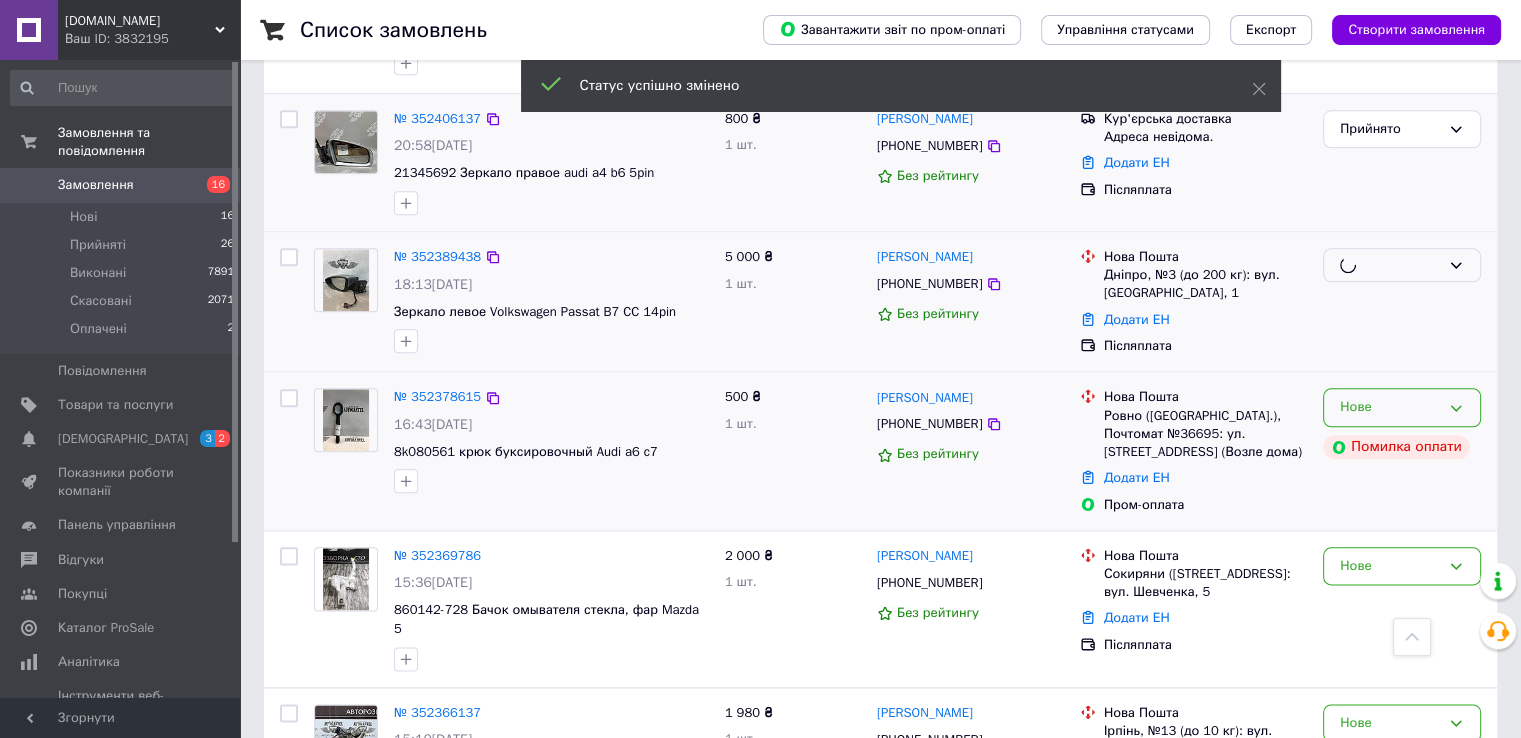 click on "Нове" at bounding box center (1390, 407) 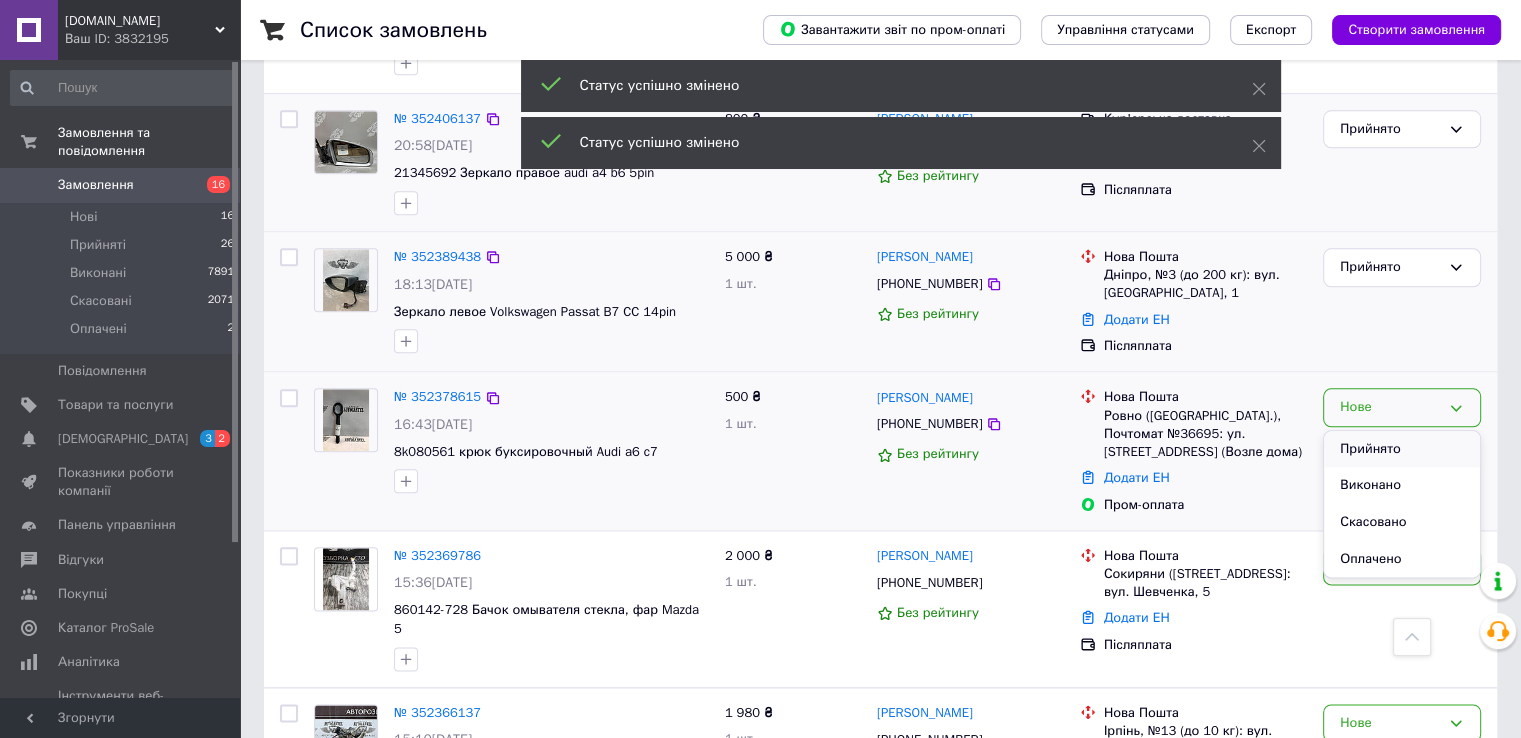 click on "Прийнято" at bounding box center [1402, 449] 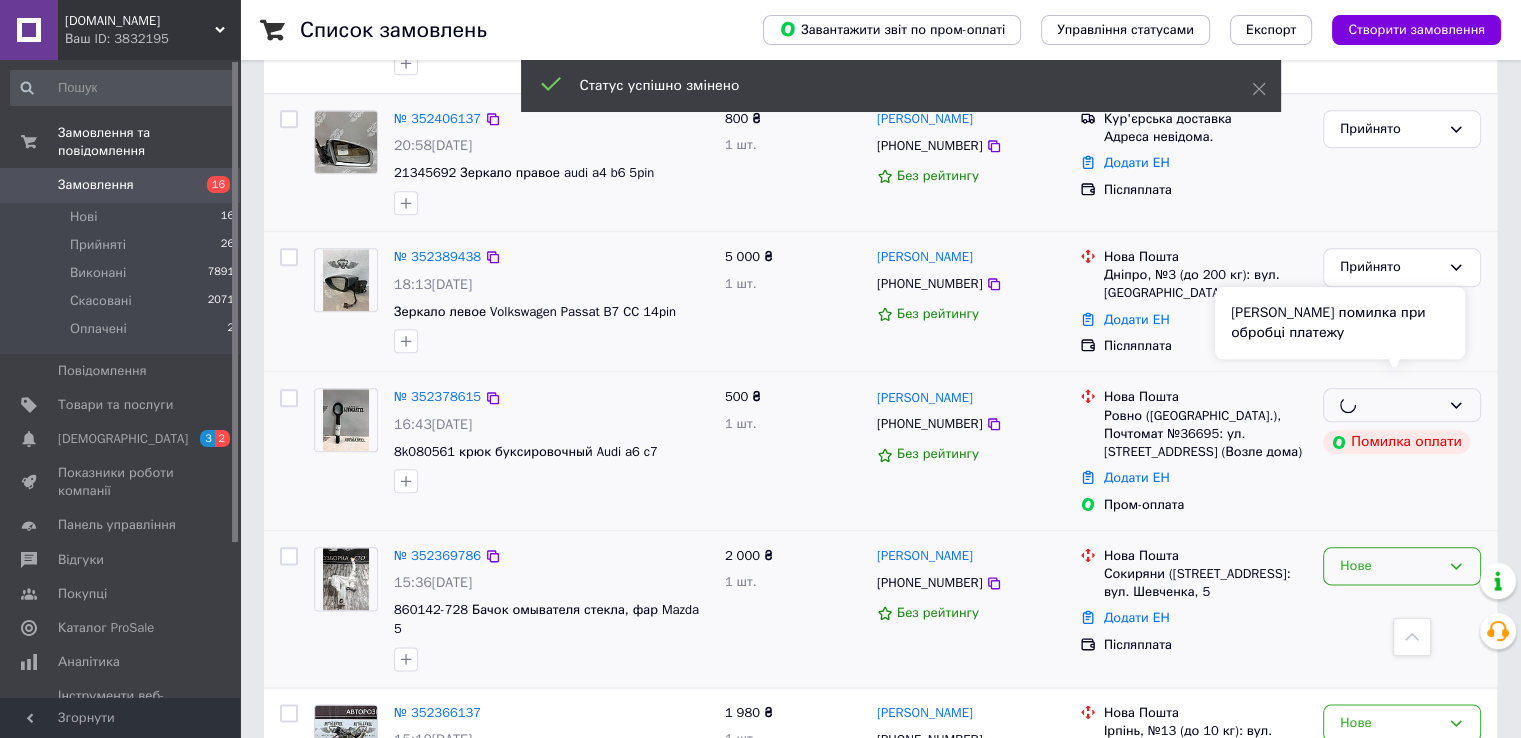 click on "Нове" at bounding box center [1390, 566] 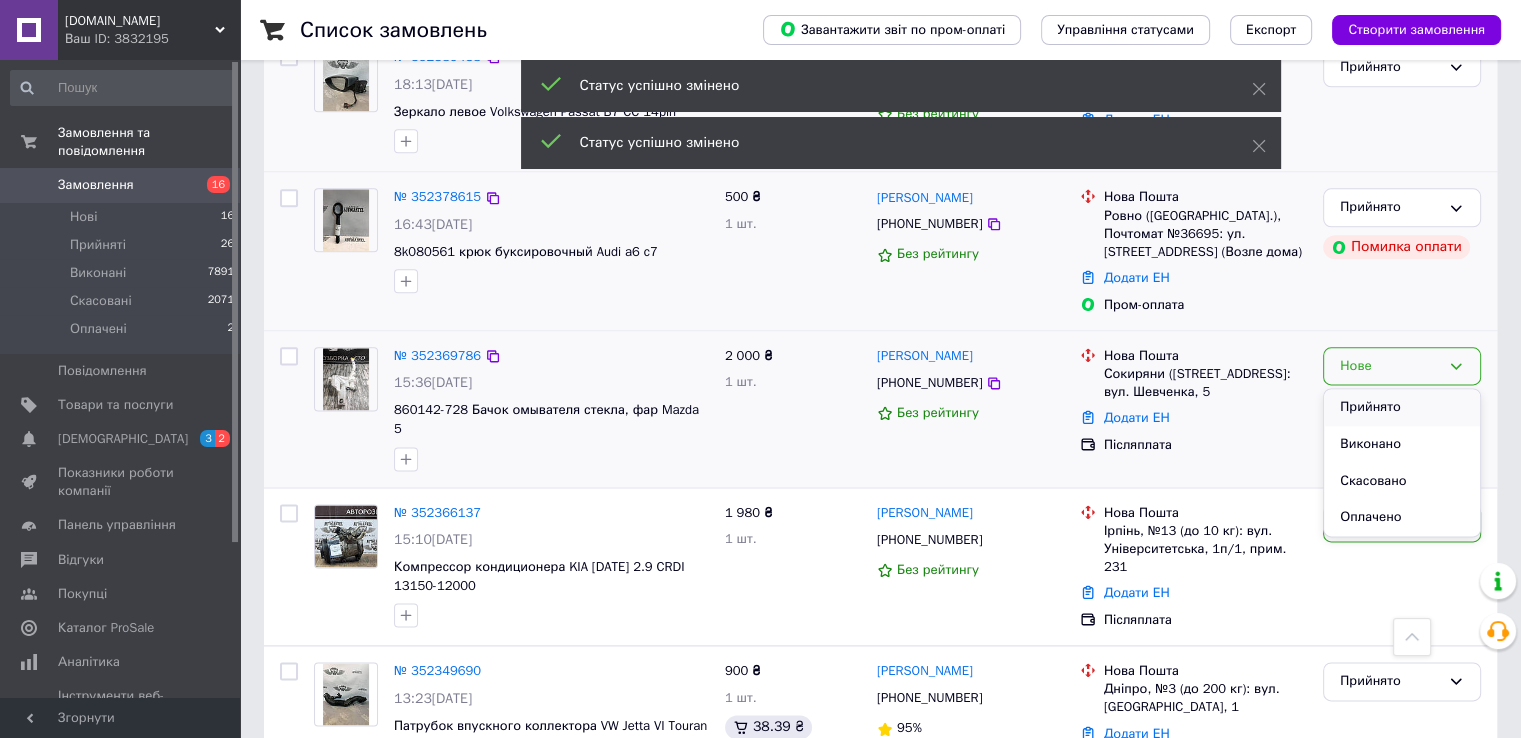 click on "Прийнято" at bounding box center [1402, 407] 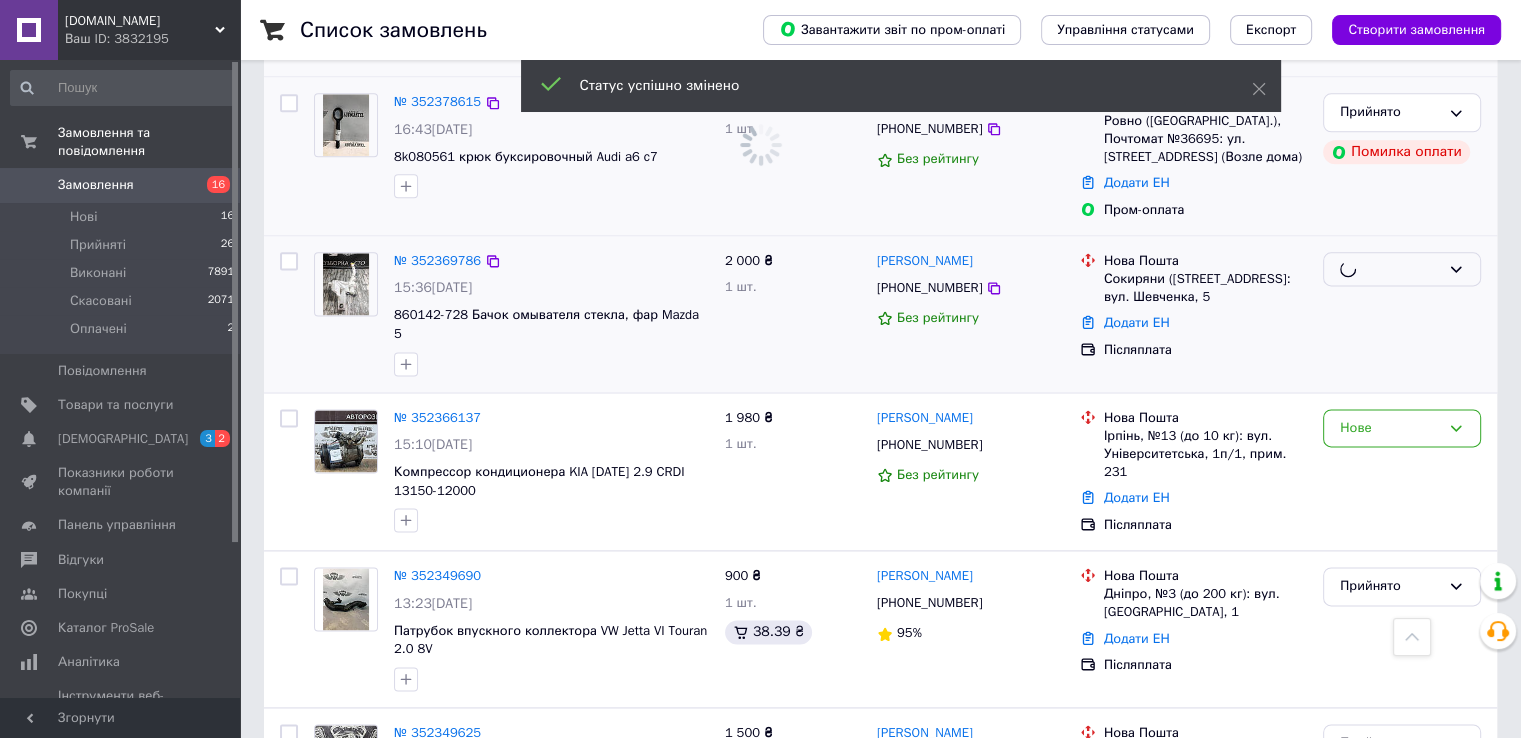 scroll, scrollTop: 2600, scrollLeft: 0, axis: vertical 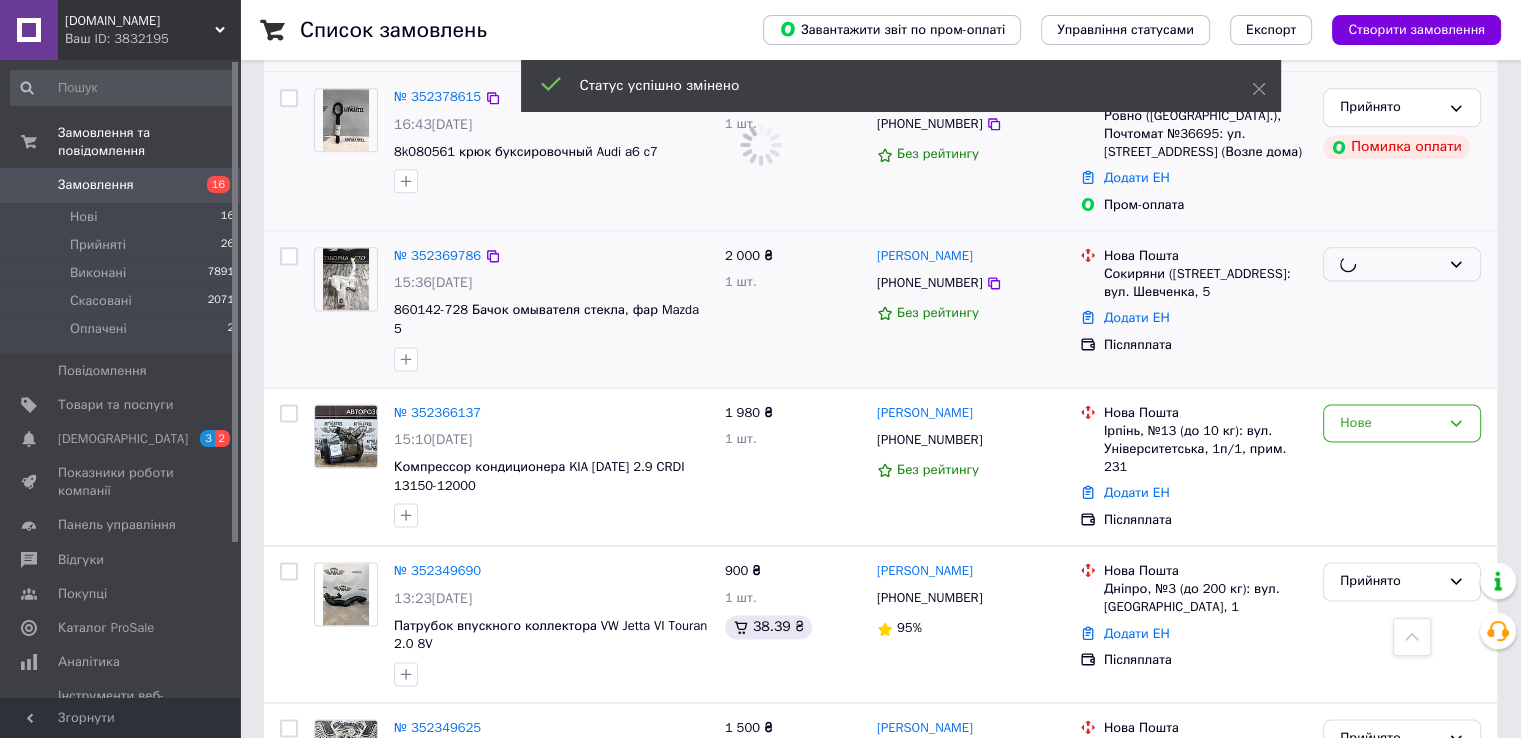 click on "Нове" at bounding box center (1390, 423) 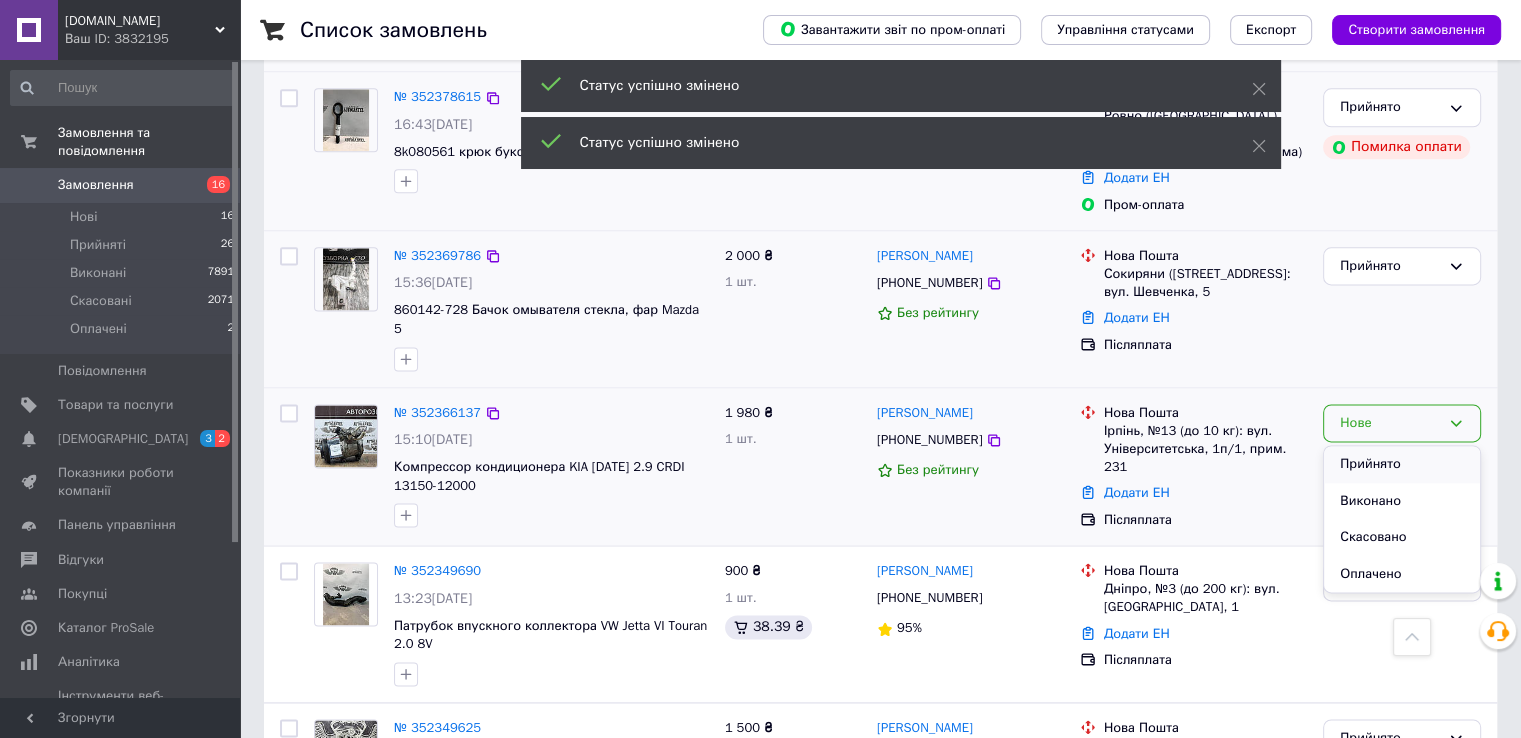 click on "Прийнято" at bounding box center (1402, 464) 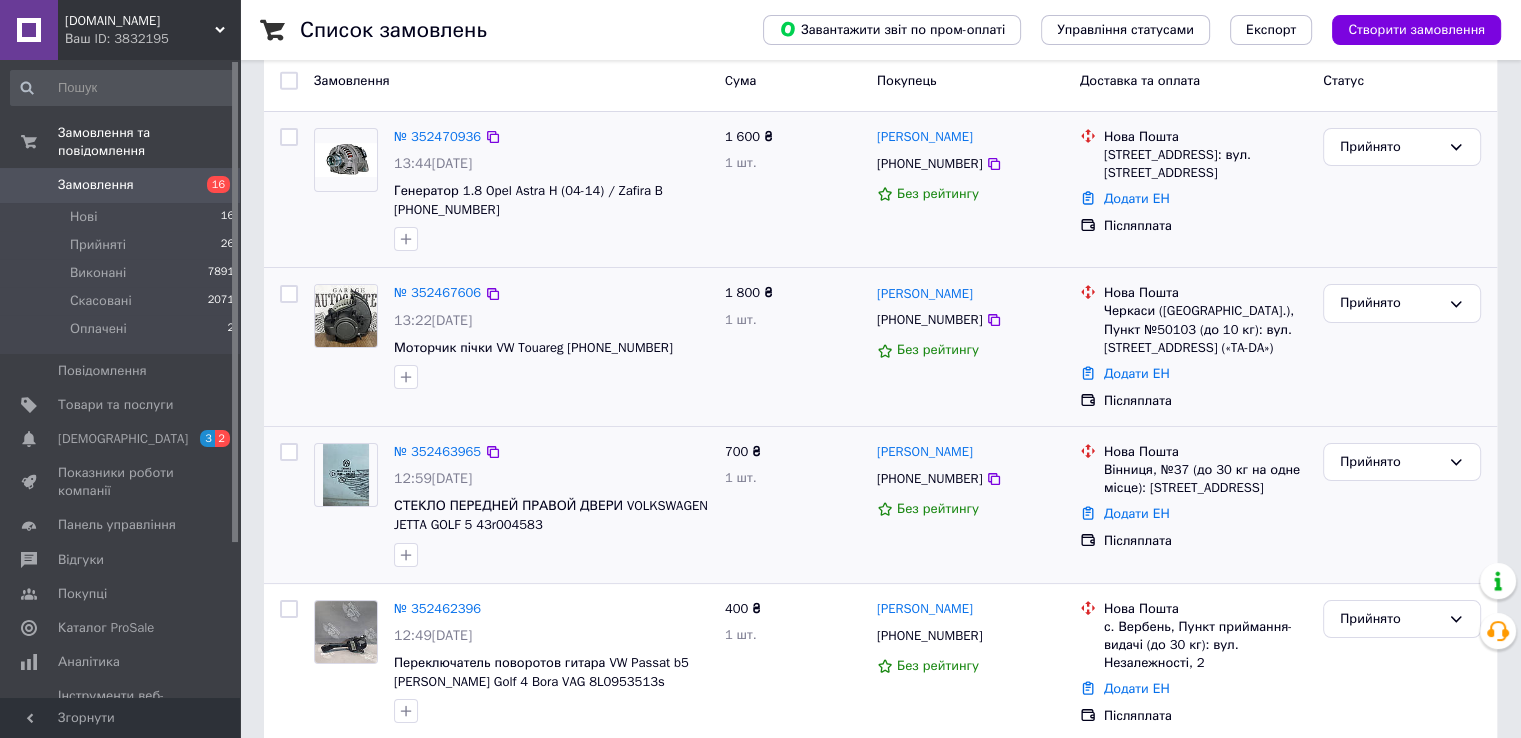 scroll, scrollTop: 0, scrollLeft: 0, axis: both 